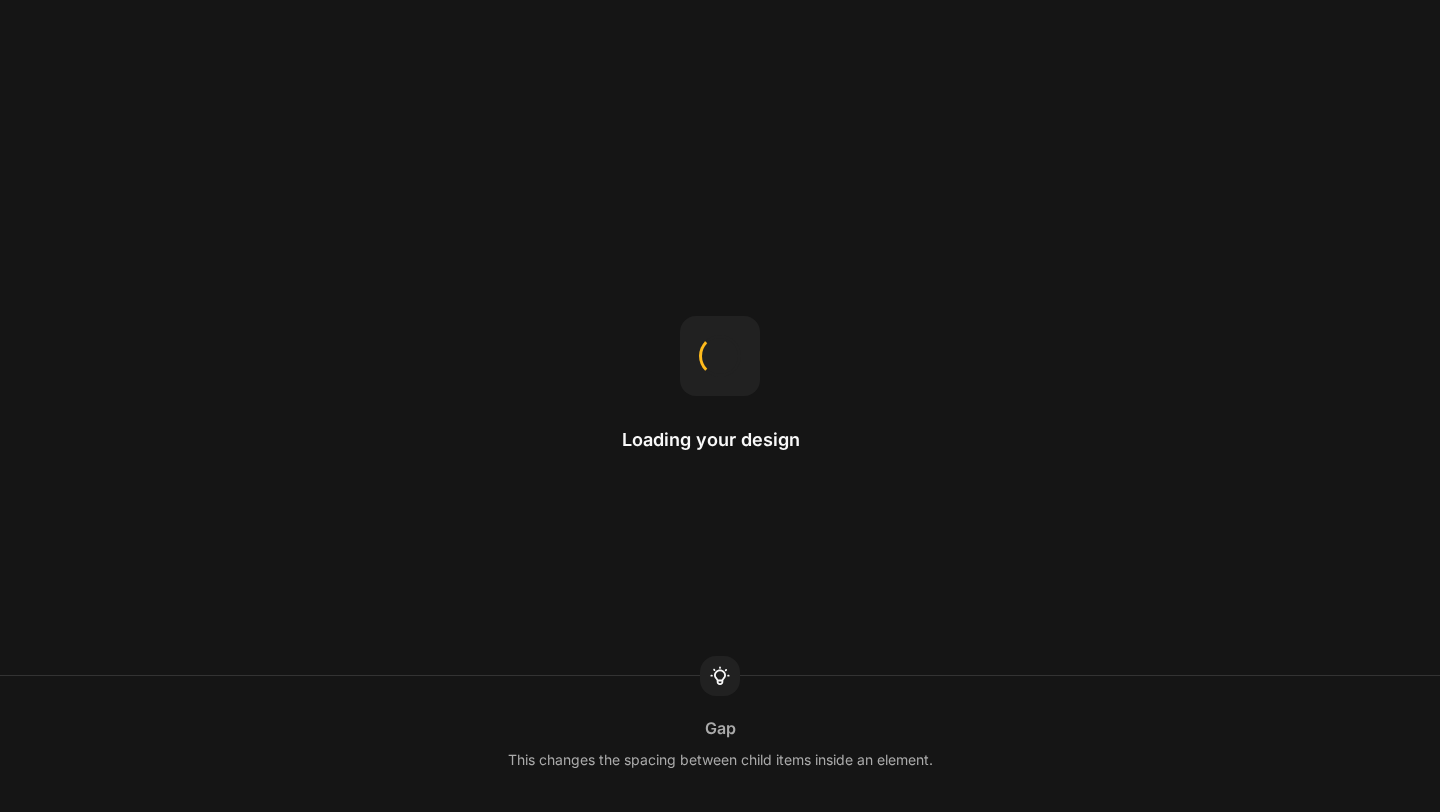 scroll, scrollTop: 0, scrollLeft: 0, axis: both 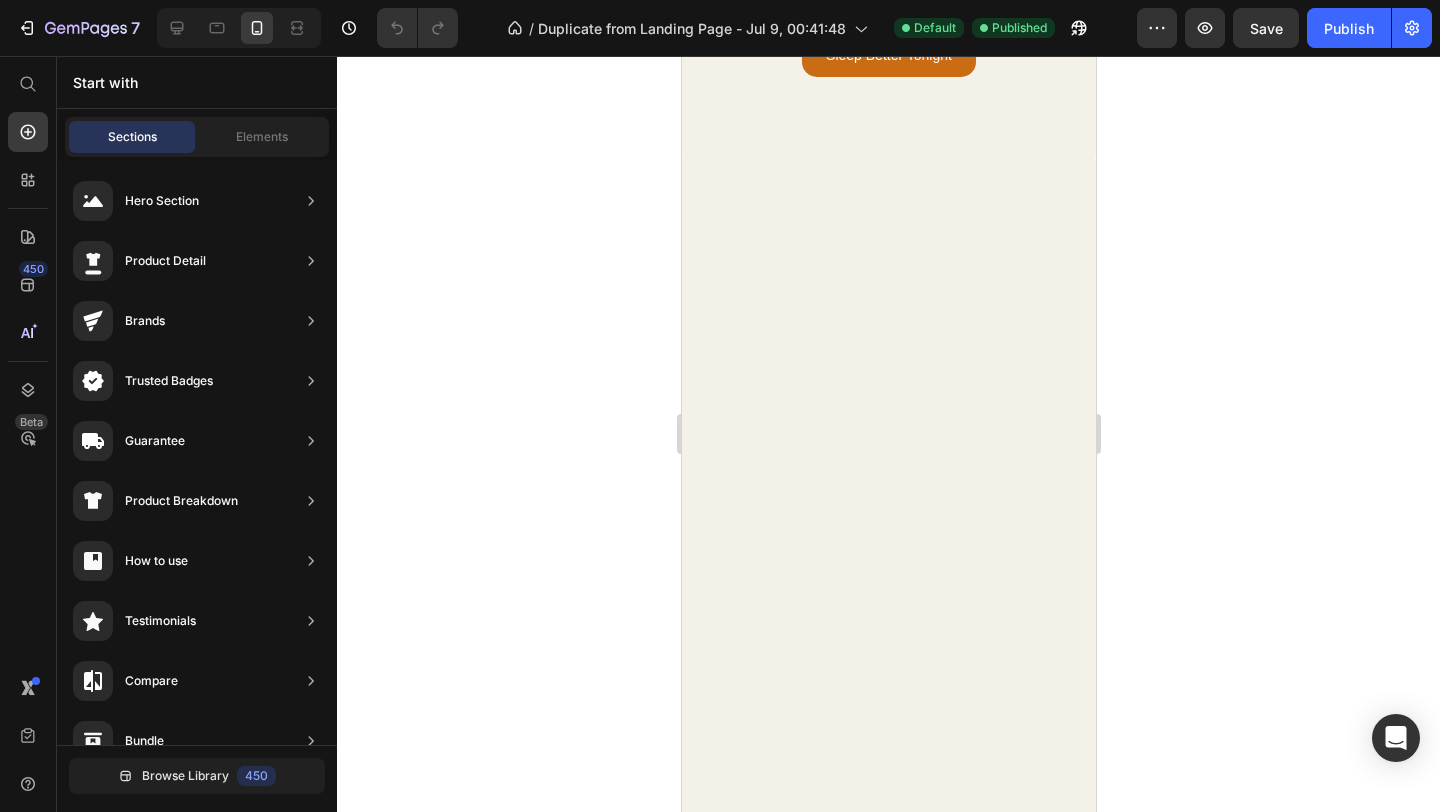 click at bounding box center [888, -789] 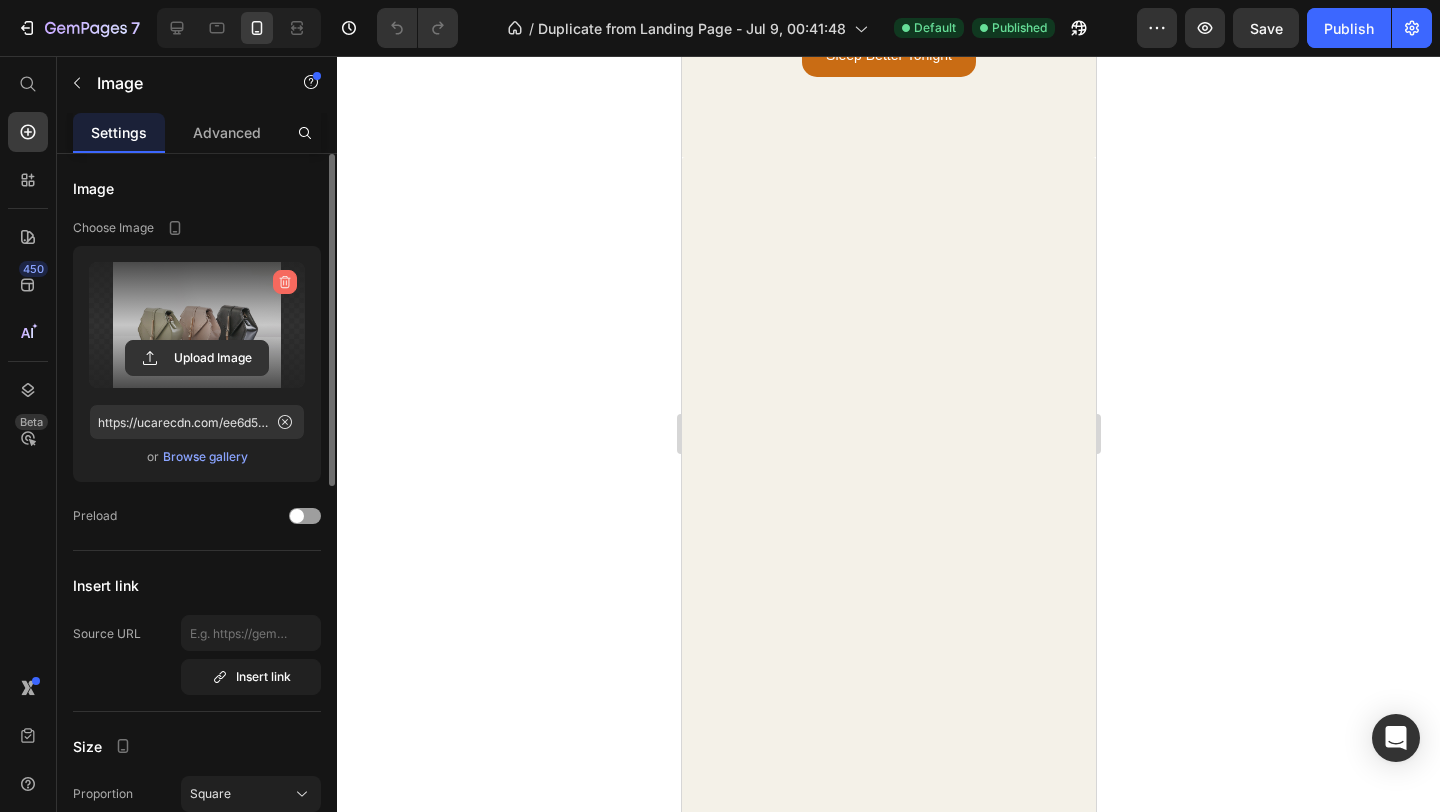 click 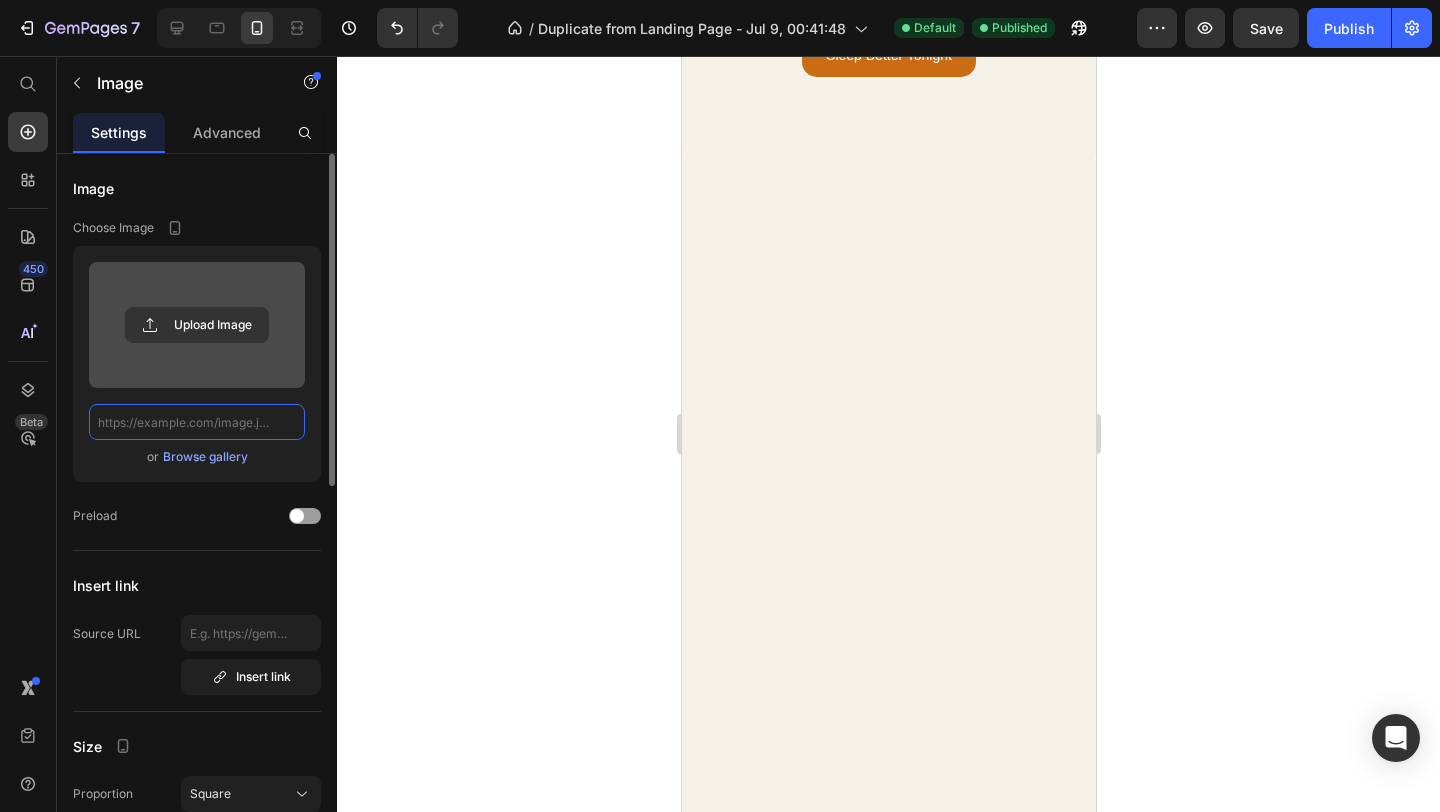 scroll, scrollTop: 0, scrollLeft: 0, axis: both 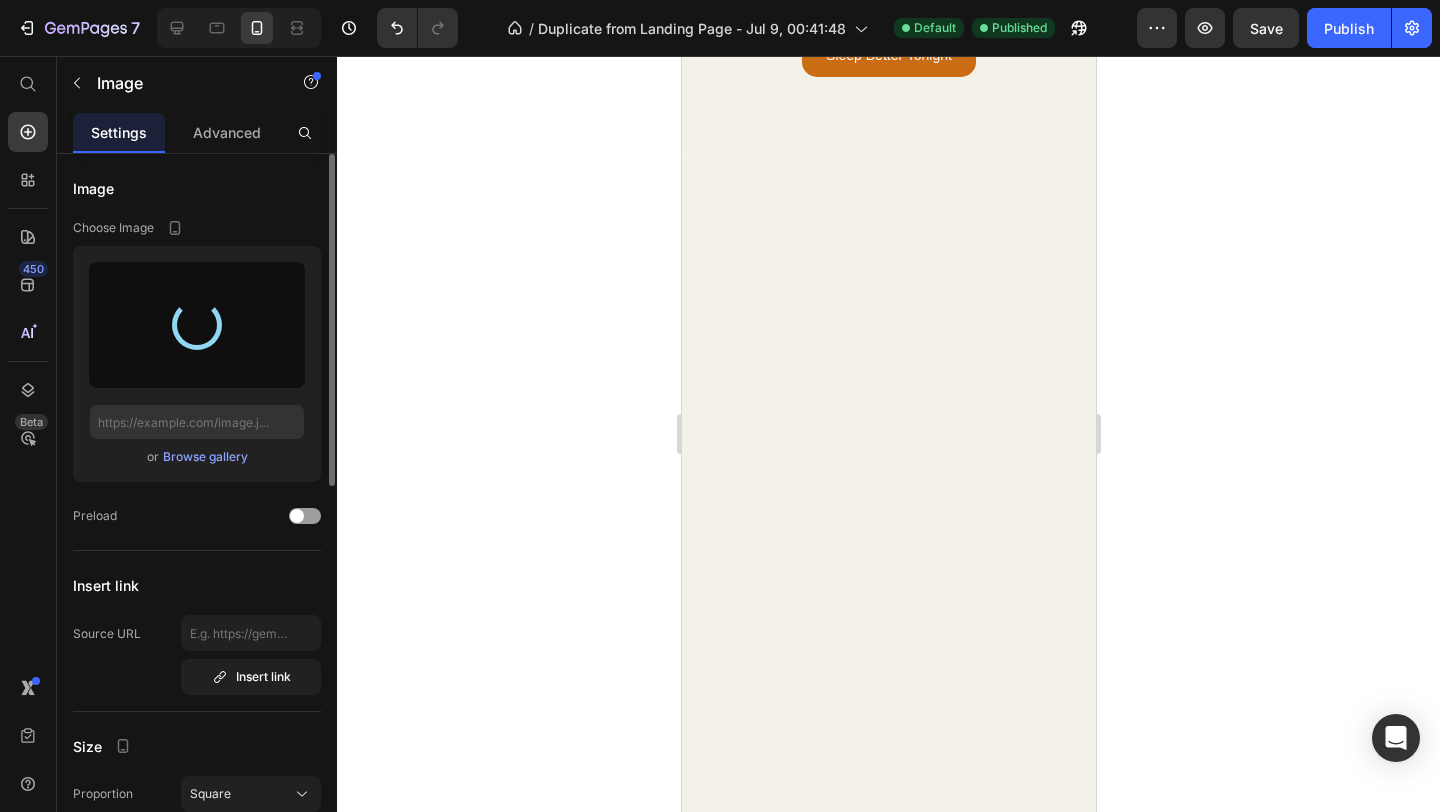 type on "https://cdn.shopify.com/s/files/1/0766/1266/5565/files/gempages_574492410030064752-f6b9df83-4827-43fa-abf0-7c0cb4c57d2a.png" 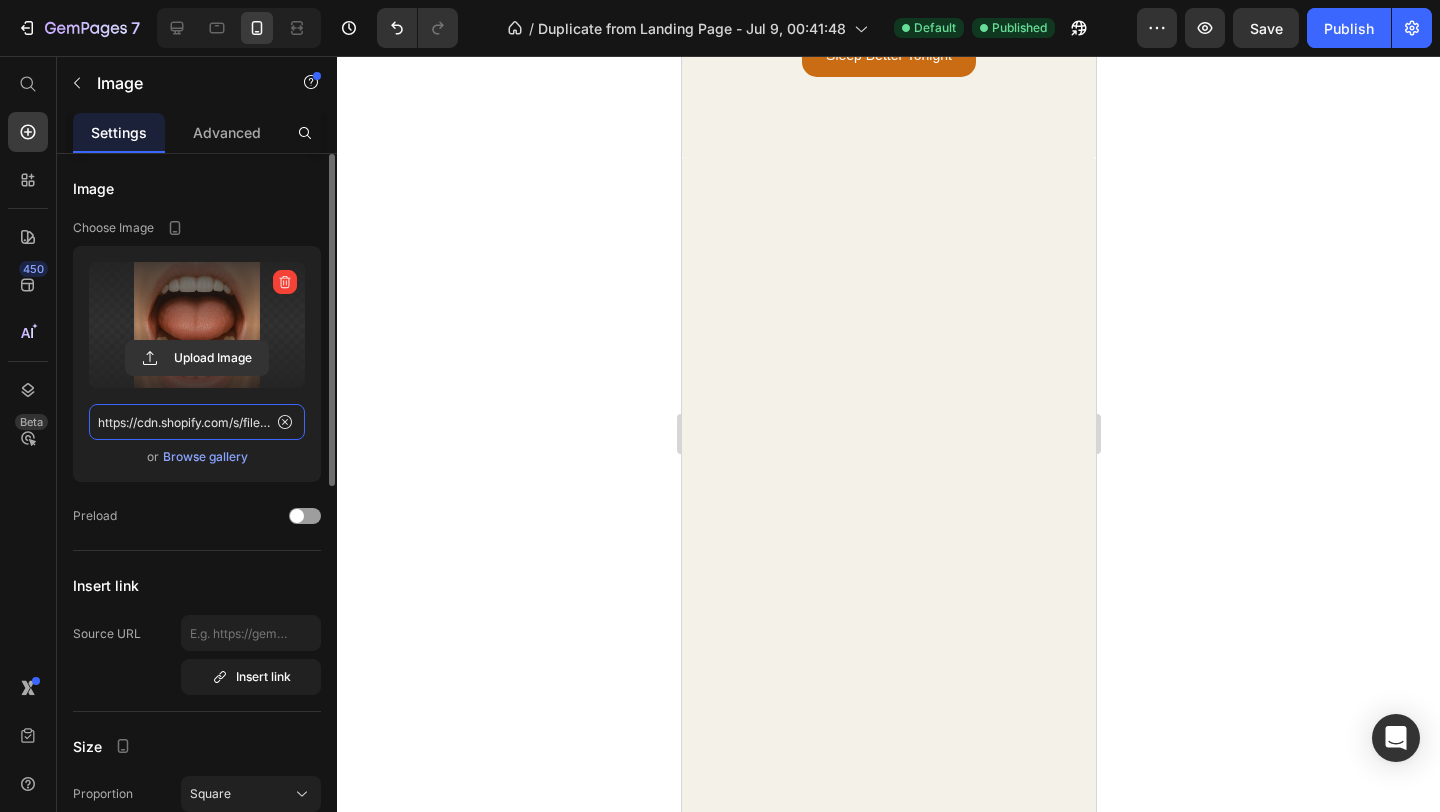 scroll, scrollTop: 3322, scrollLeft: 0, axis: vertical 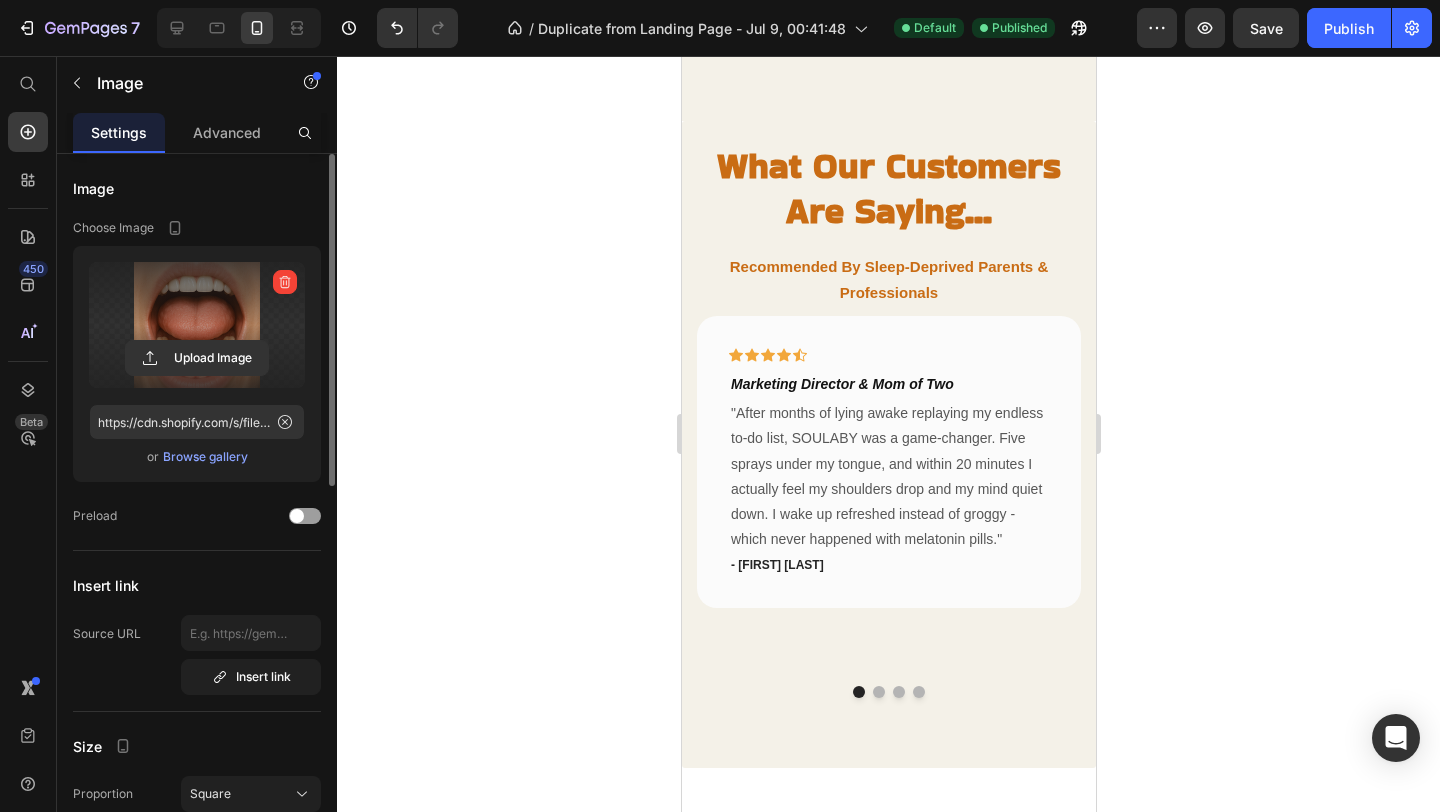 click 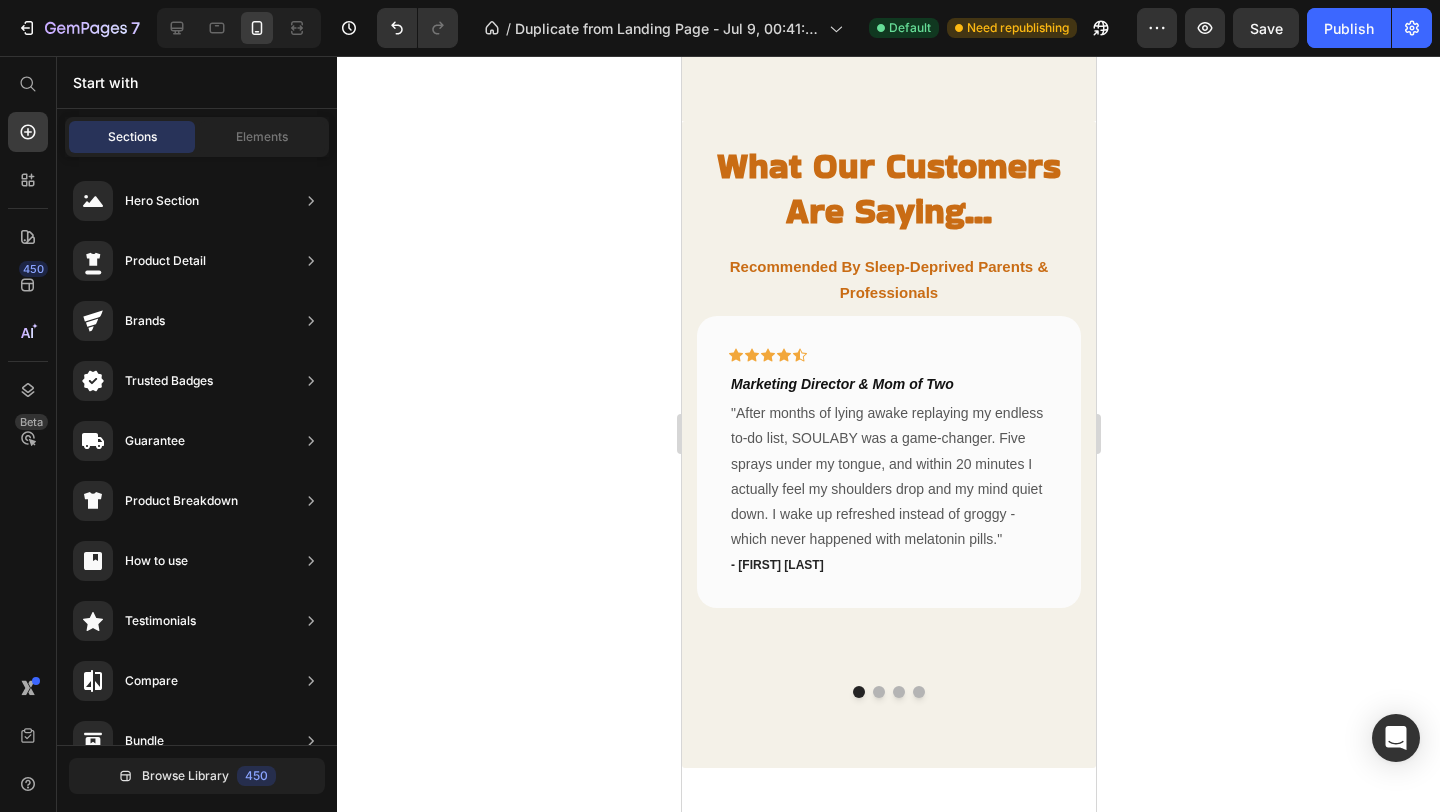 click at bounding box center [888, -825] 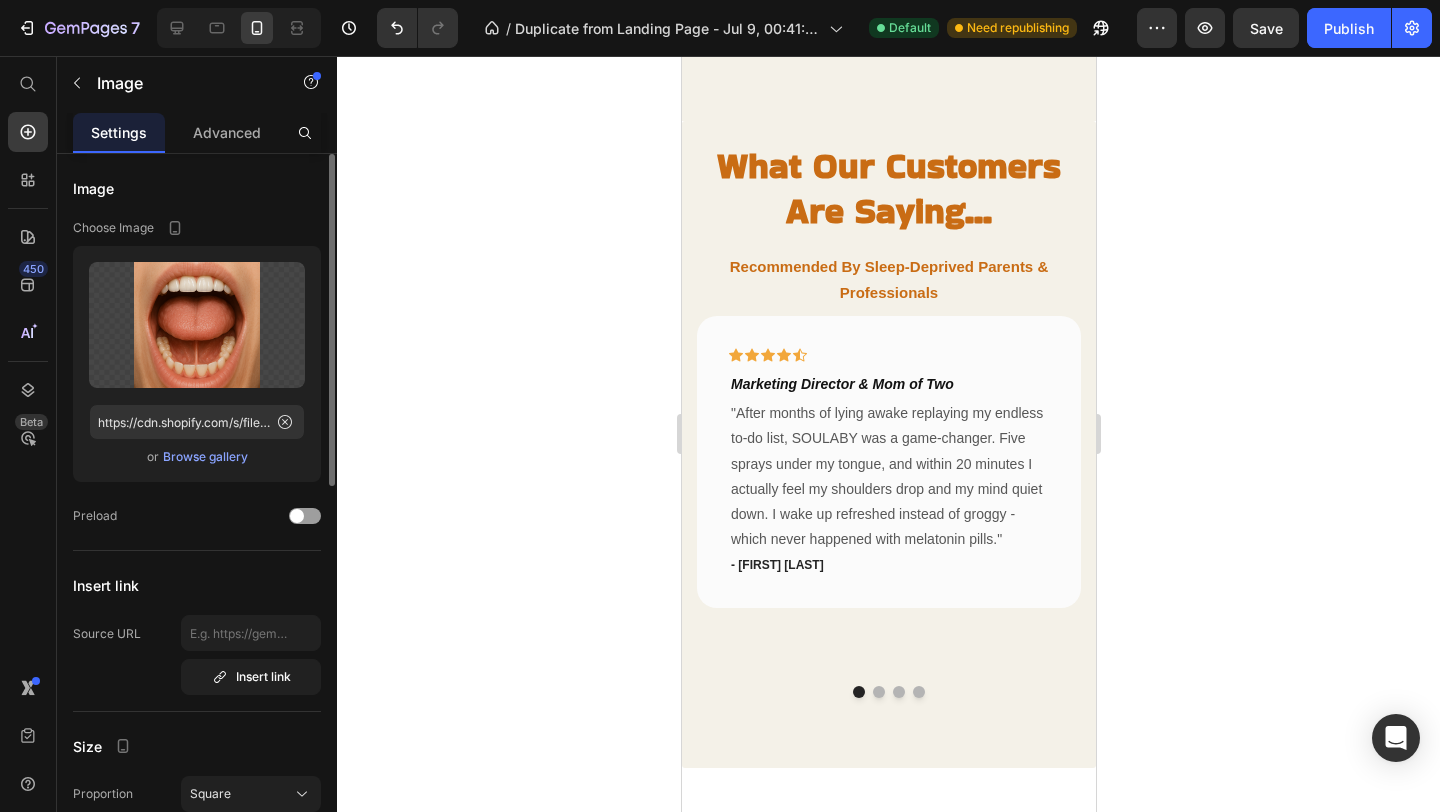 click on "Image   0" at bounding box center (888, -825) 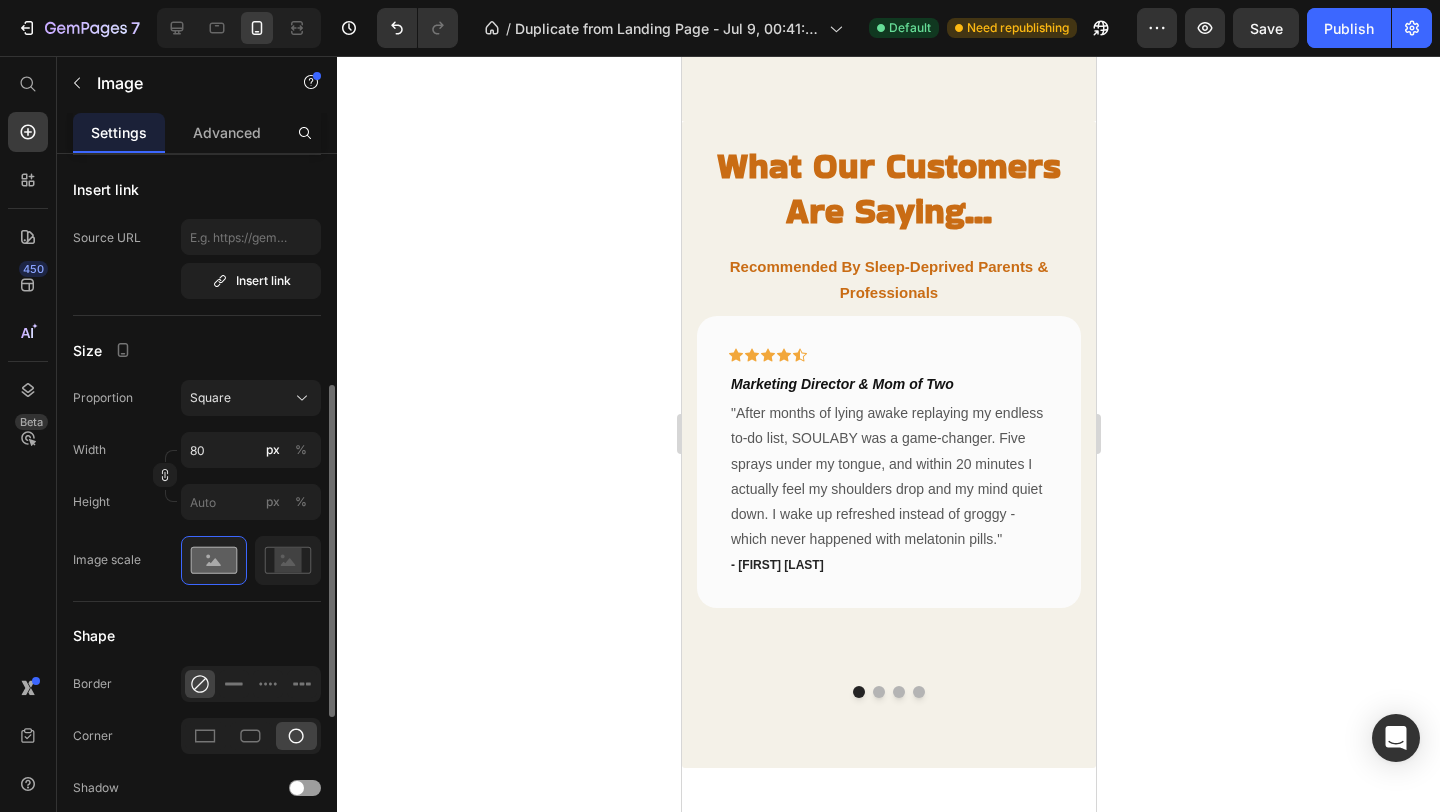 scroll, scrollTop: 433, scrollLeft: 0, axis: vertical 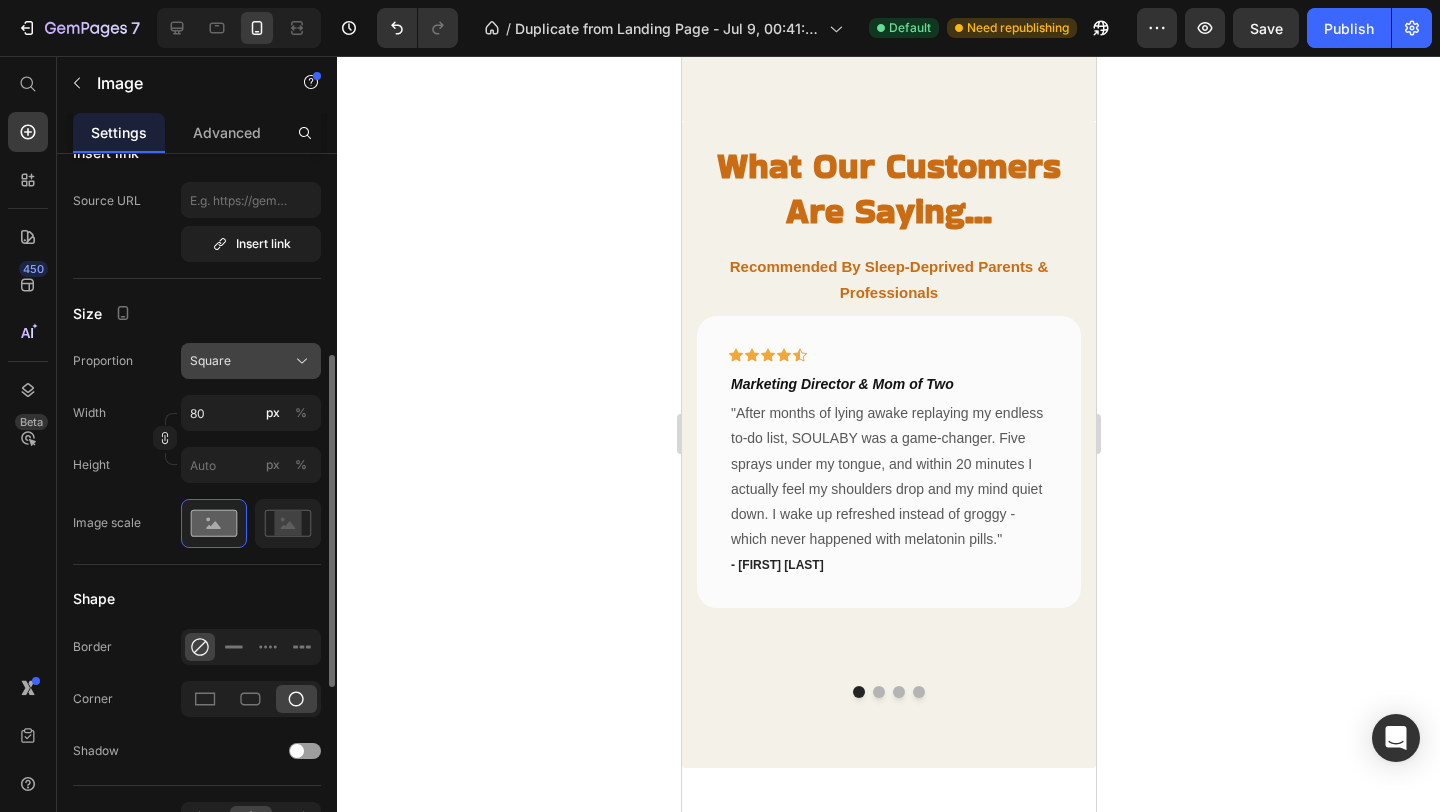 click on "Square" at bounding box center (251, 361) 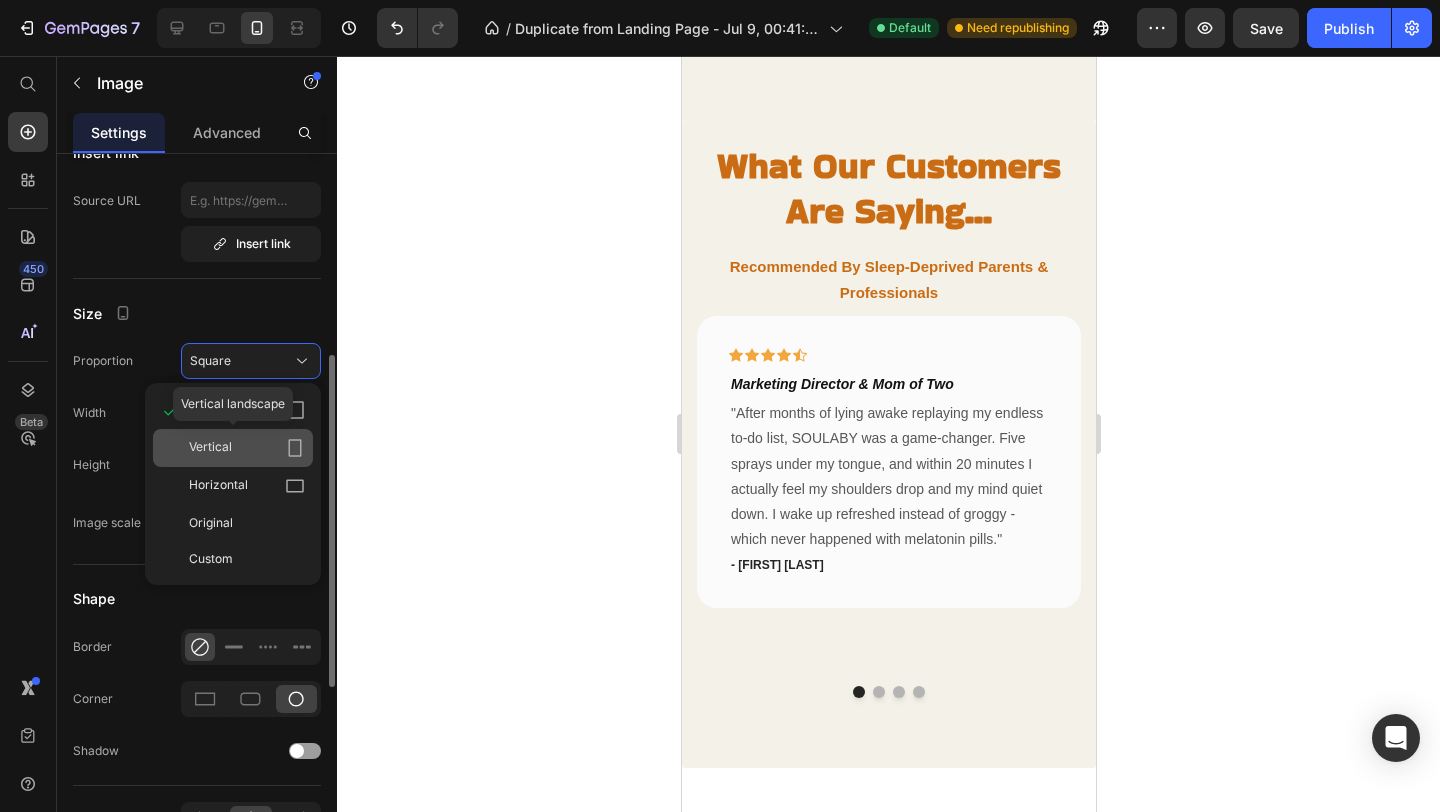 click on "Vertical" at bounding box center [247, 448] 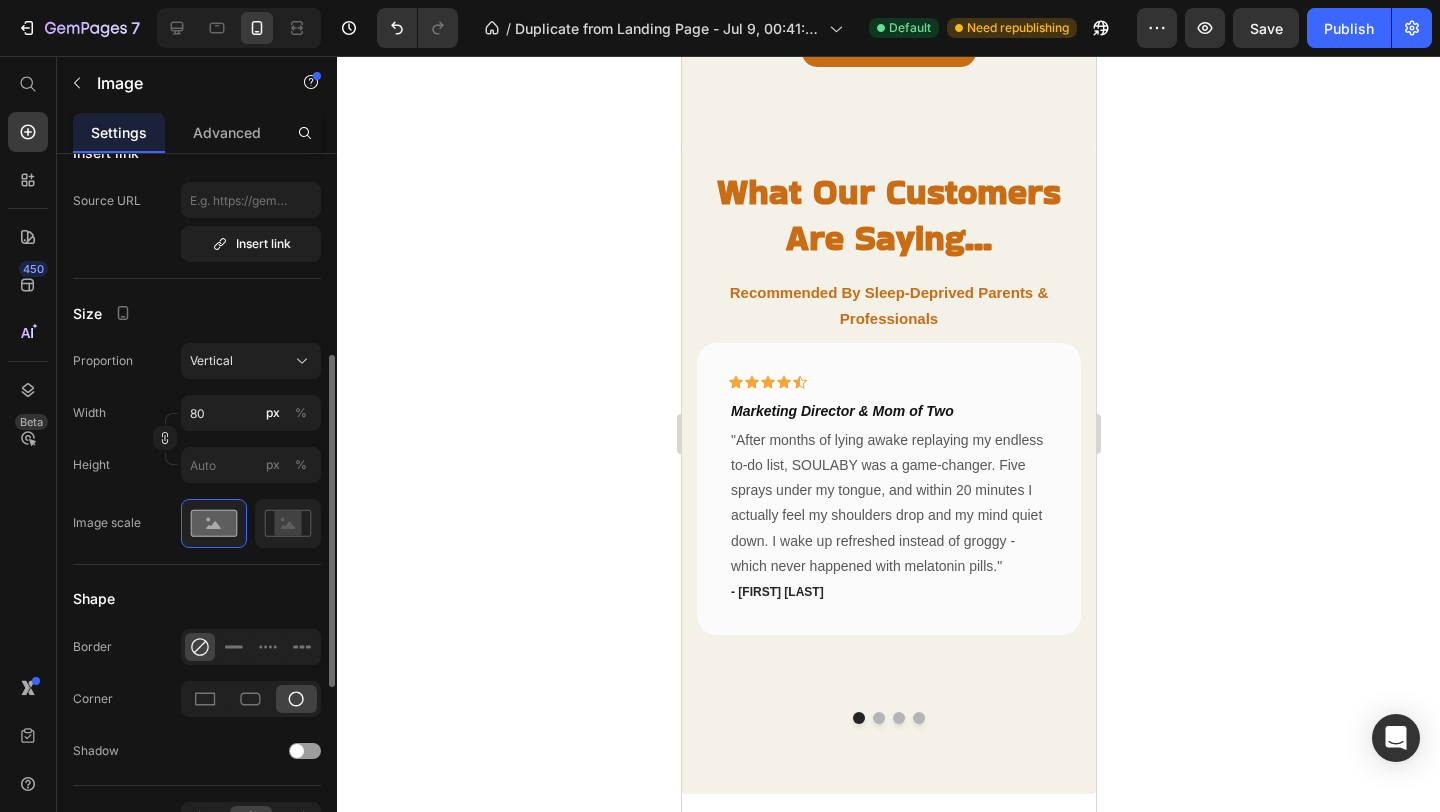click 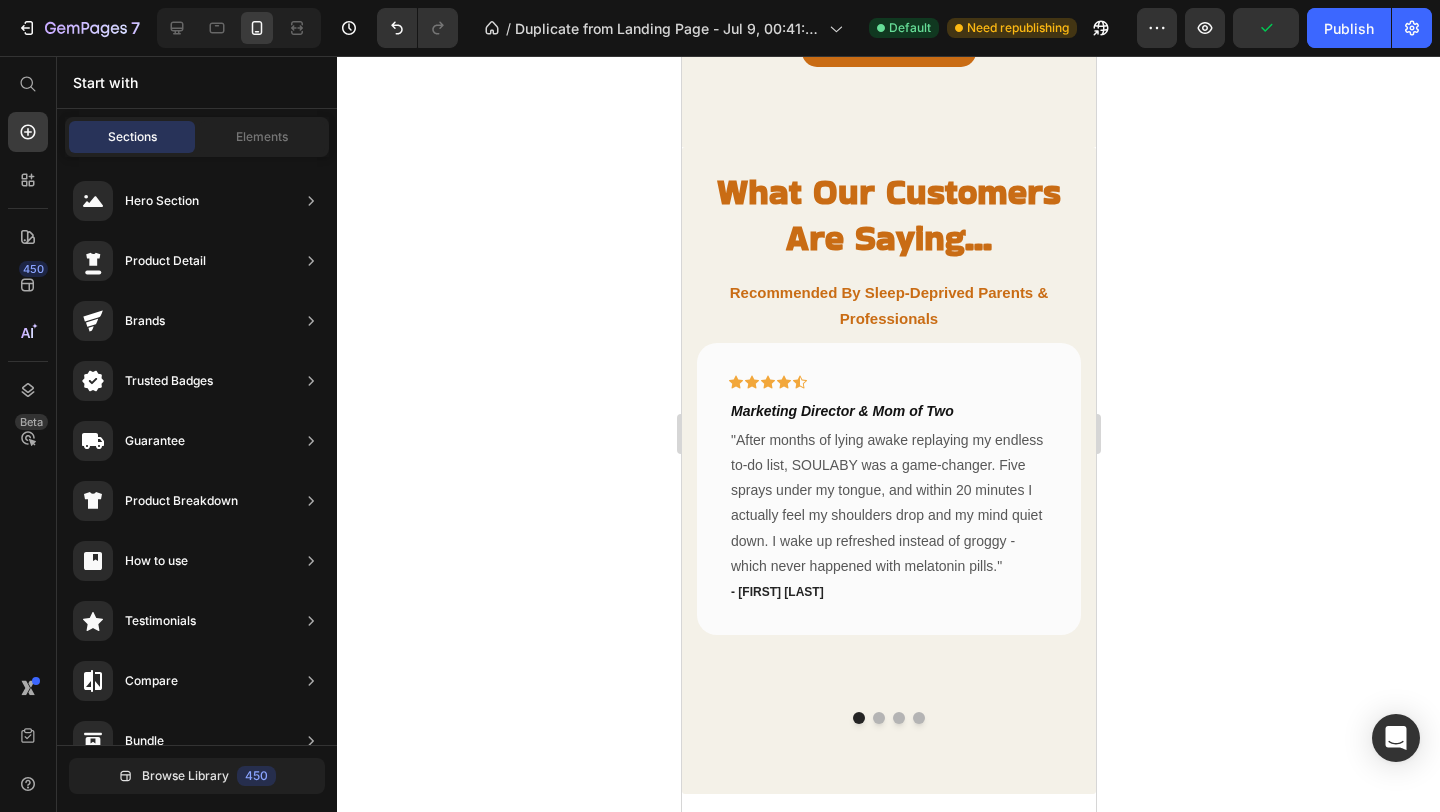 click at bounding box center [888, -812] 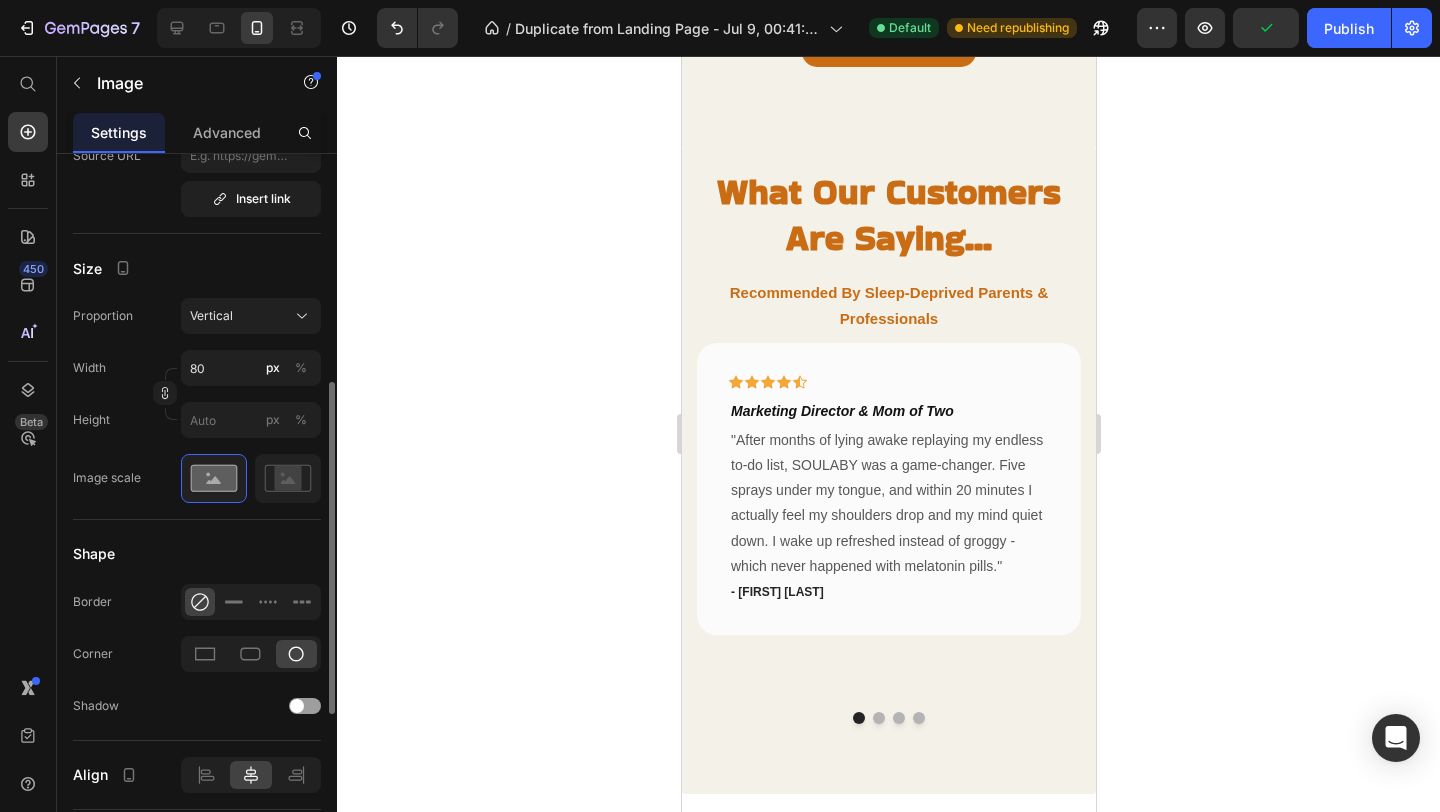 scroll, scrollTop: 489, scrollLeft: 0, axis: vertical 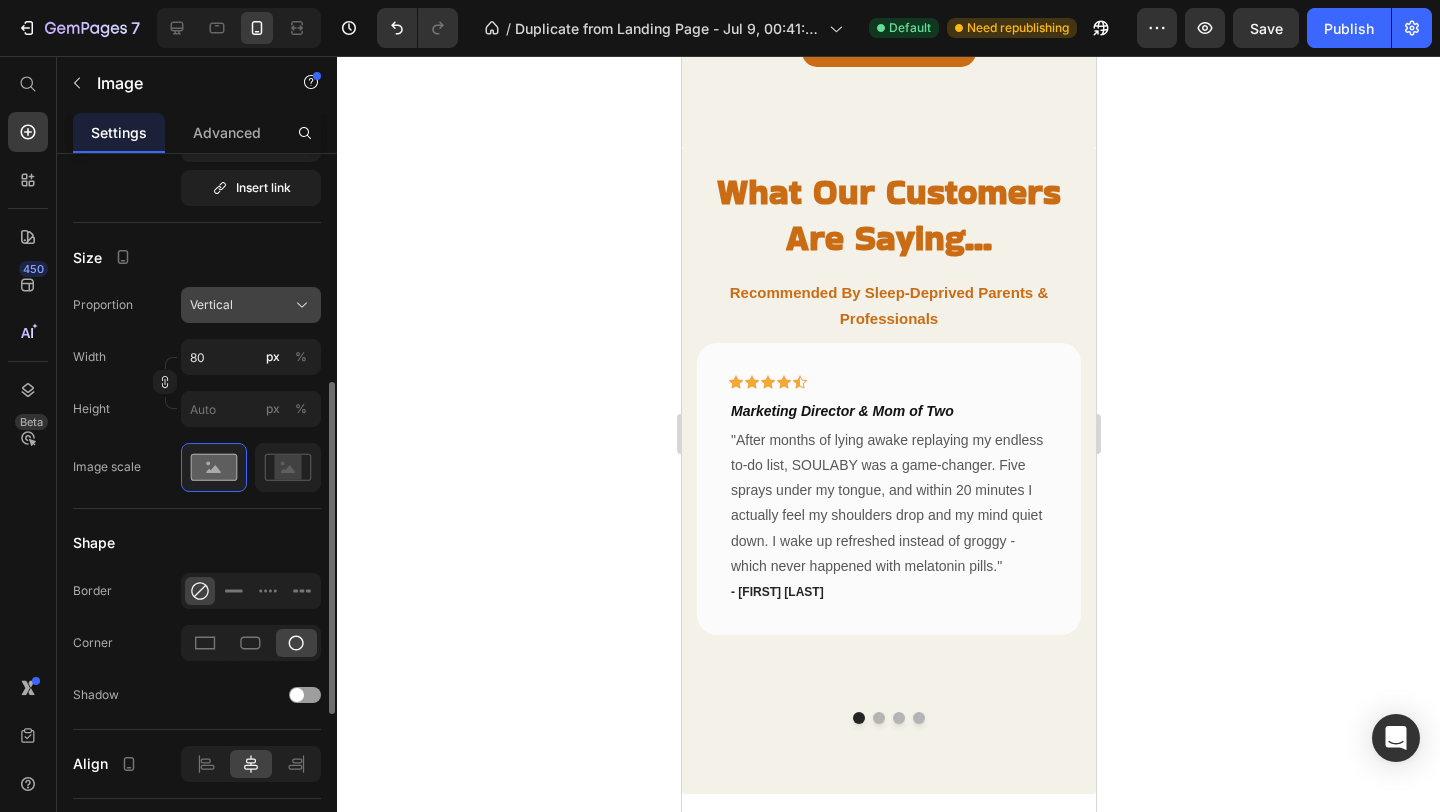 click on "Vertical" 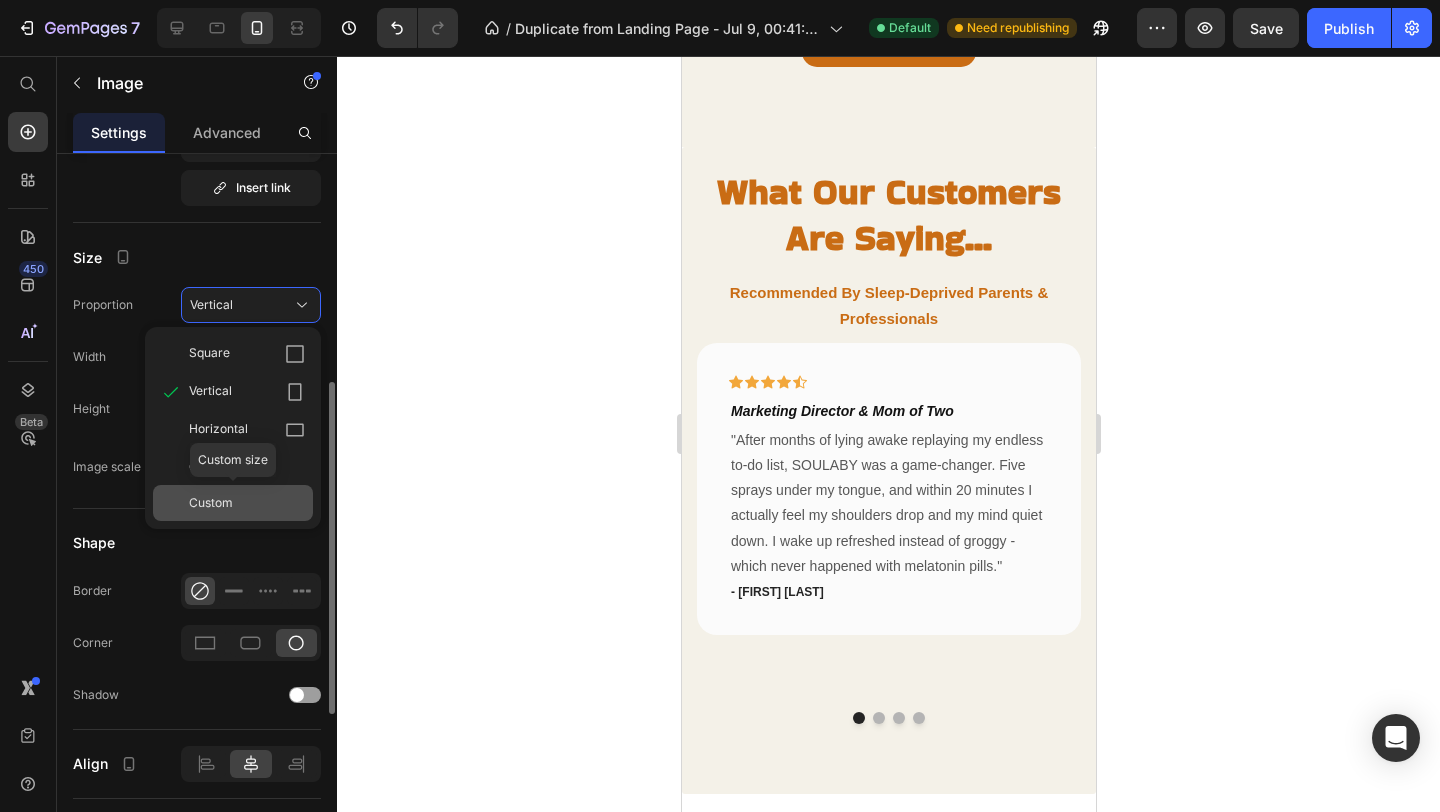 click on "Custom" at bounding box center (211, 503) 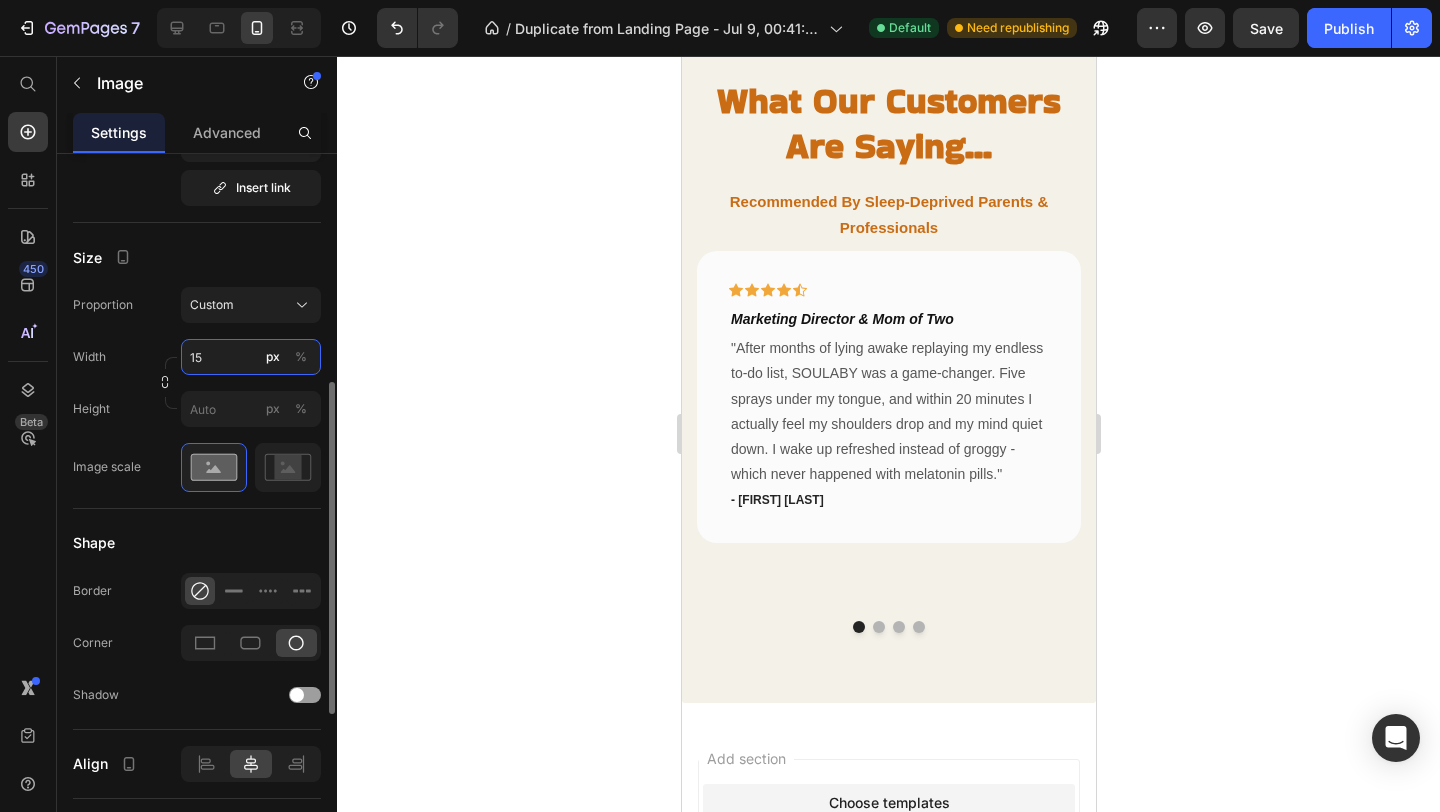 type on "150" 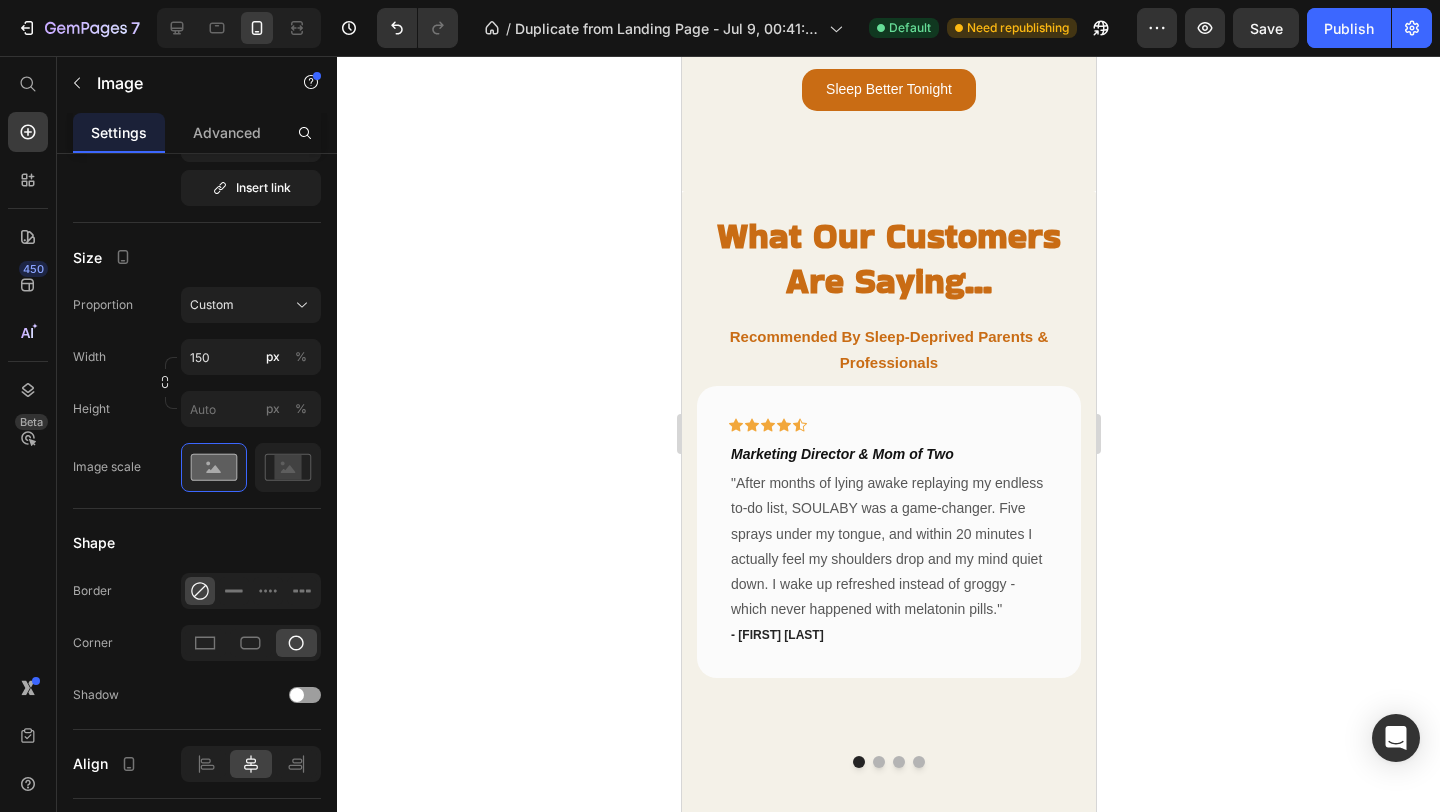 click 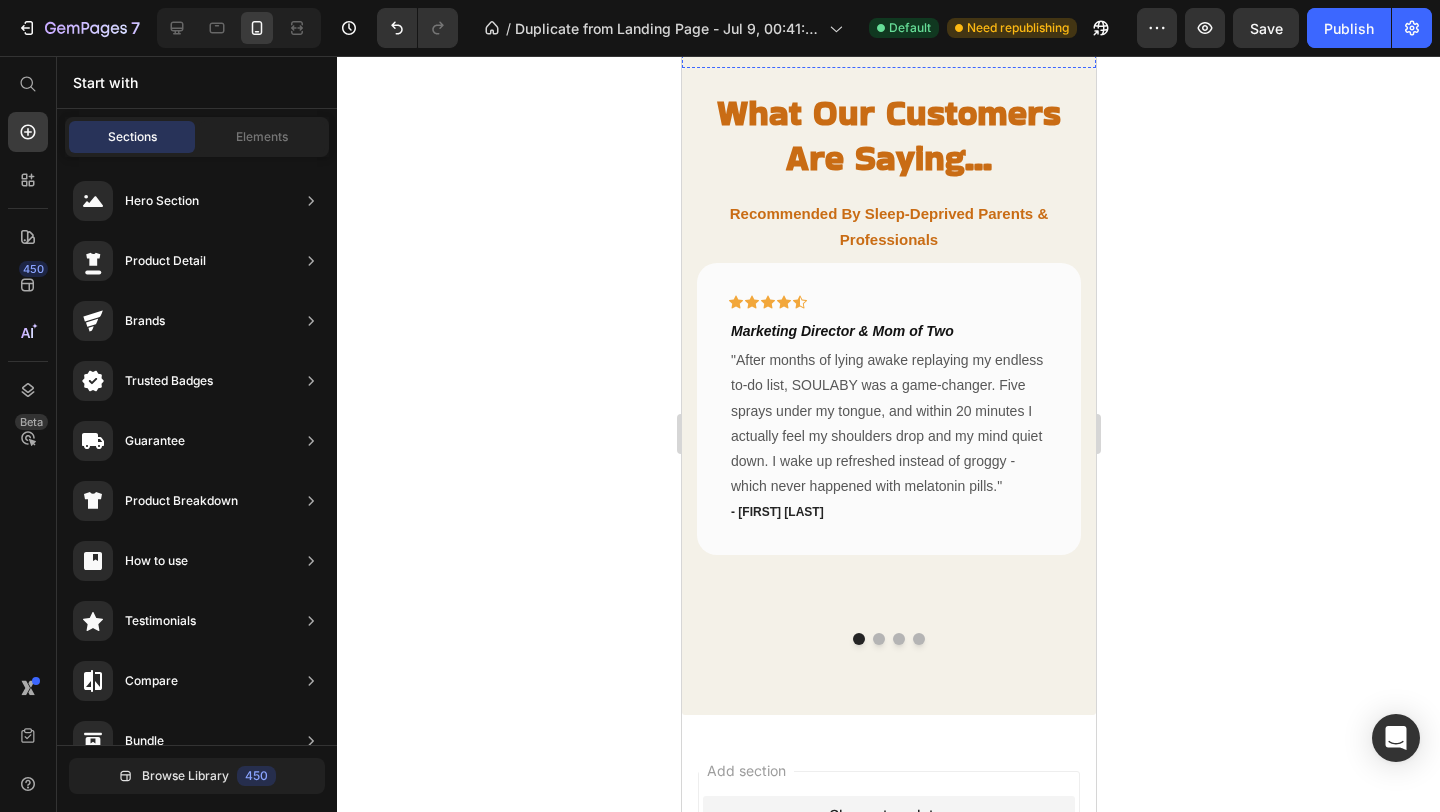 scroll, scrollTop: 3476, scrollLeft: 0, axis: vertical 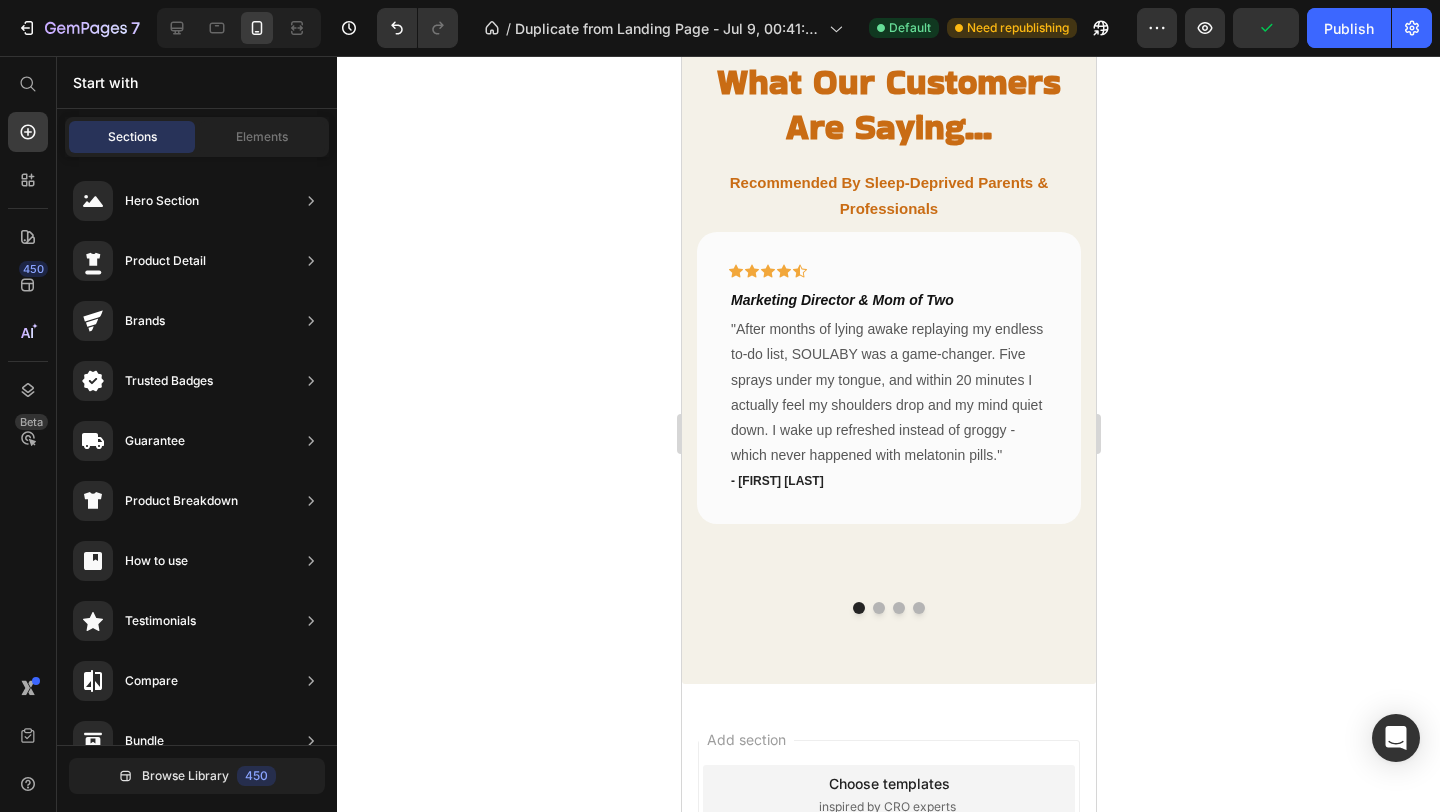 click at bounding box center (888, -579) 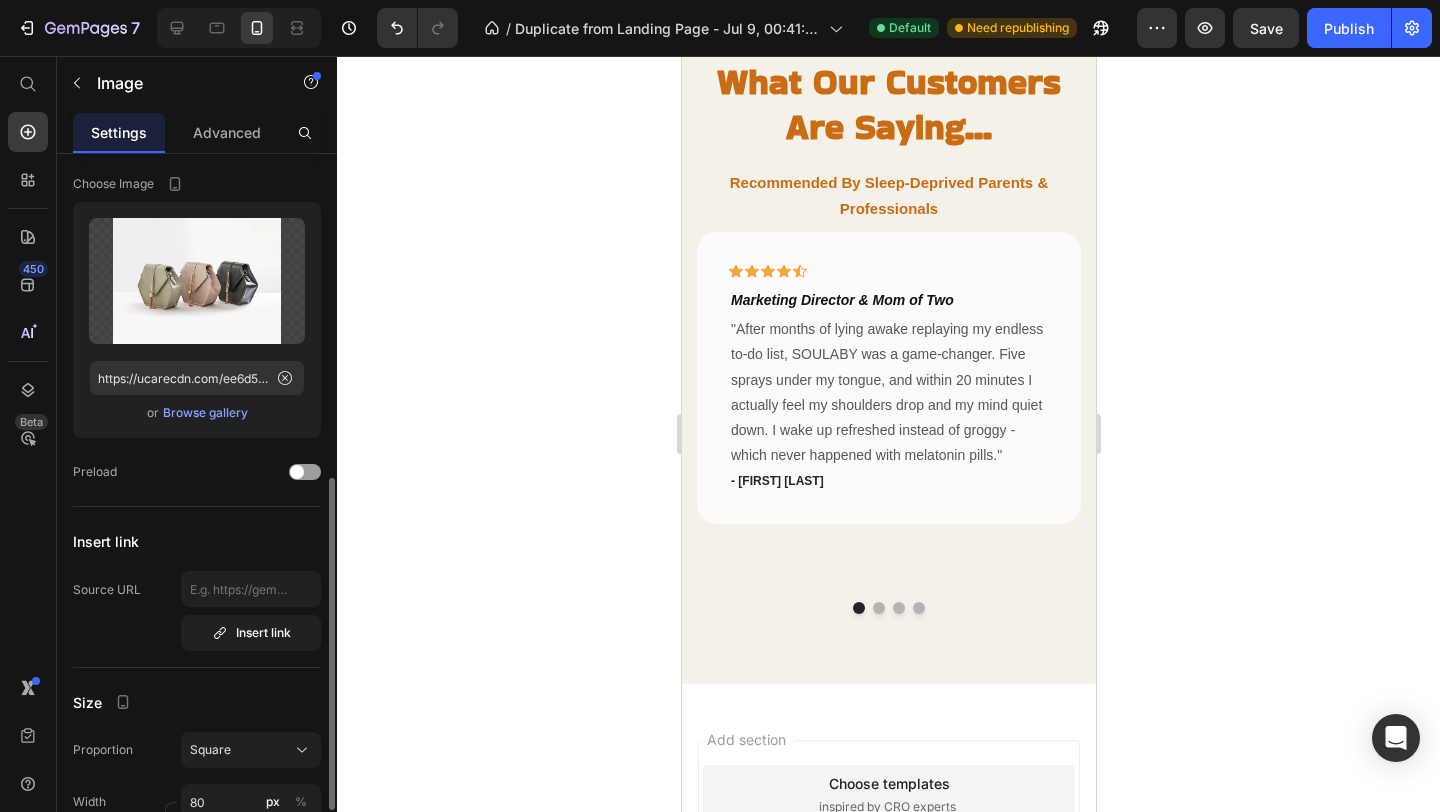 scroll, scrollTop: 0, scrollLeft: 0, axis: both 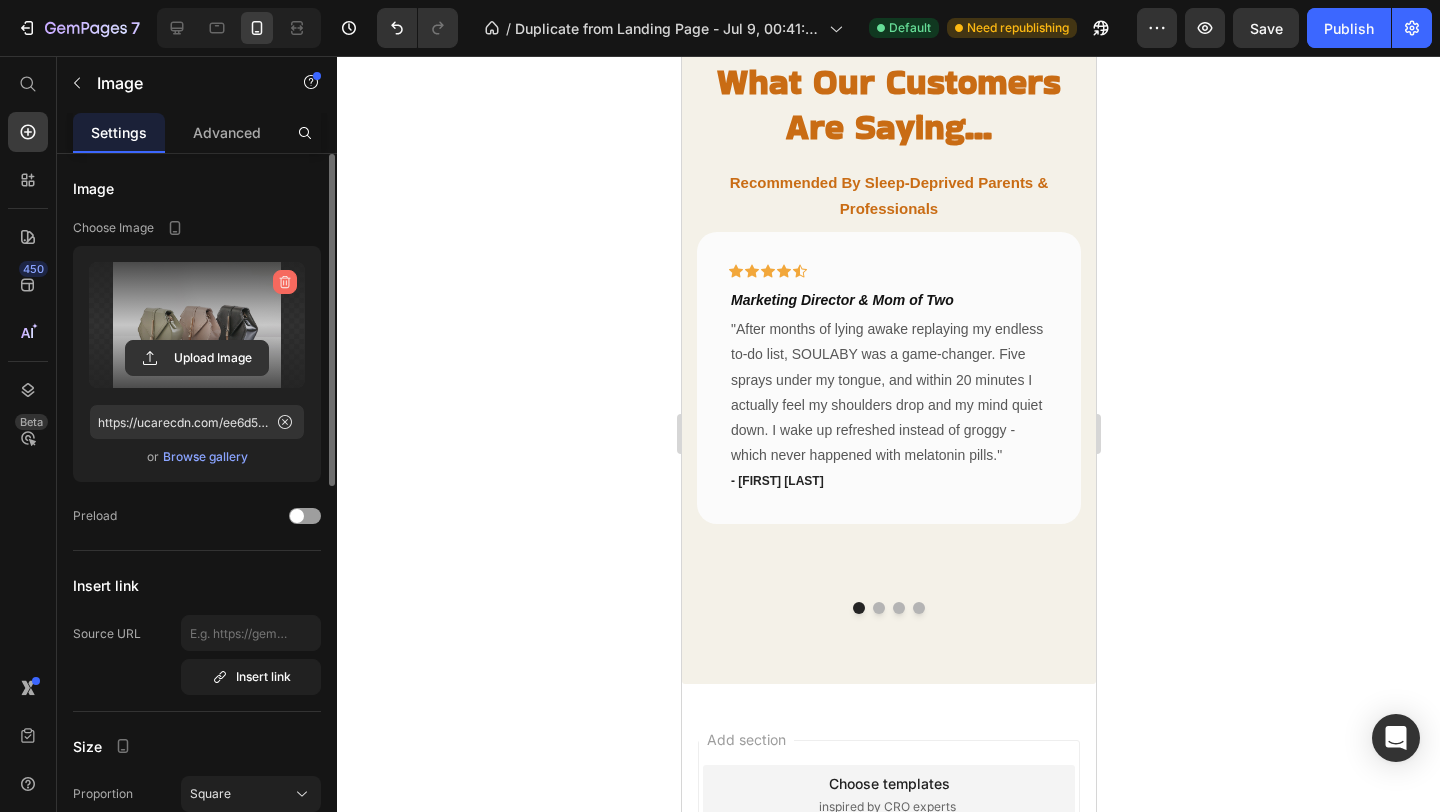 click at bounding box center [285, 282] 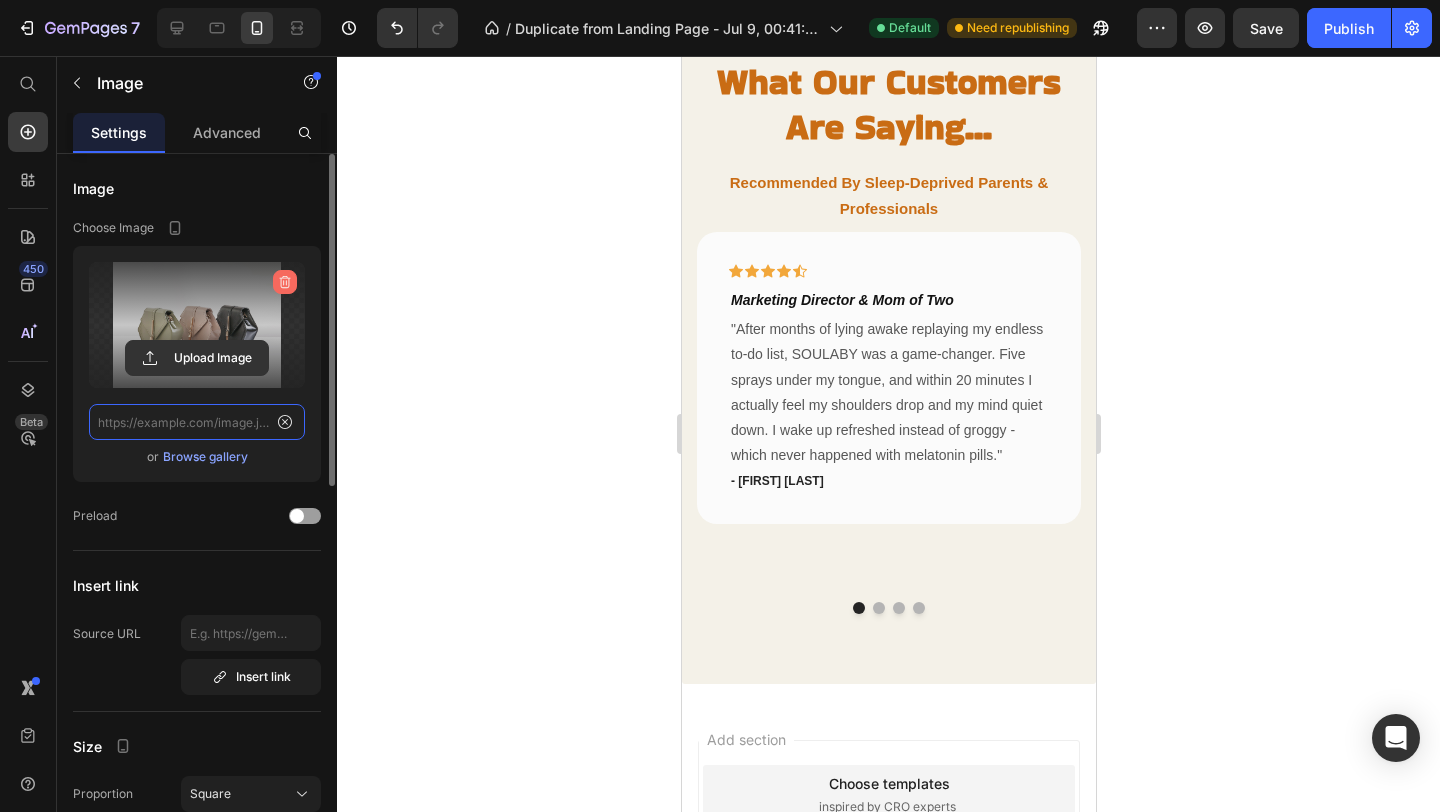 scroll, scrollTop: 0, scrollLeft: 0, axis: both 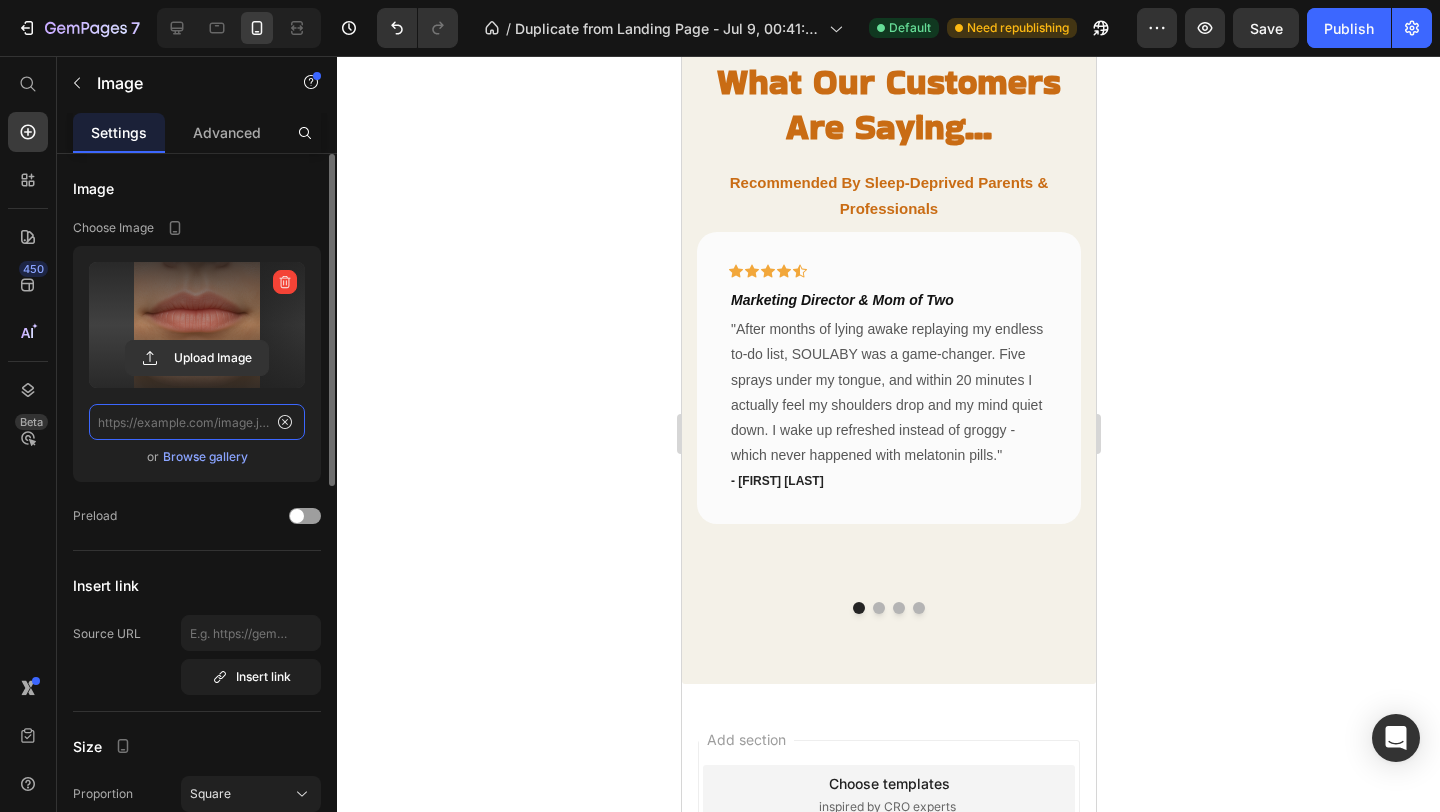 type on "https://cdn.shopify.com/s/files/1/0766/1266/5565/files/gempages_574492410030064752-08baab8c-e544-4220-86fb-8ed4bad9cdd2.png" 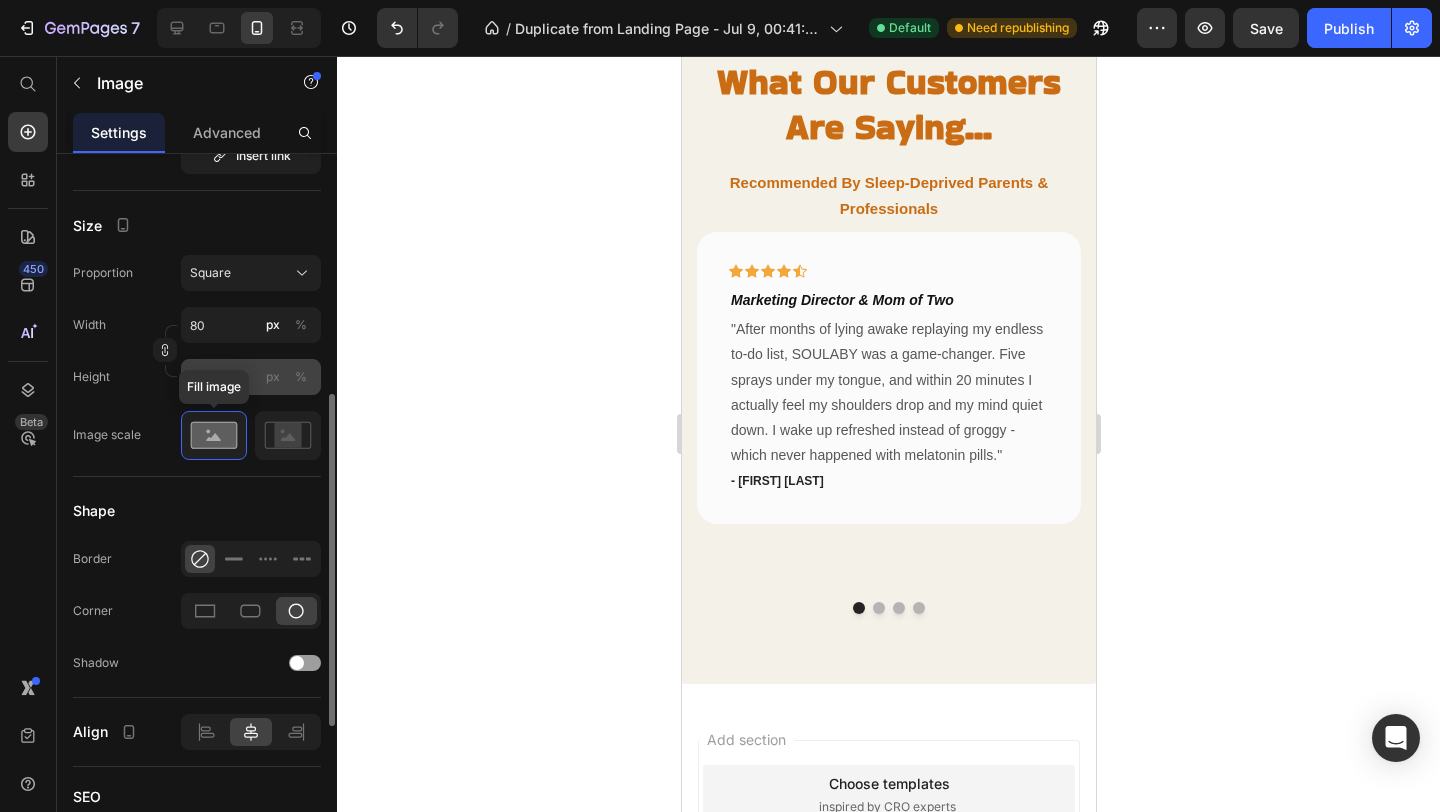 scroll, scrollTop: 525, scrollLeft: 0, axis: vertical 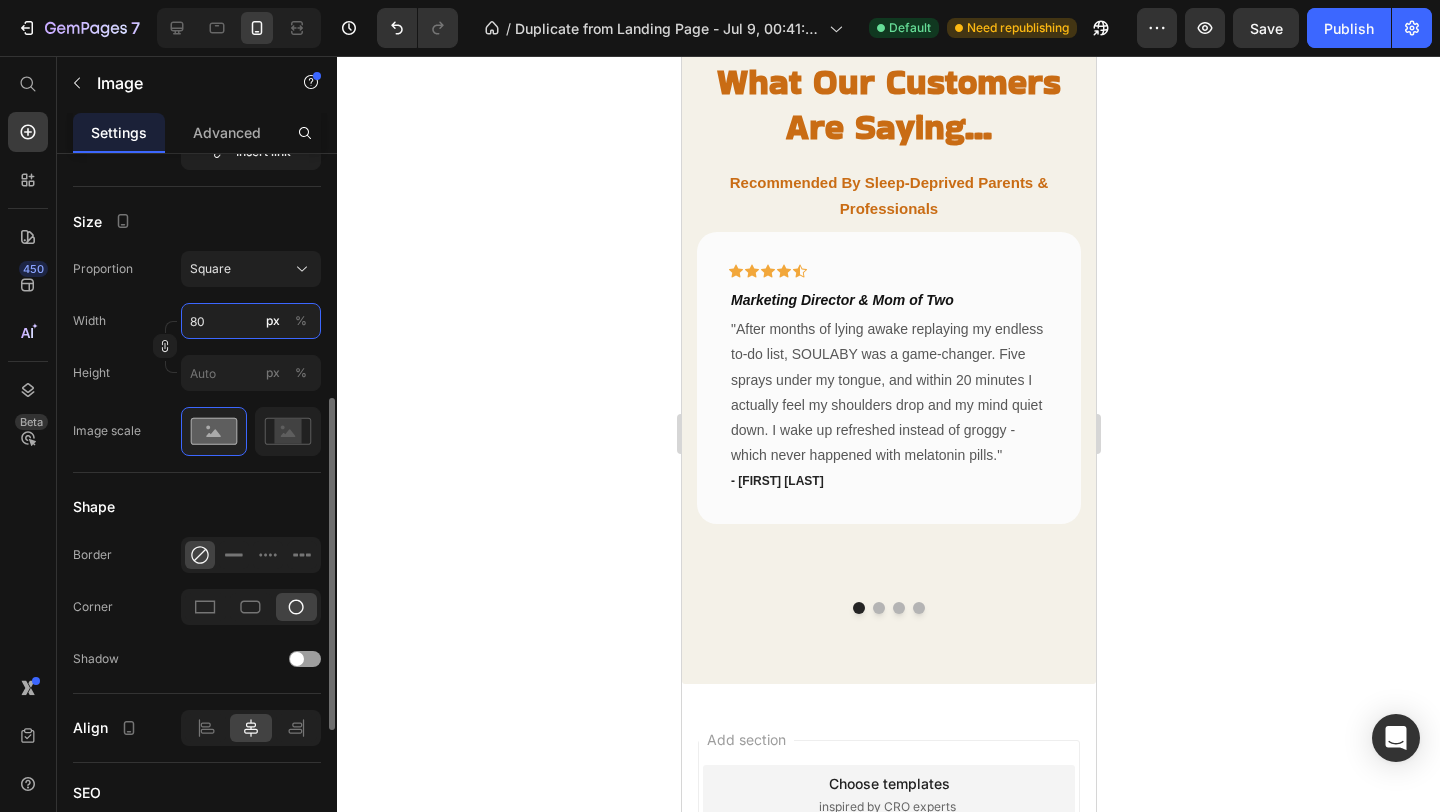 click on "80" at bounding box center [251, 321] 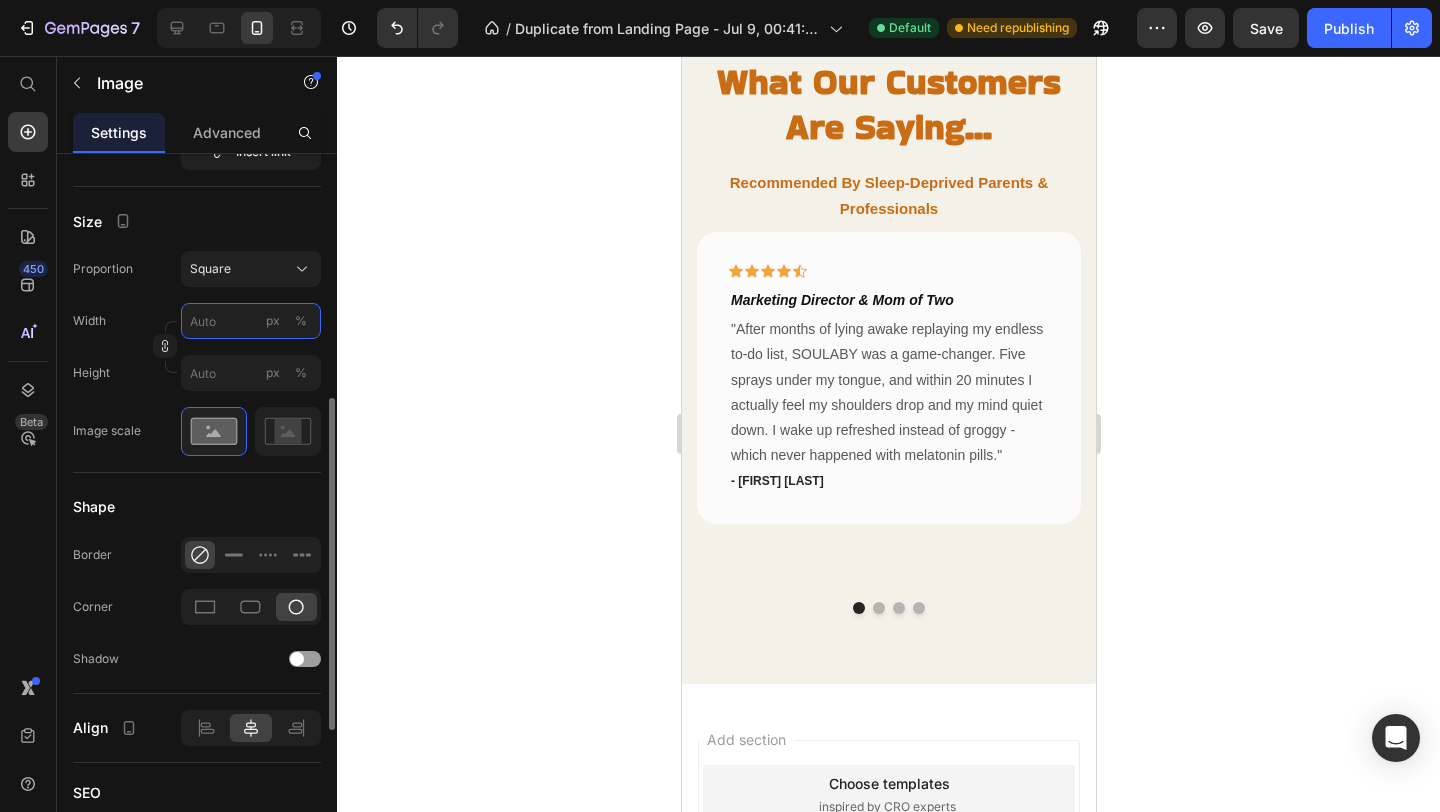 type on "1" 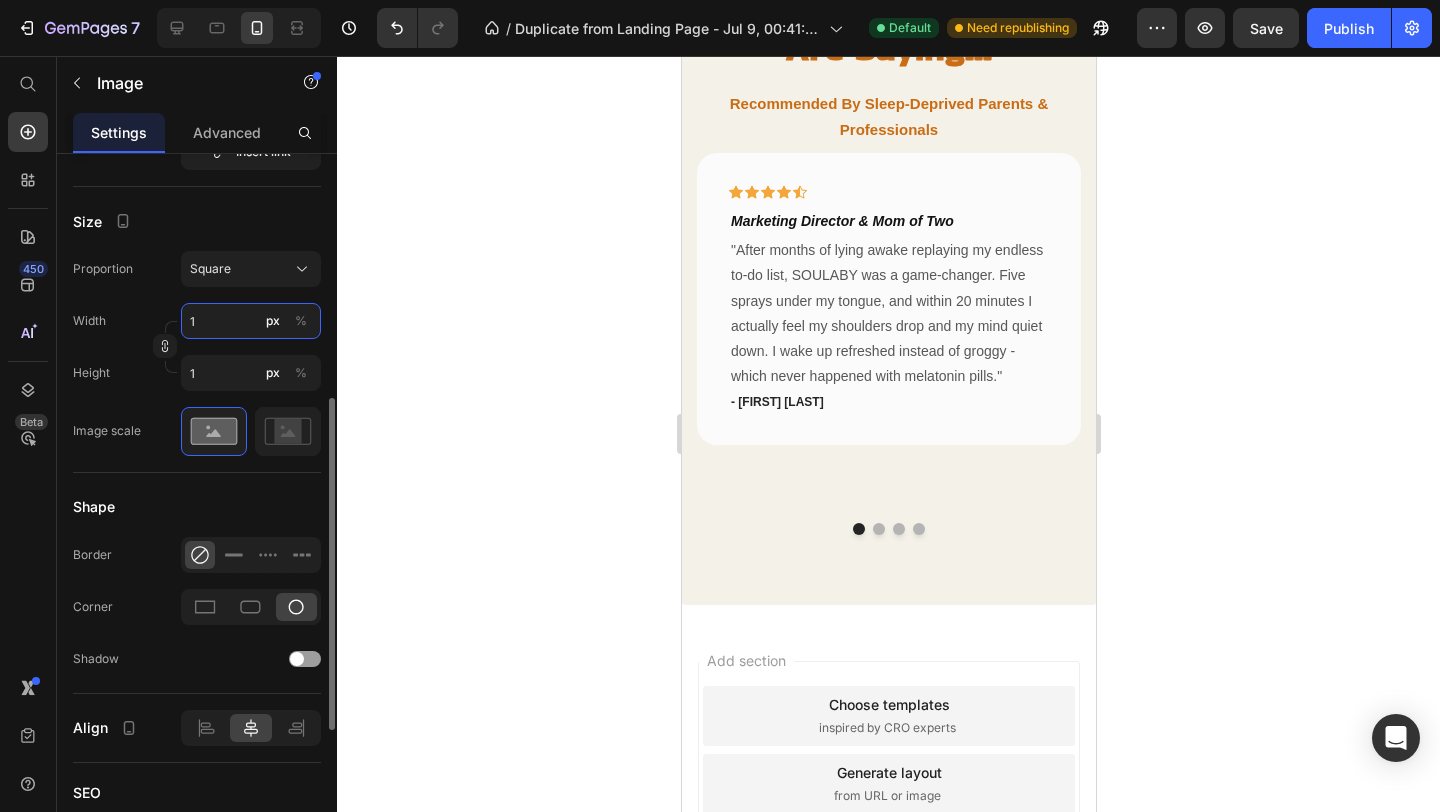 type on "15" 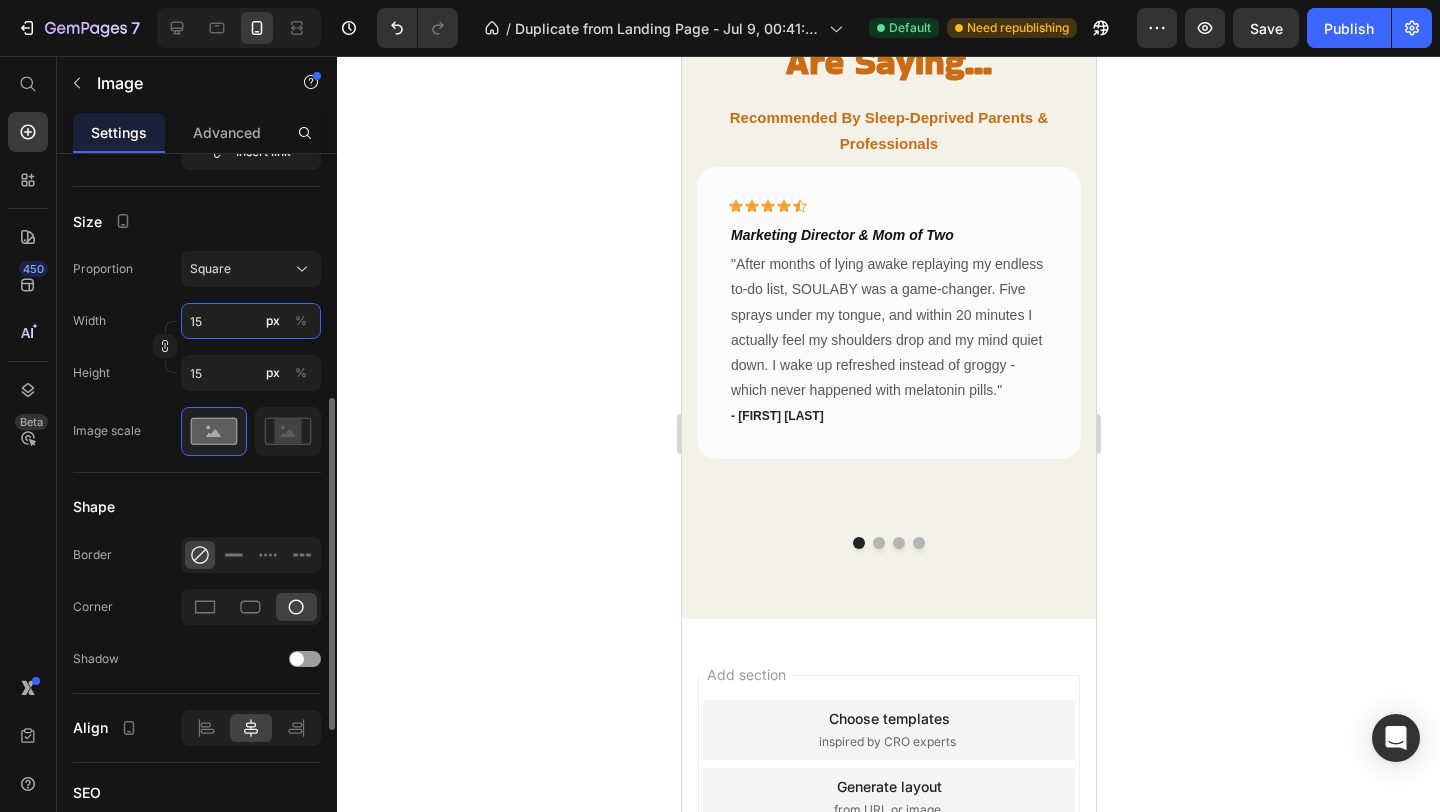 type on "150" 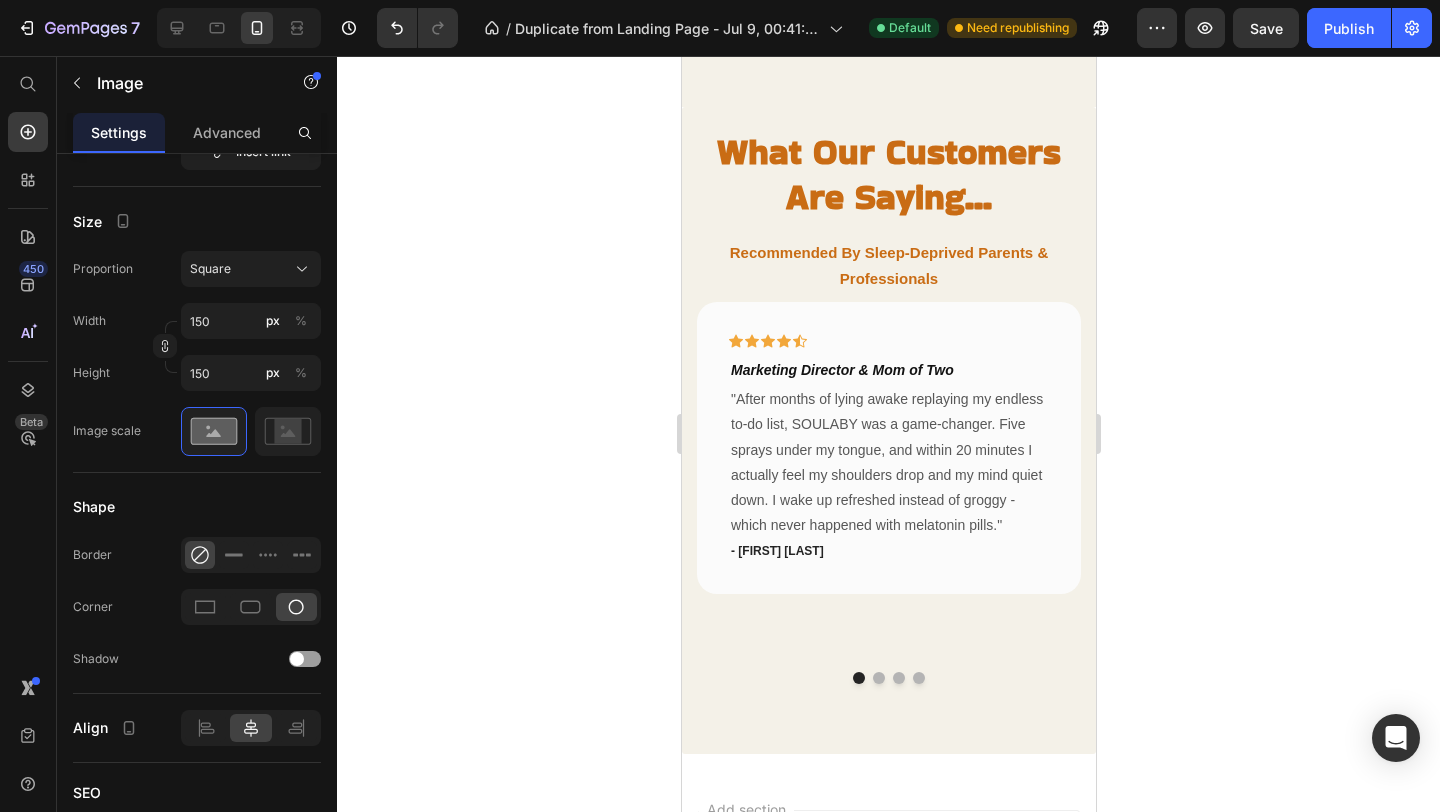 click 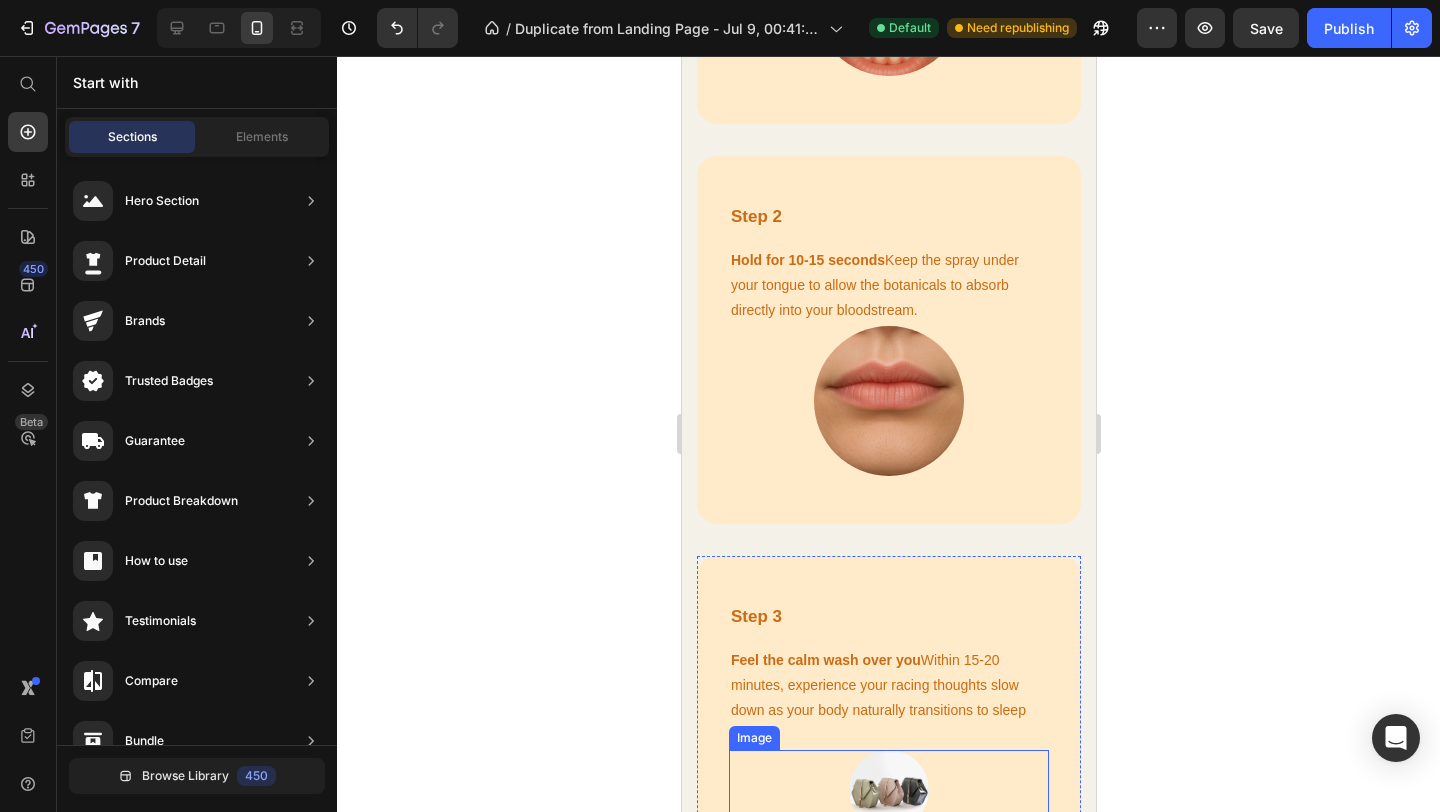 scroll, scrollTop: 3703, scrollLeft: 0, axis: vertical 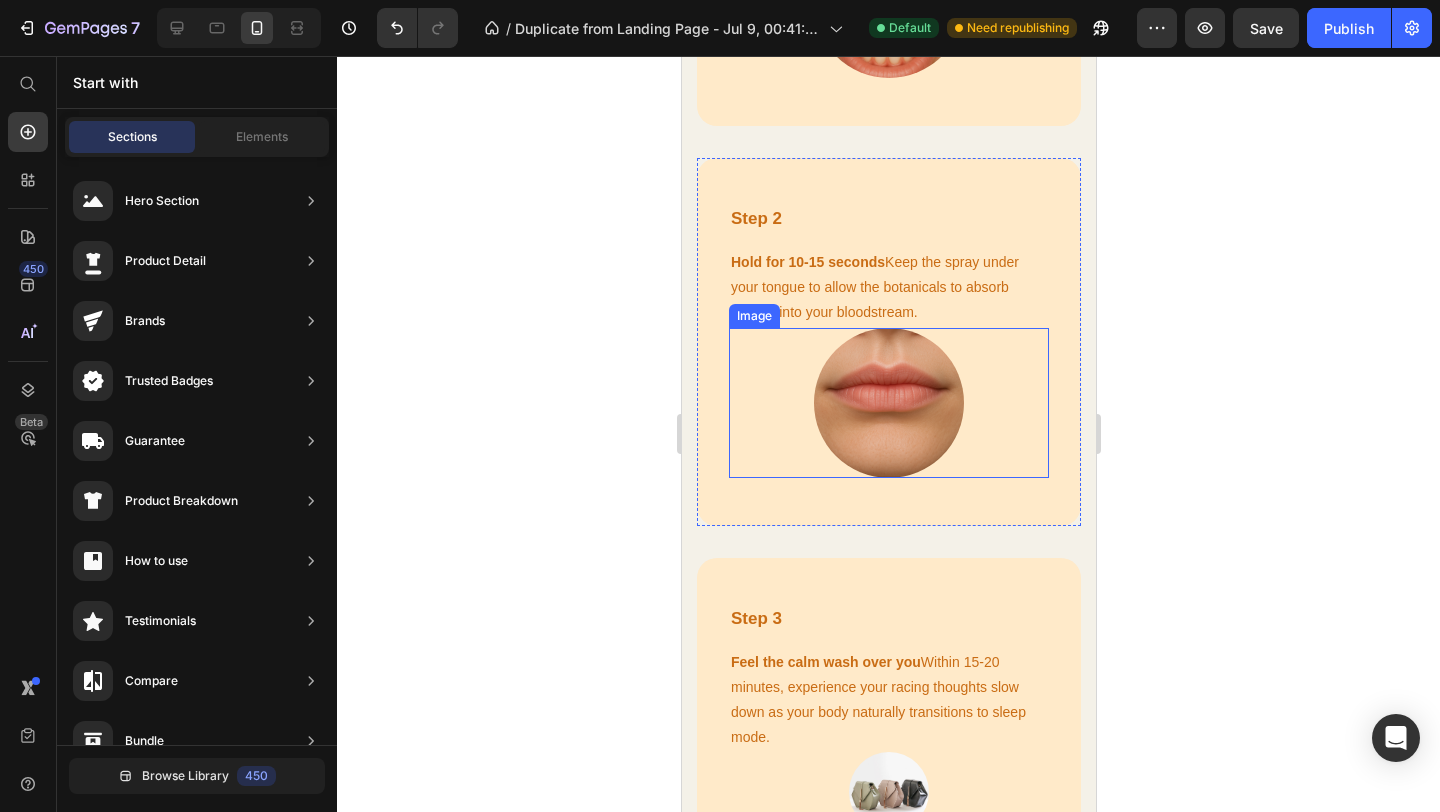 click at bounding box center (888, 403) 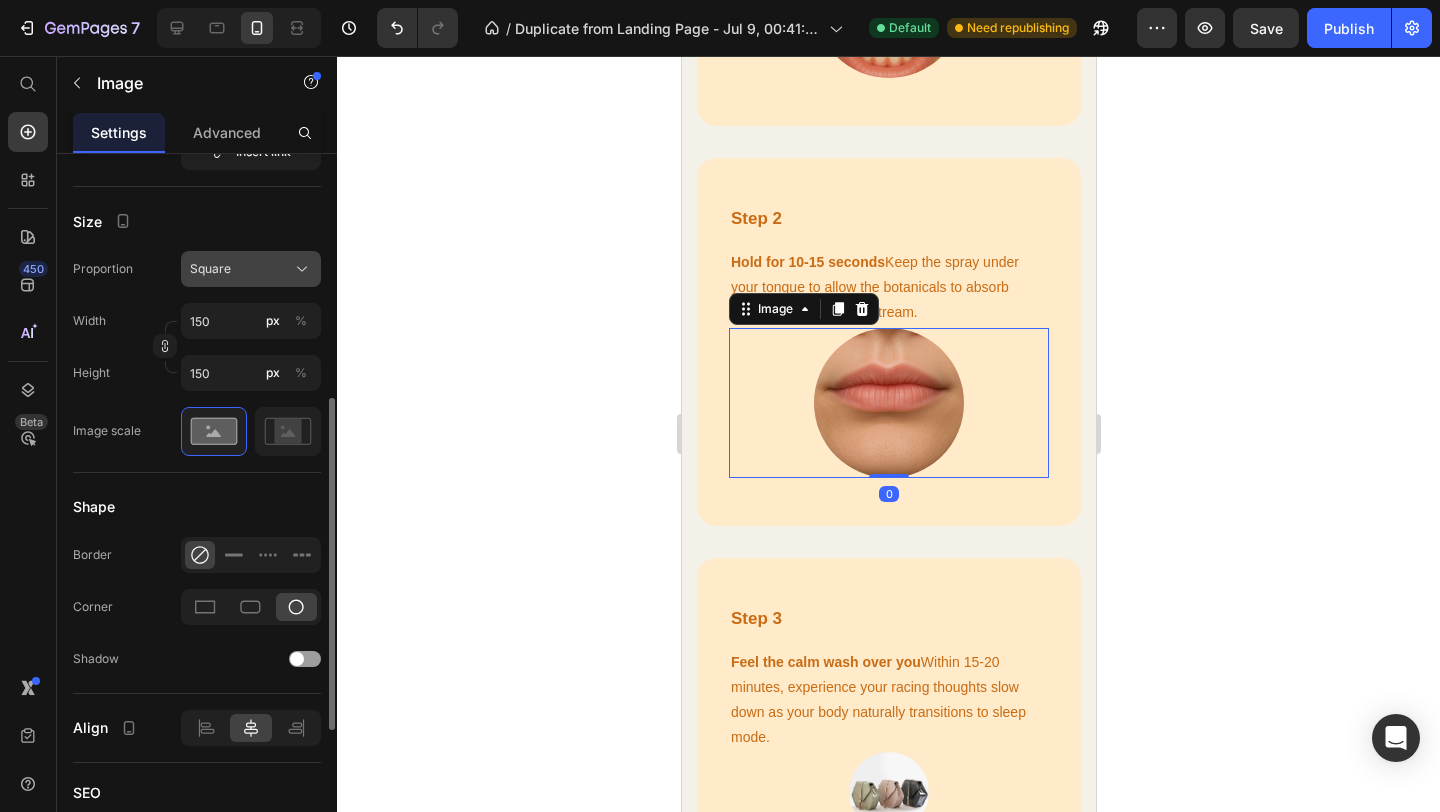 scroll, scrollTop: 0, scrollLeft: 0, axis: both 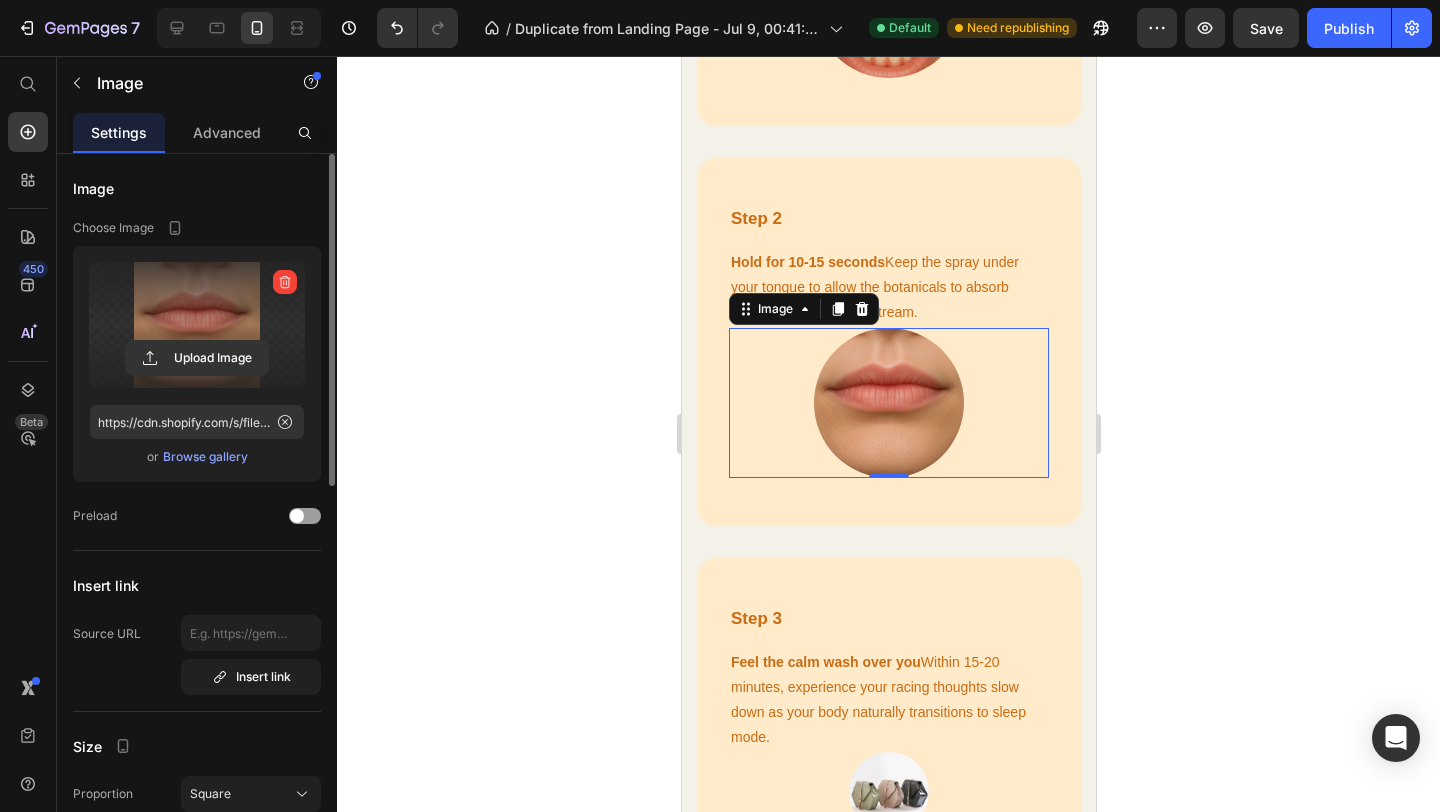 click at bounding box center [197, 325] 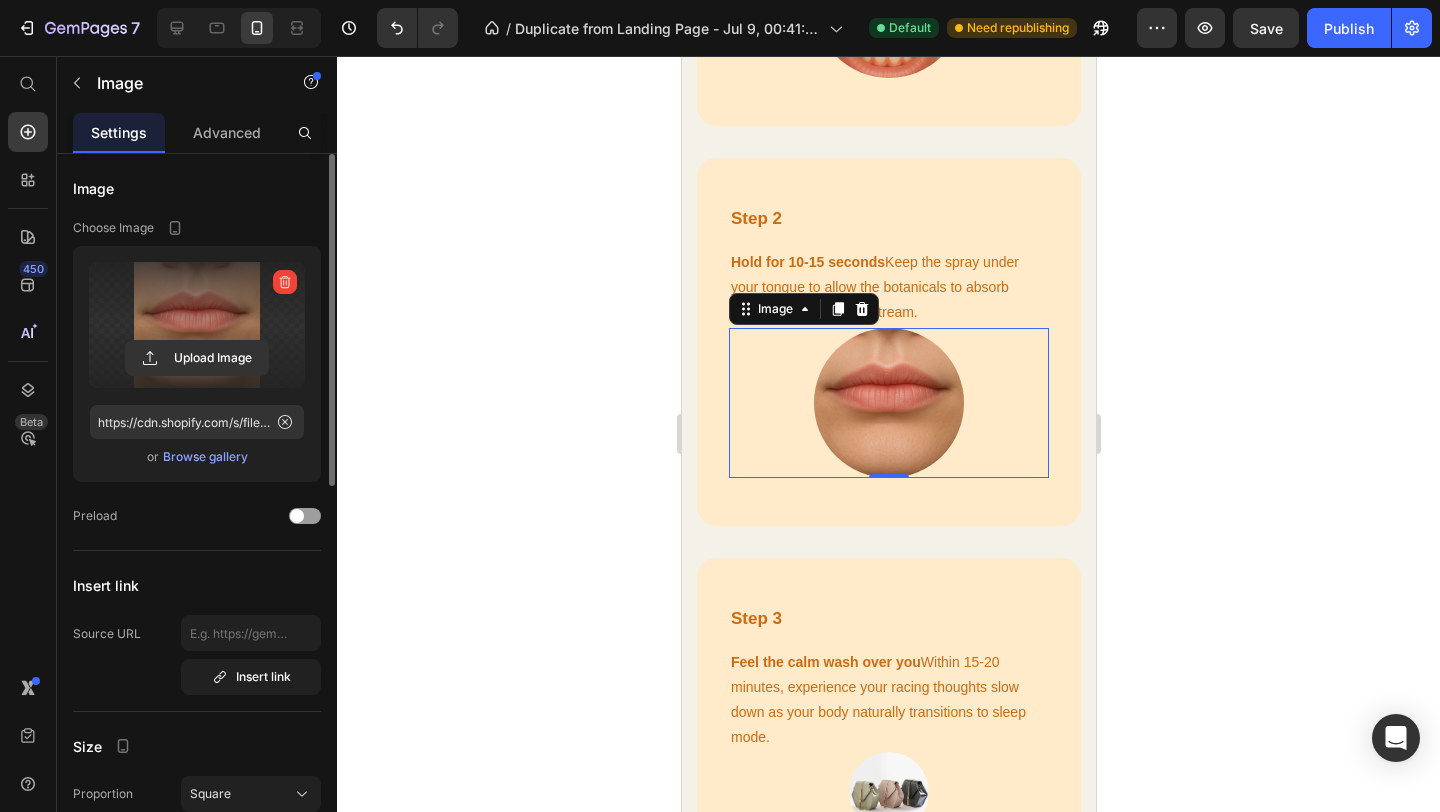 click 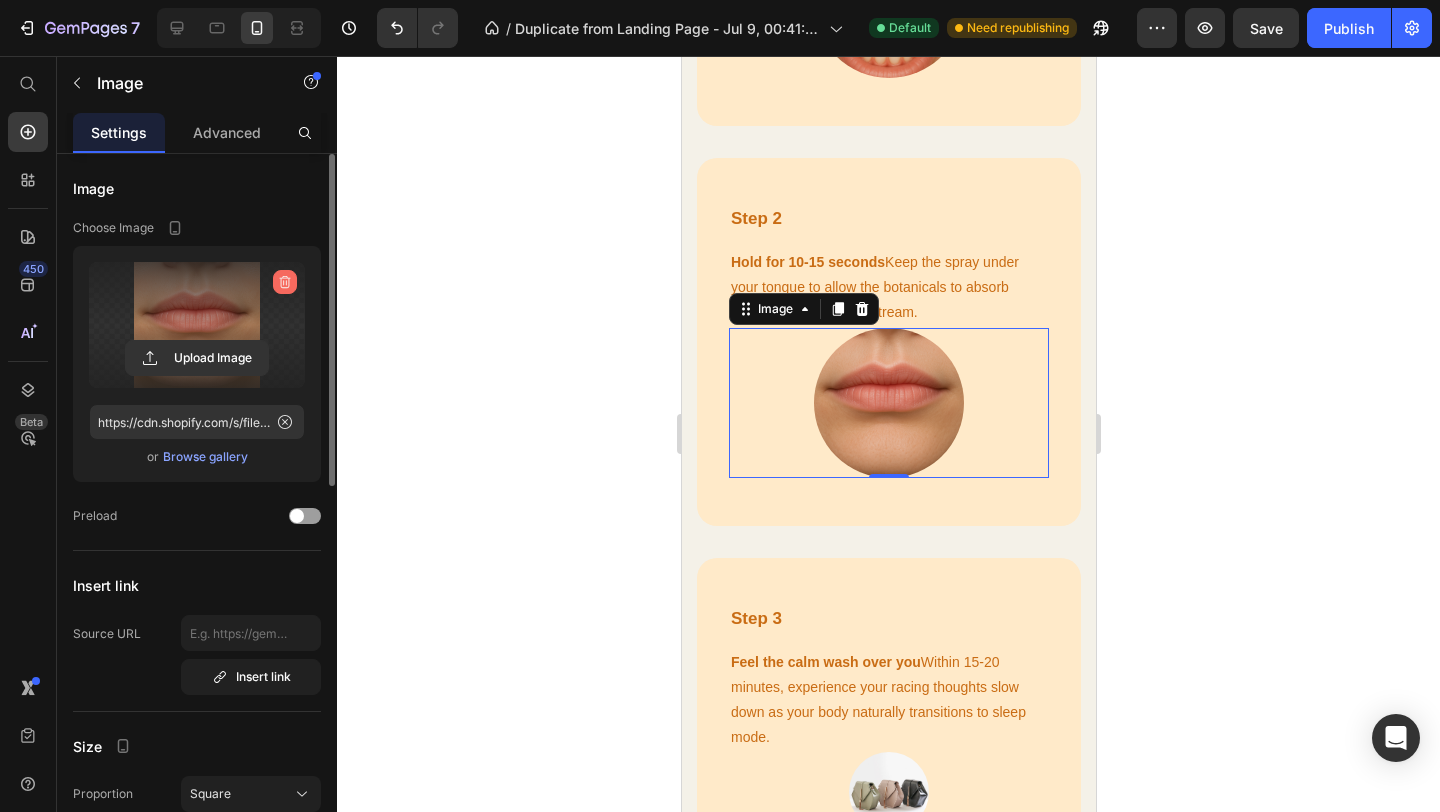 click at bounding box center [285, 282] 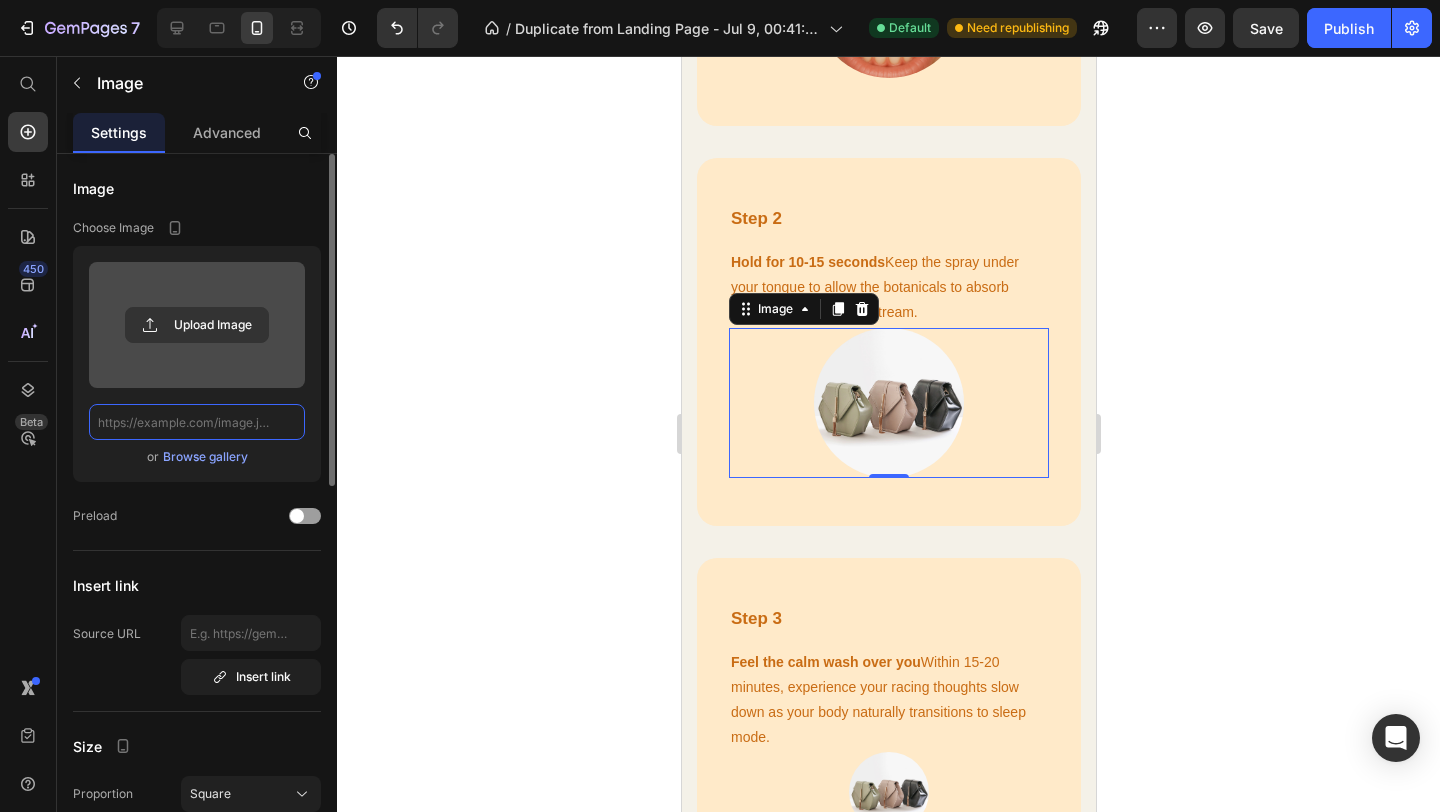 scroll, scrollTop: 0, scrollLeft: 0, axis: both 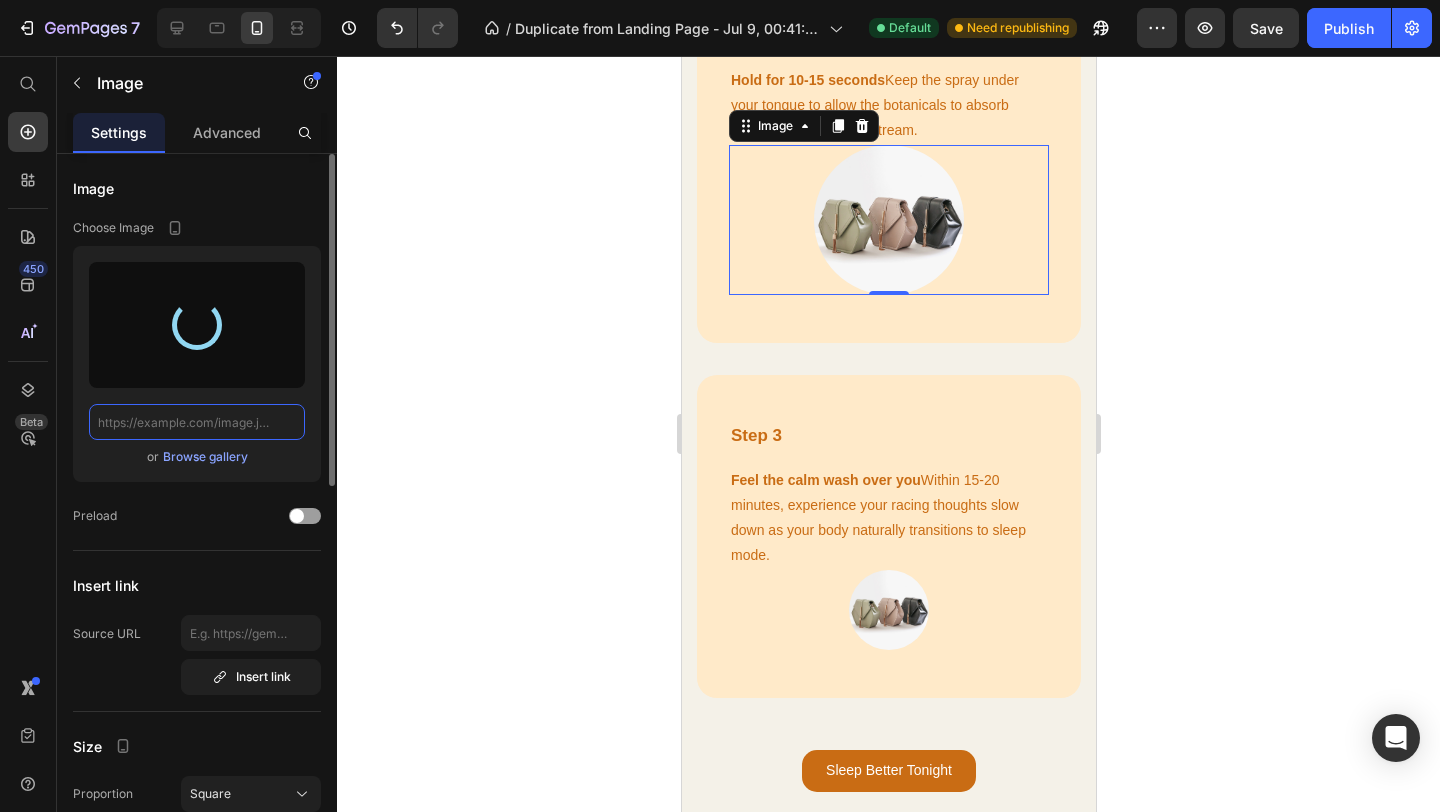 type on "https://cdn.shopify.com/s/files/1/0766/1266/5565/files/gempages_574492410030064752-131417d5-302f-4d1e-a64a-3a856cd99fa7.jpg" 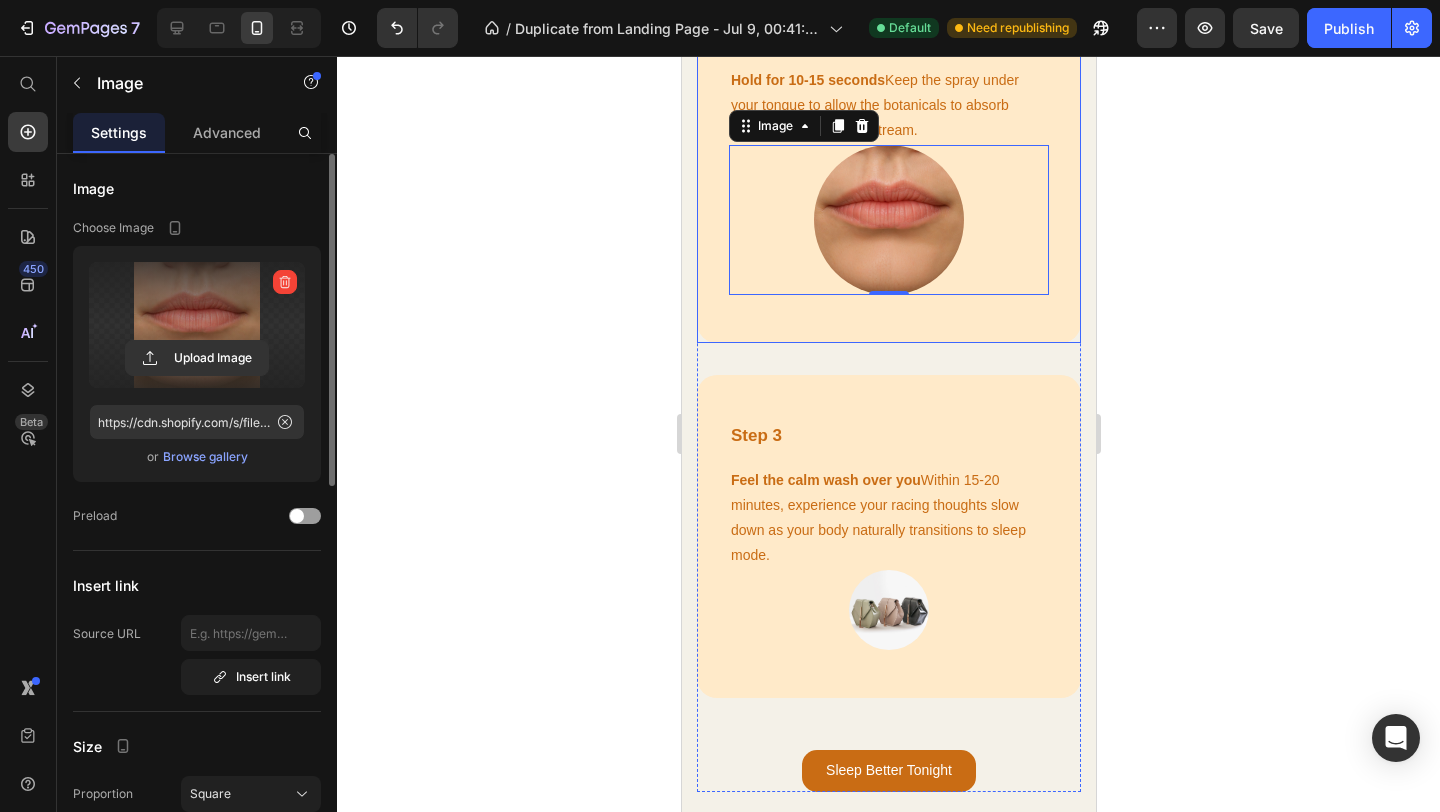 click 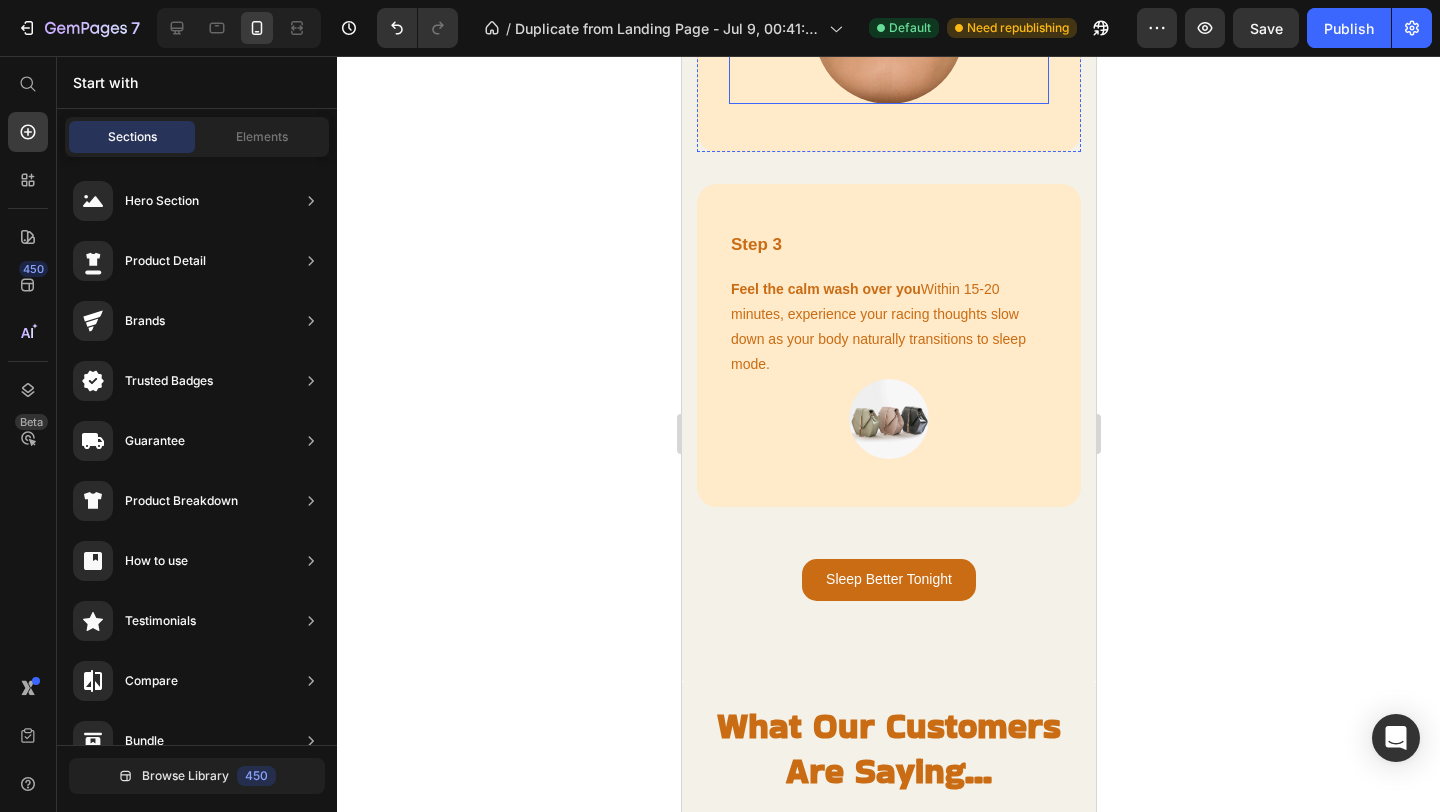 scroll, scrollTop: 4069, scrollLeft: 0, axis: vertical 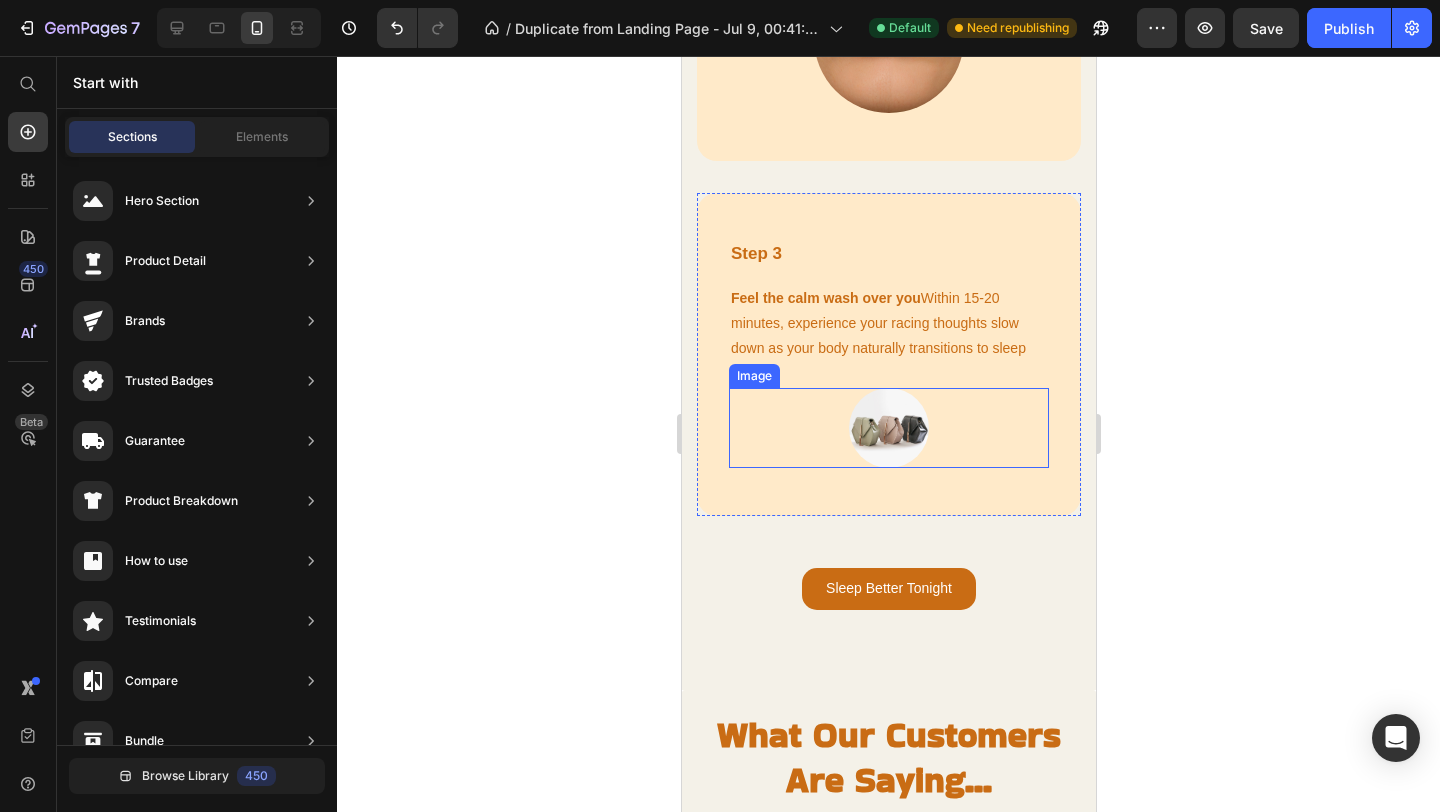 click at bounding box center (888, 428) 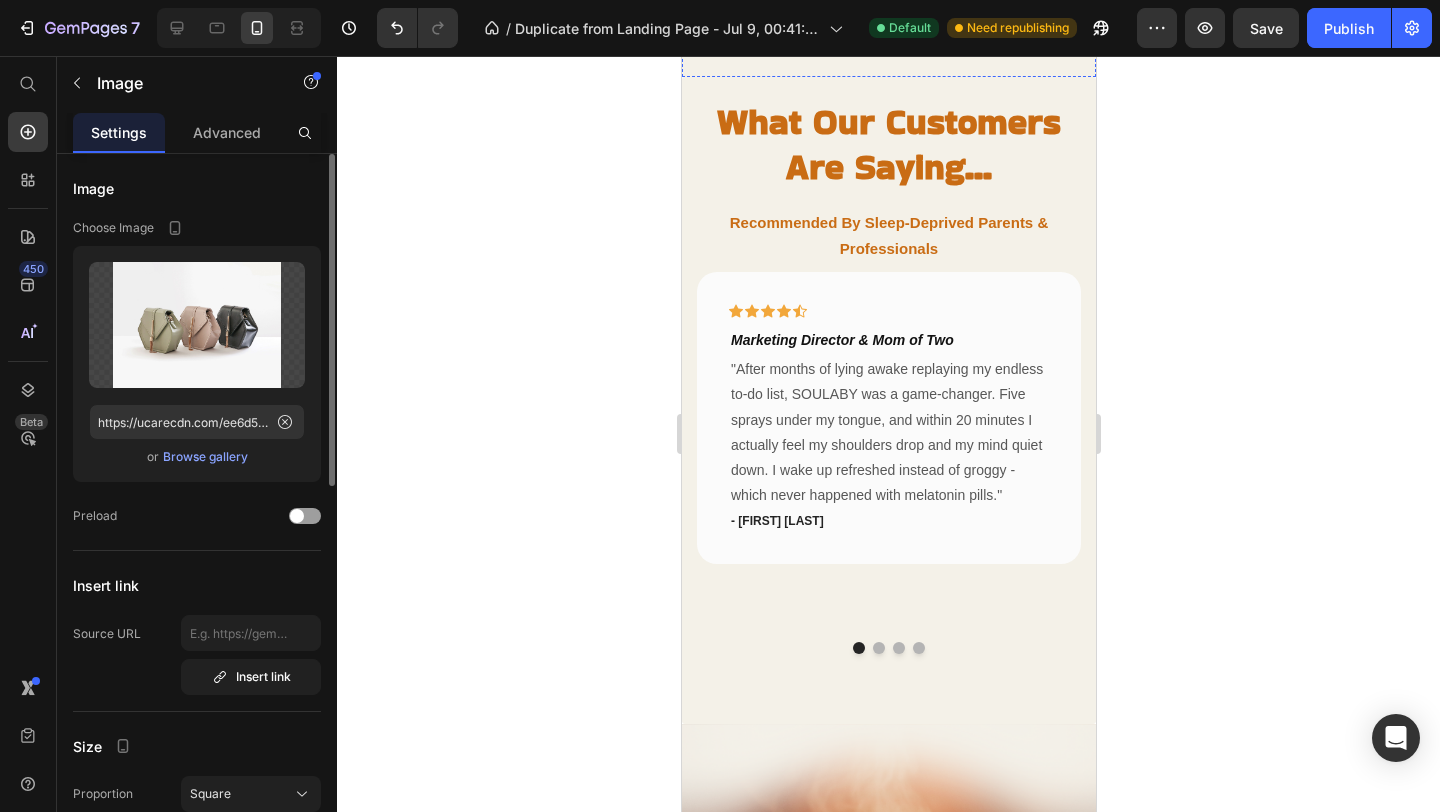 scroll, scrollTop: 4676, scrollLeft: 0, axis: vertical 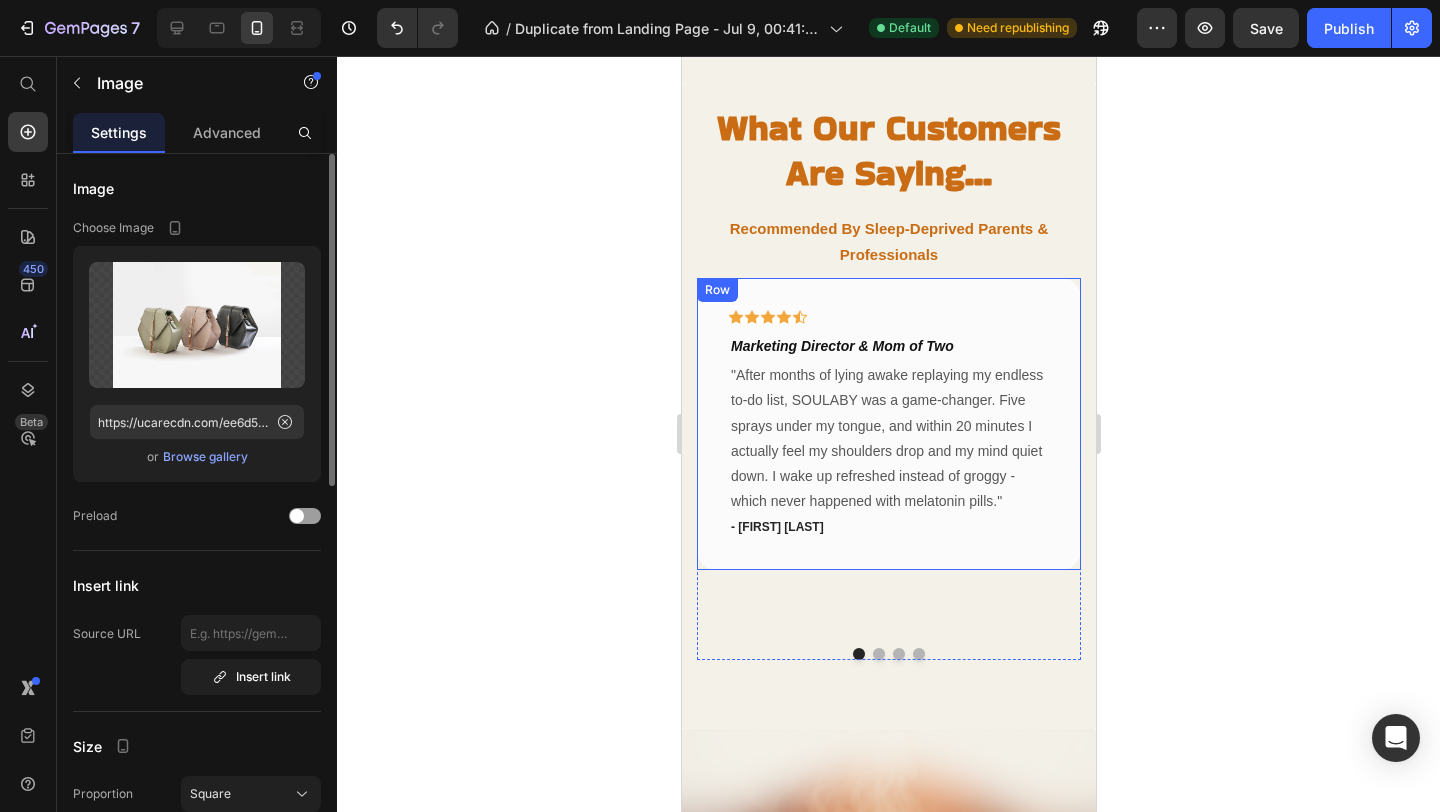click on "Icon
Icon
Icon
Icon
Icon Row Marketing Director & Mom of Two Heading "After months of lying awake replaying my endless to-do list, SOULABY was a game-changer. Five sprays under my tongue, and within 20 minutes I actually feel my shoulders drop and my mind quiet down. I wake up refreshed instead of groggy - which never happened with melatonin pills." Text block - [FIRST] [LAST] Text block Row" at bounding box center [888, 424] 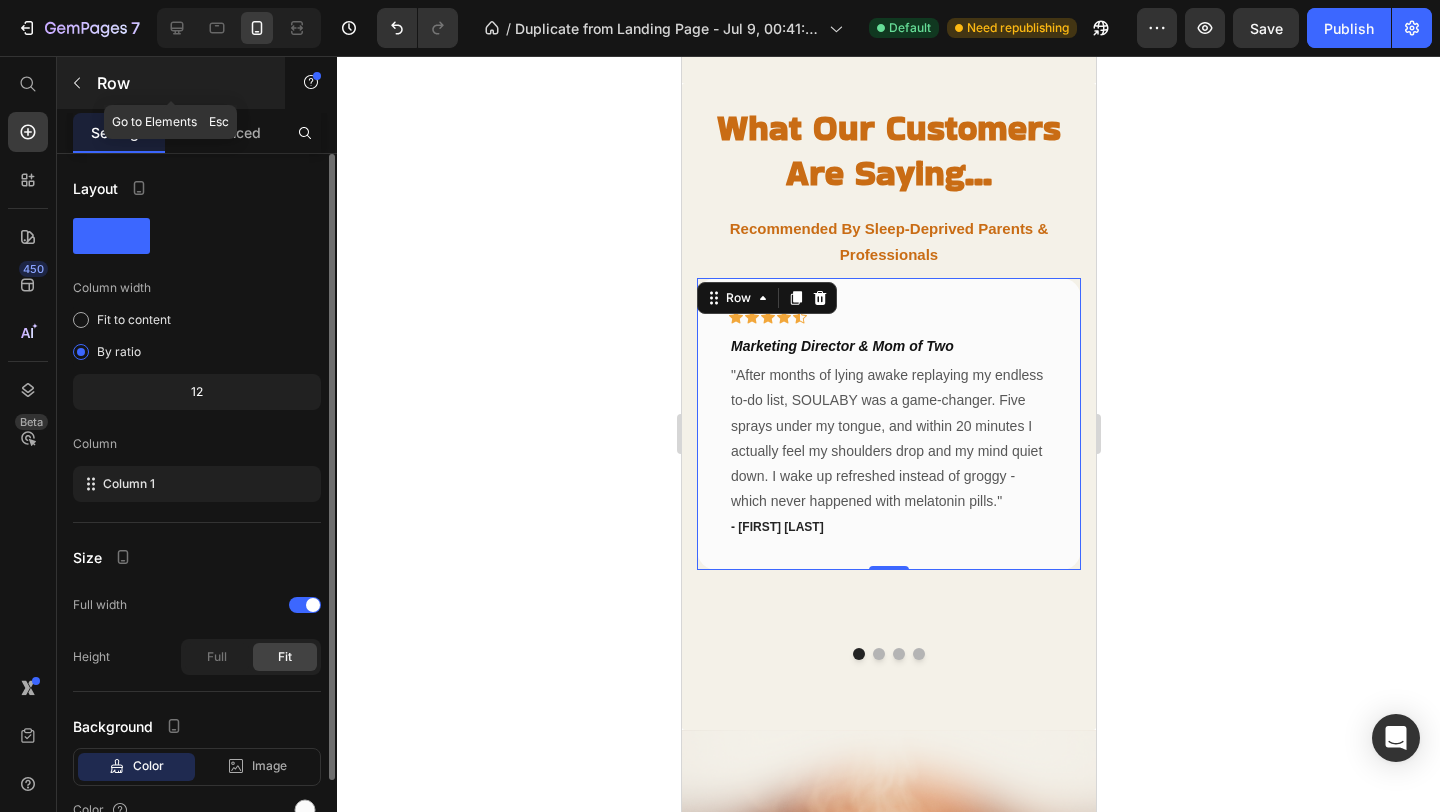 click 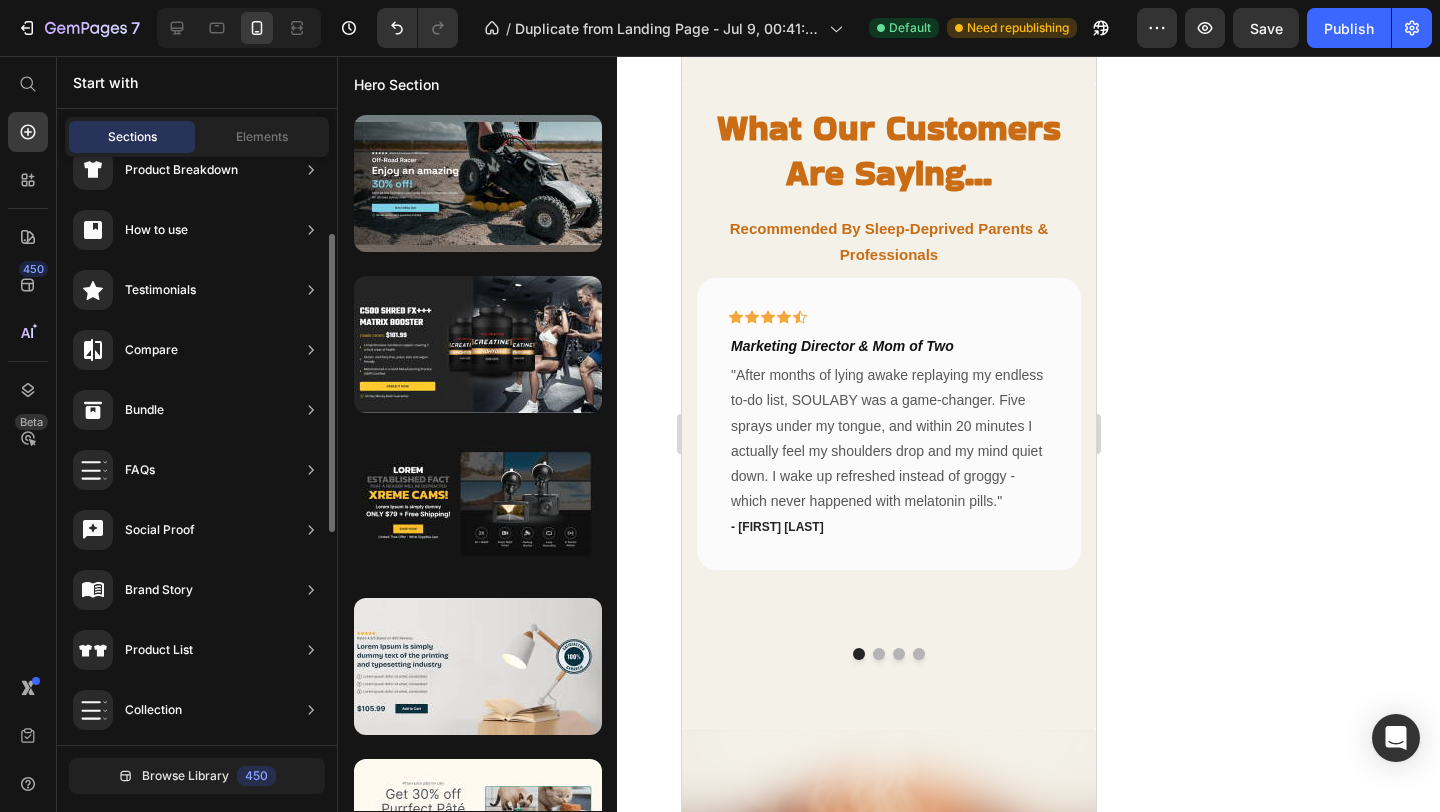 scroll, scrollTop: 404, scrollLeft: 0, axis: vertical 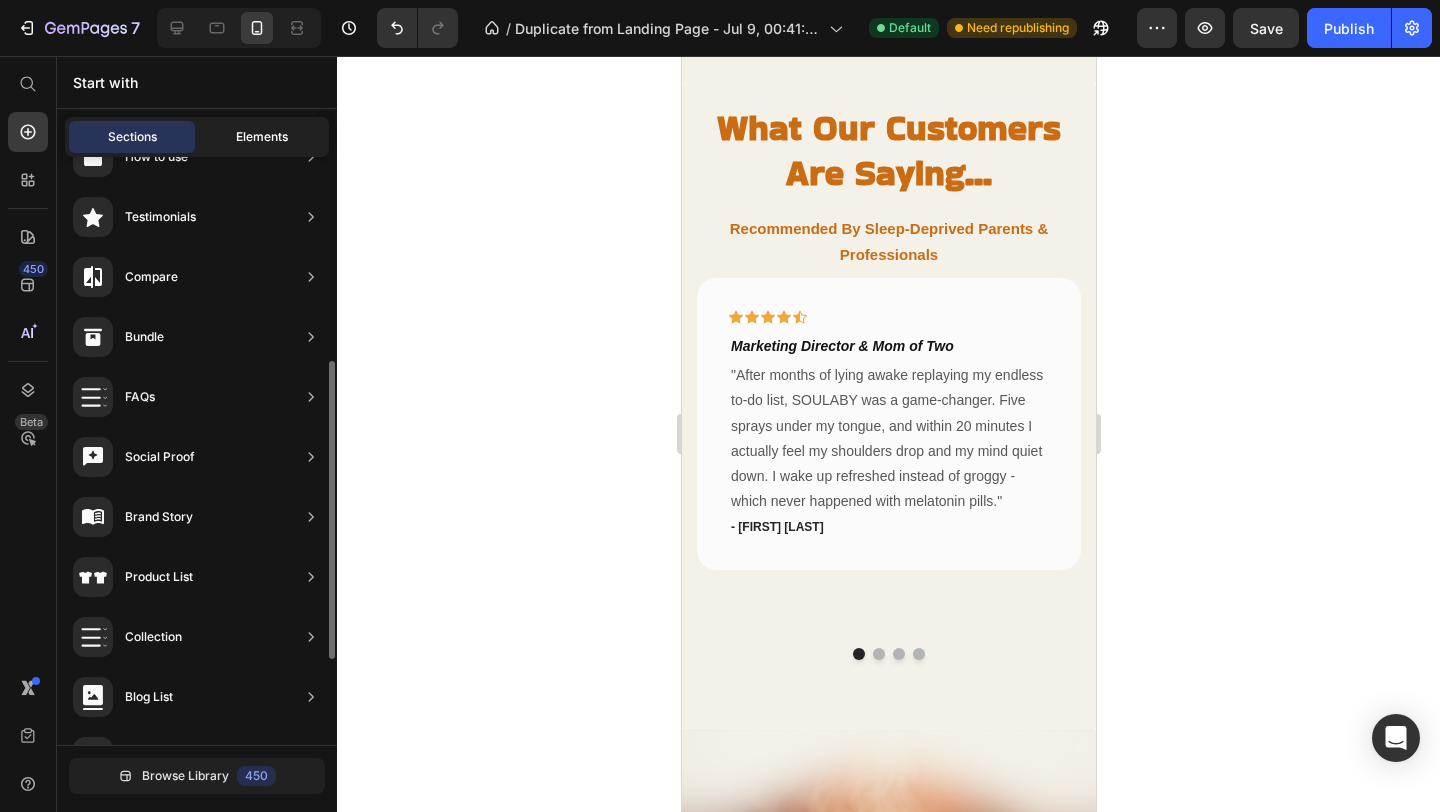 click on "Elements" 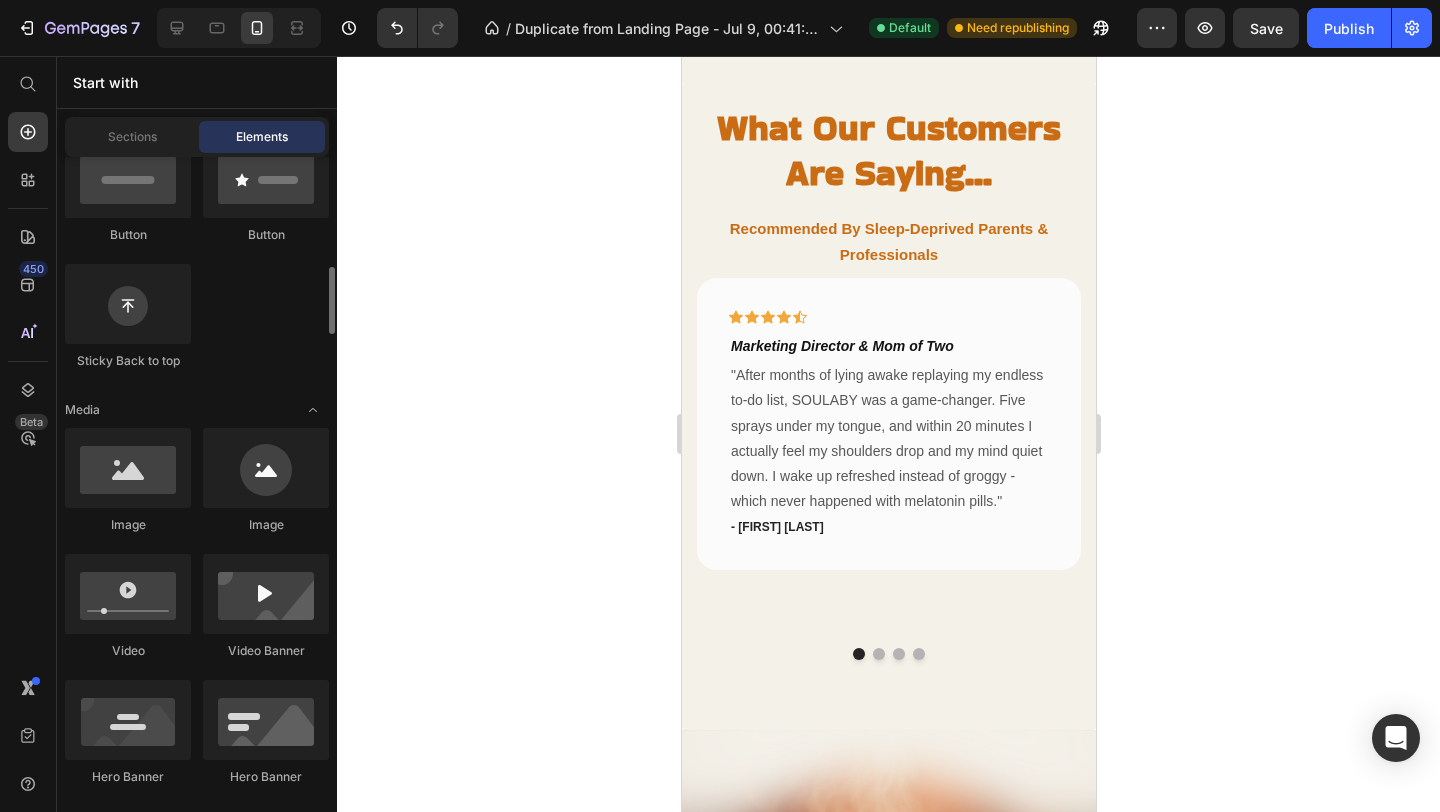 scroll, scrollTop: 568, scrollLeft: 0, axis: vertical 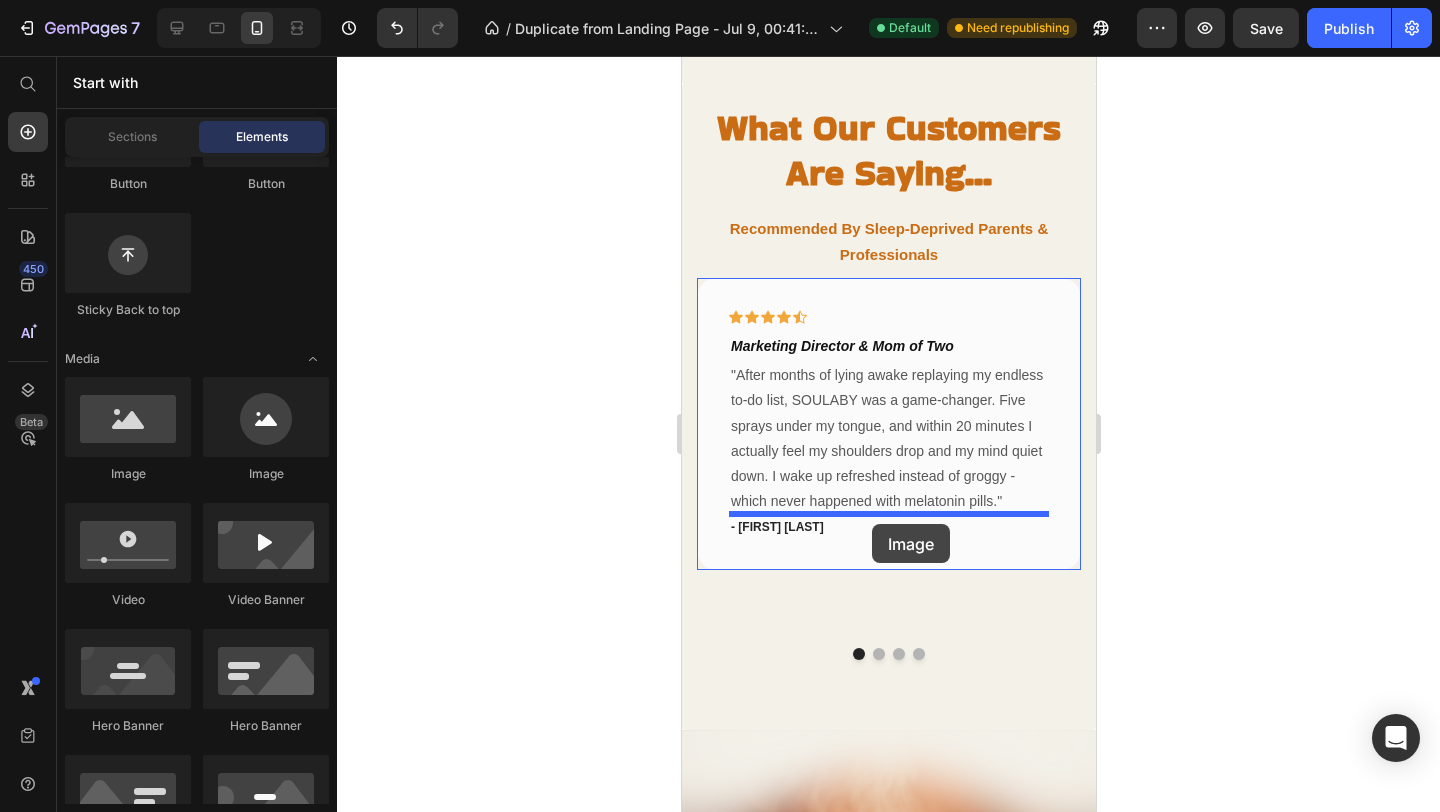 drag, startPoint x: 925, startPoint y: 494, endPoint x: 871, endPoint y: 524, distance: 61.77378 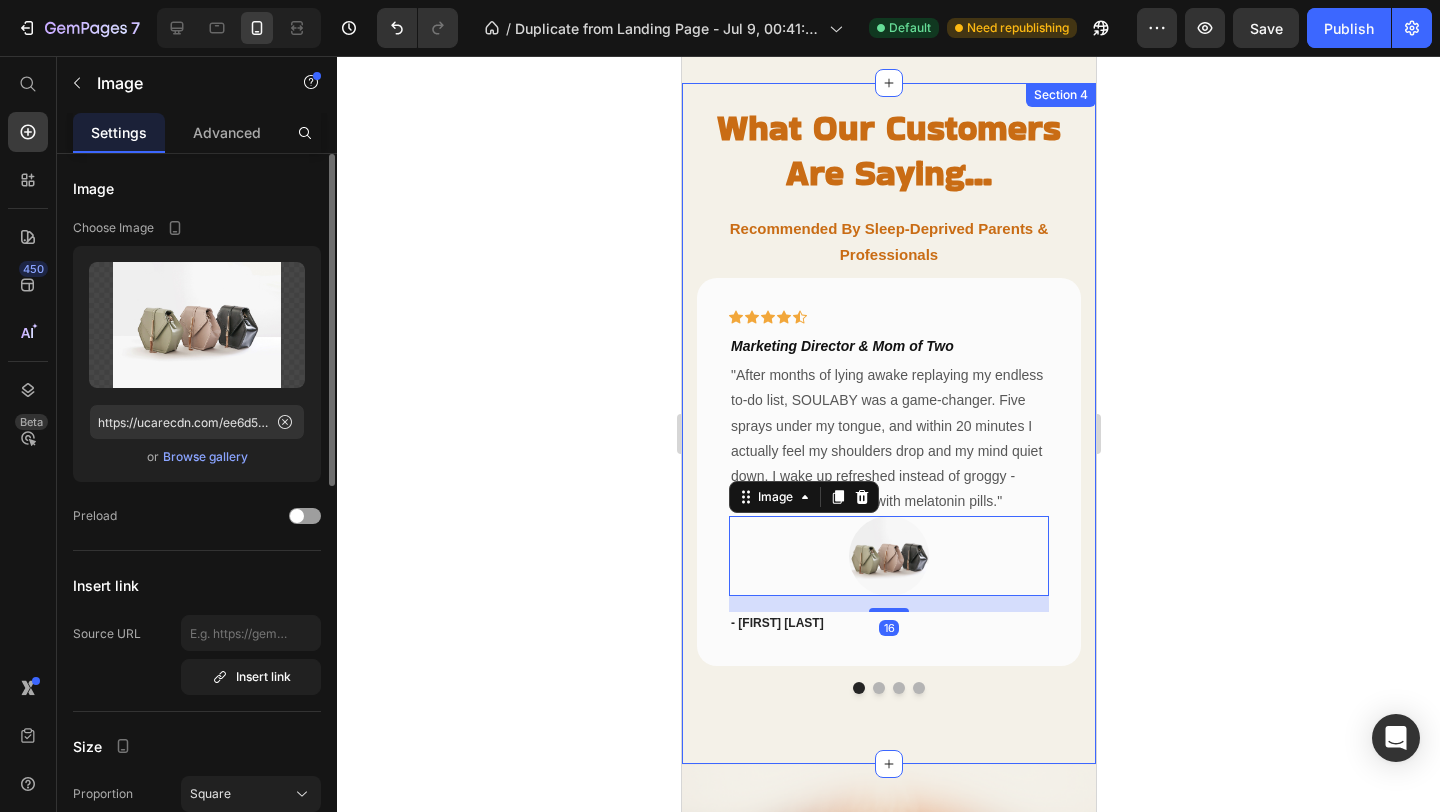 click 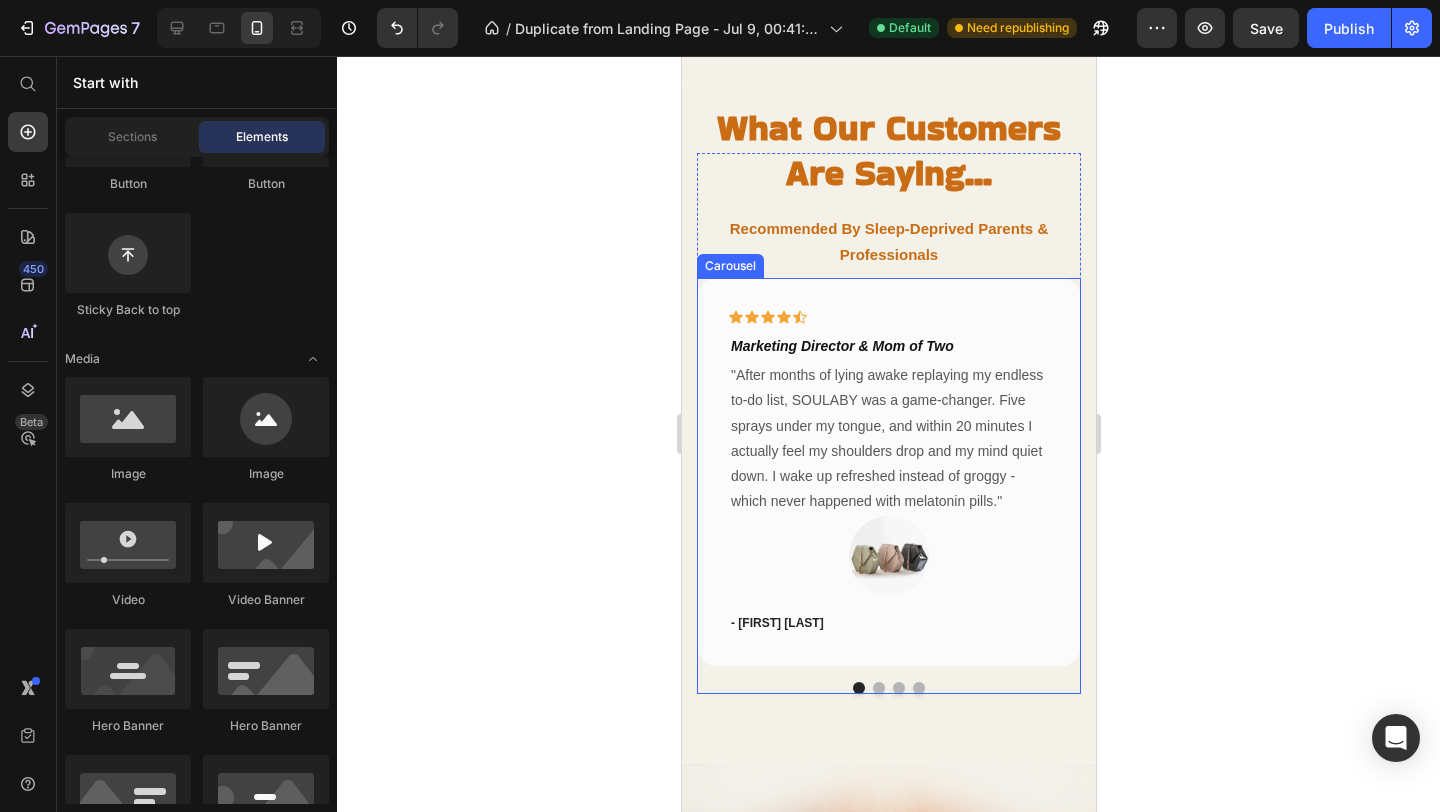 click at bounding box center (878, 688) 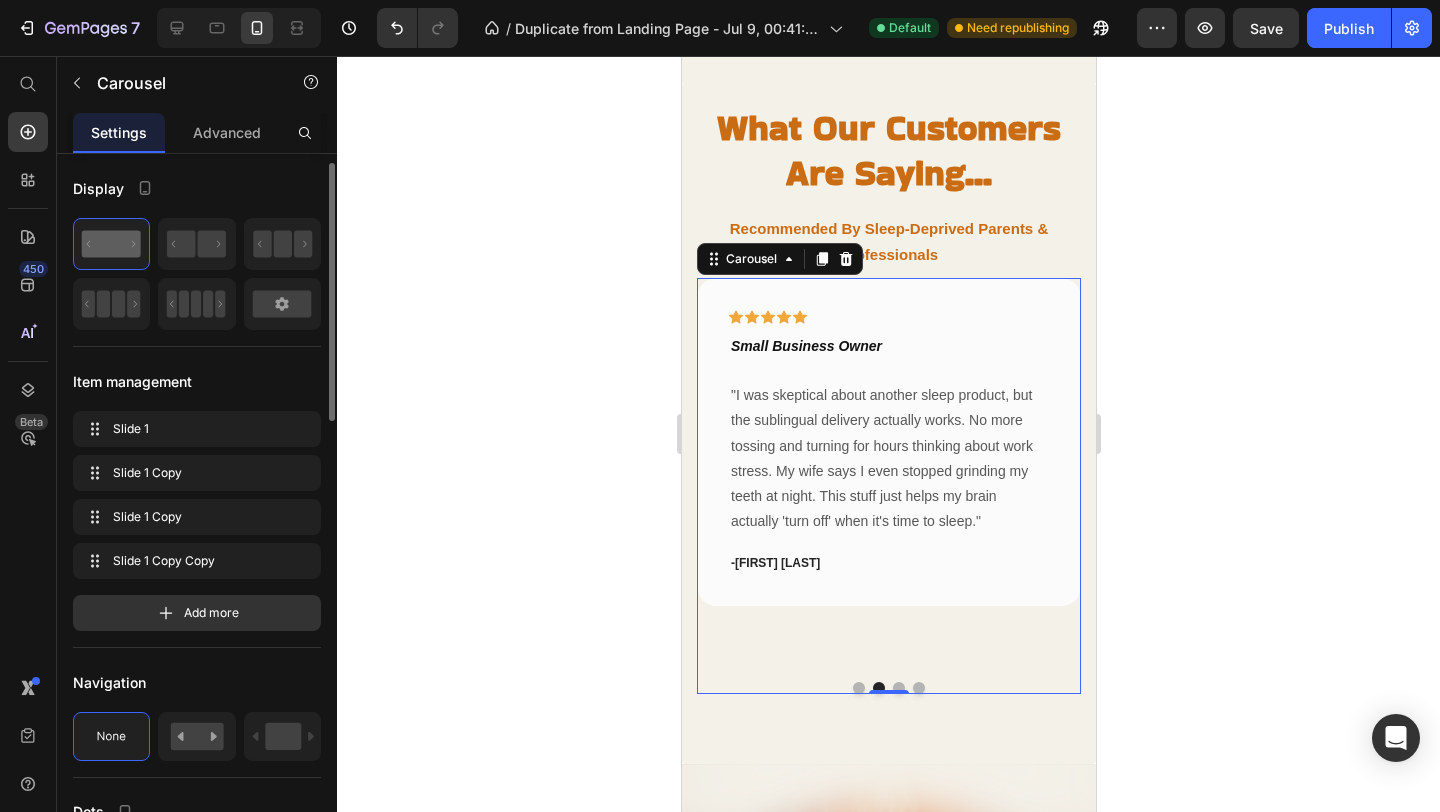 scroll, scrollTop: 76, scrollLeft: 0, axis: vertical 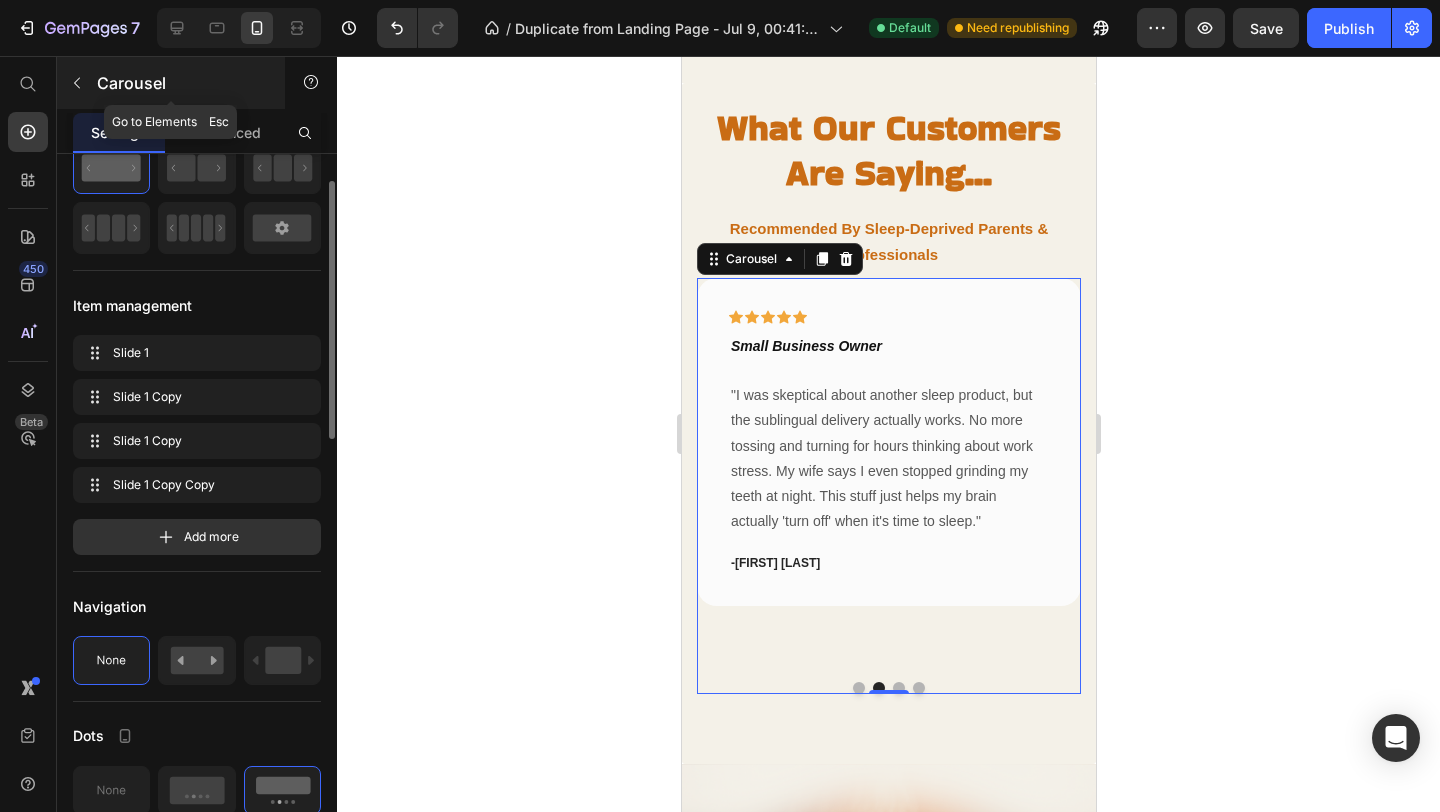 click at bounding box center (77, 83) 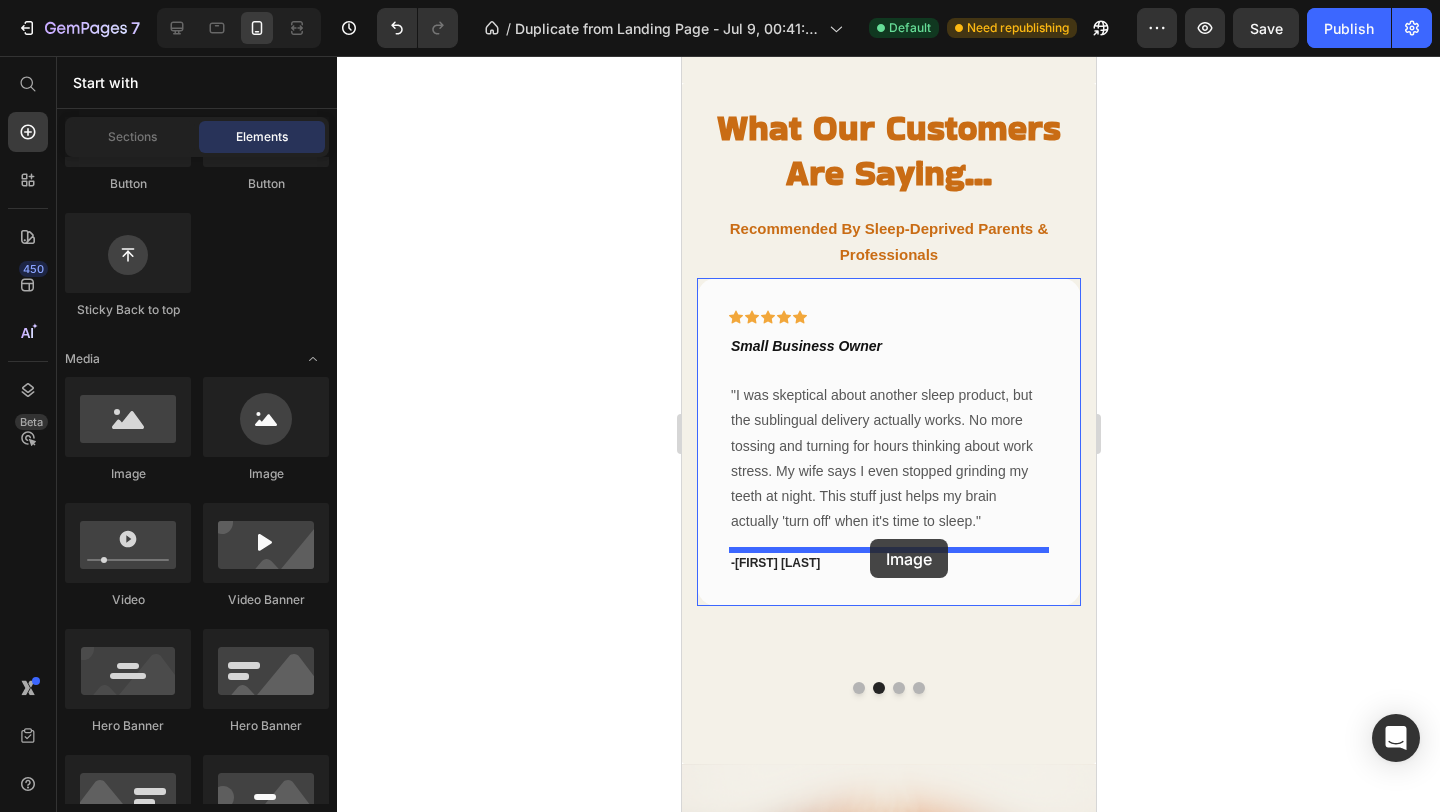 drag, startPoint x: 946, startPoint y: 502, endPoint x: 869, endPoint y: 539, distance: 85.42833 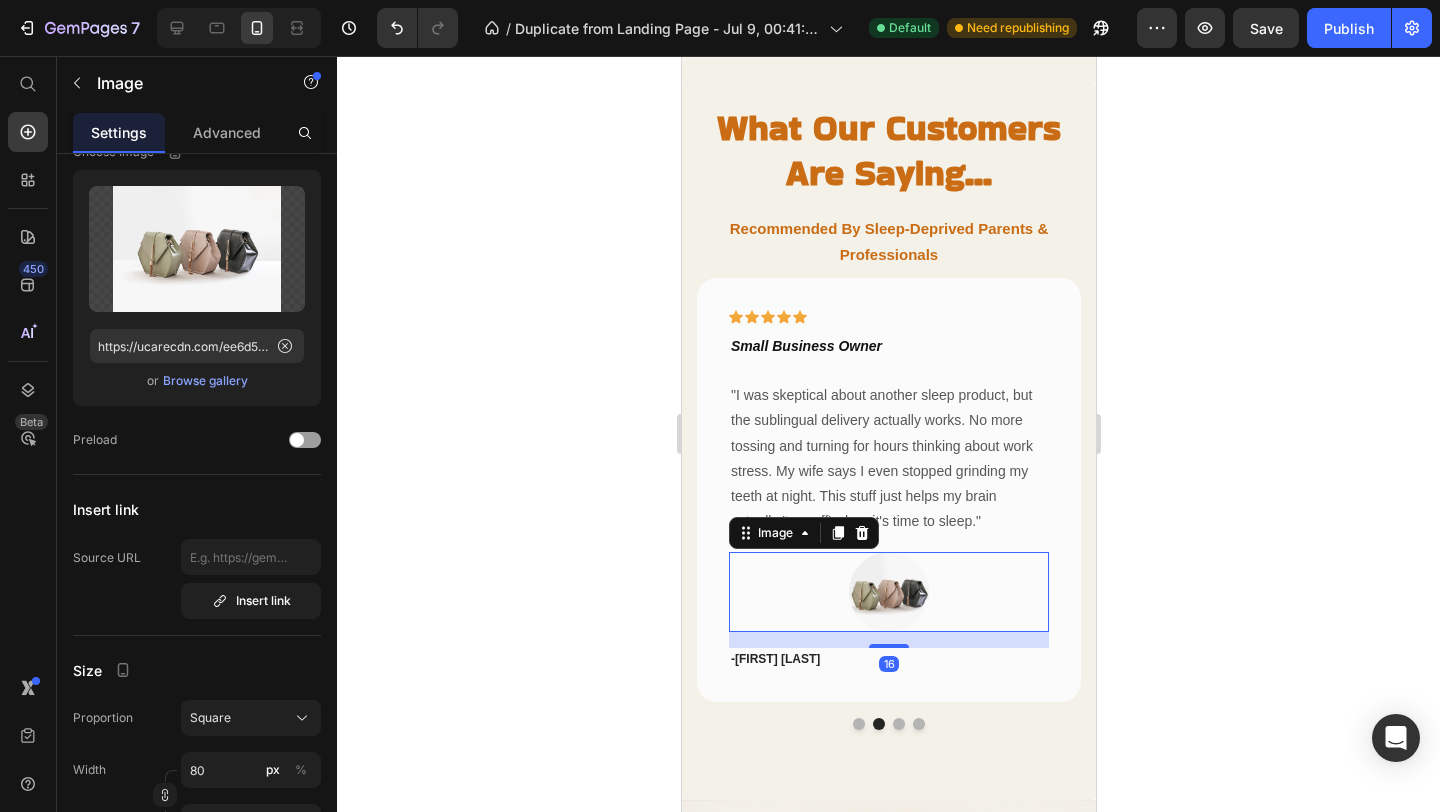 scroll, scrollTop: 0, scrollLeft: 0, axis: both 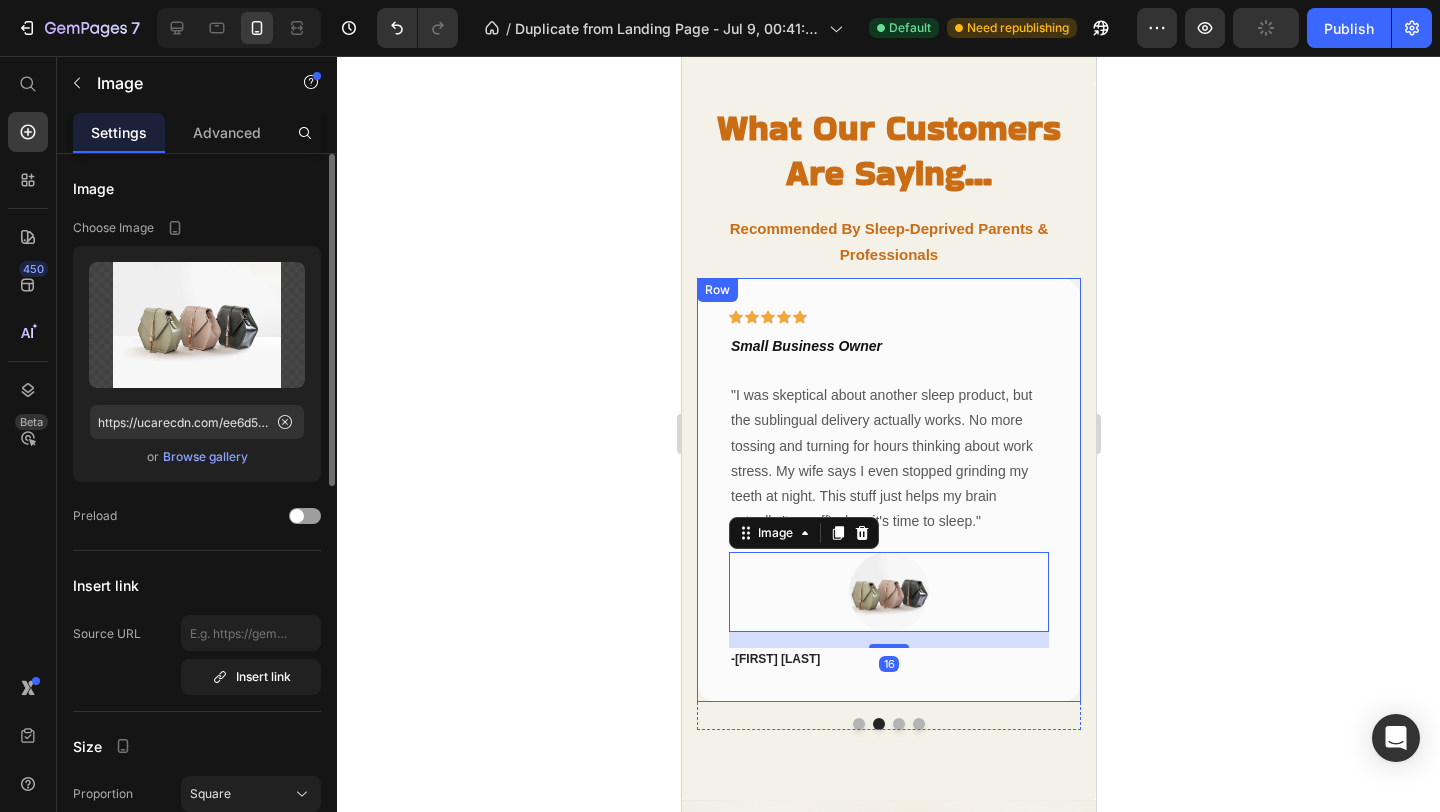 click 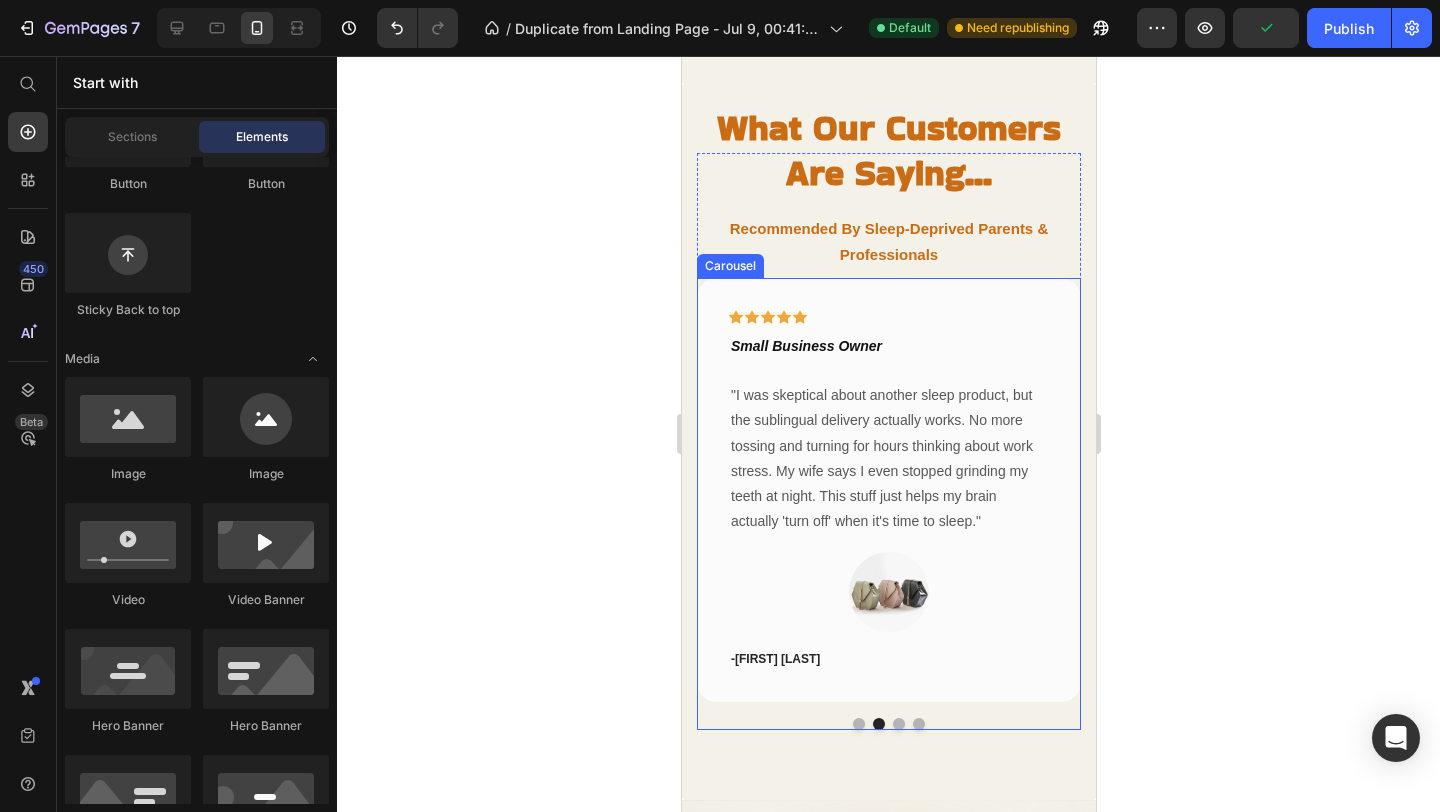 click at bounding box center (898, 724) 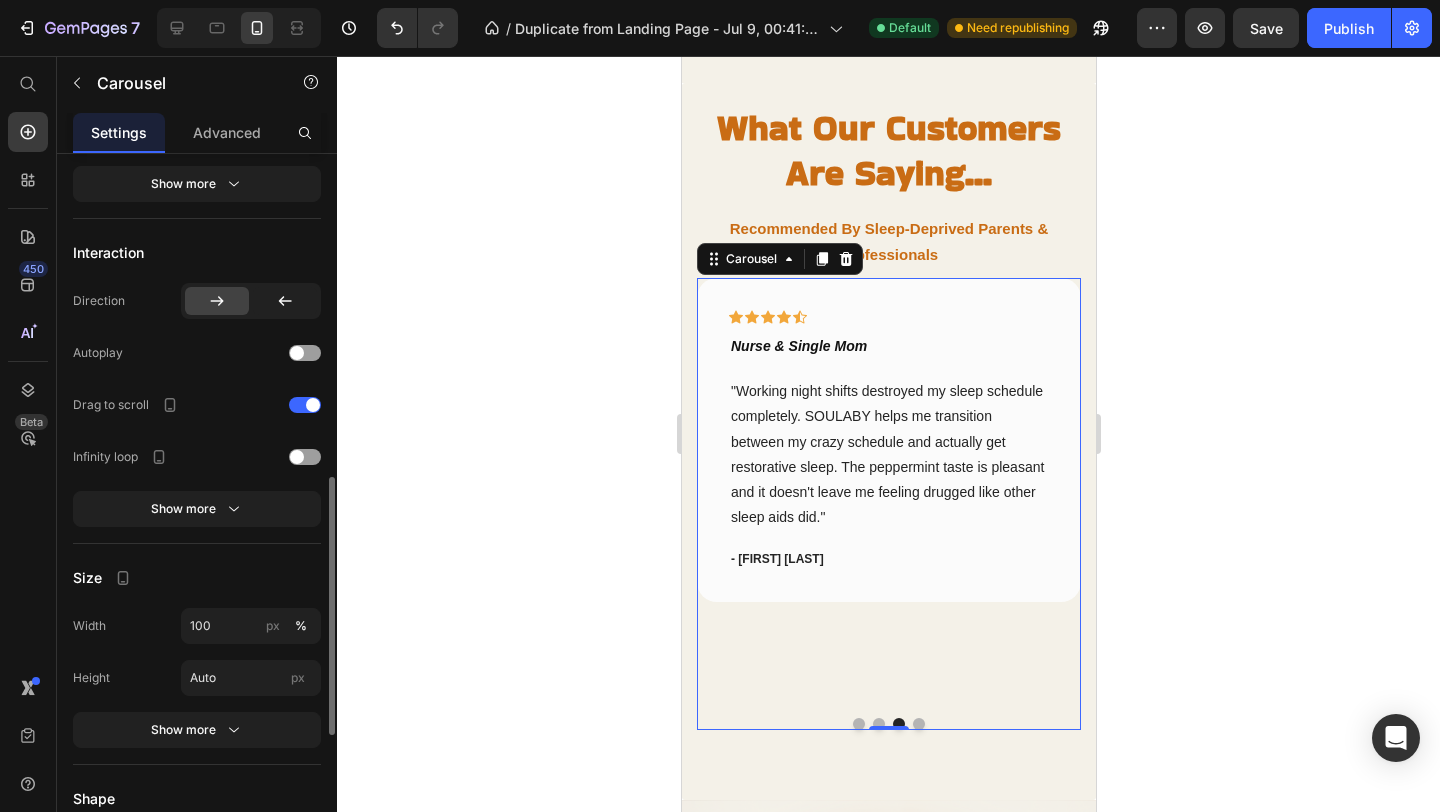 scroll, scrollTop: 857, scrollLeft: 0, axis: vertical 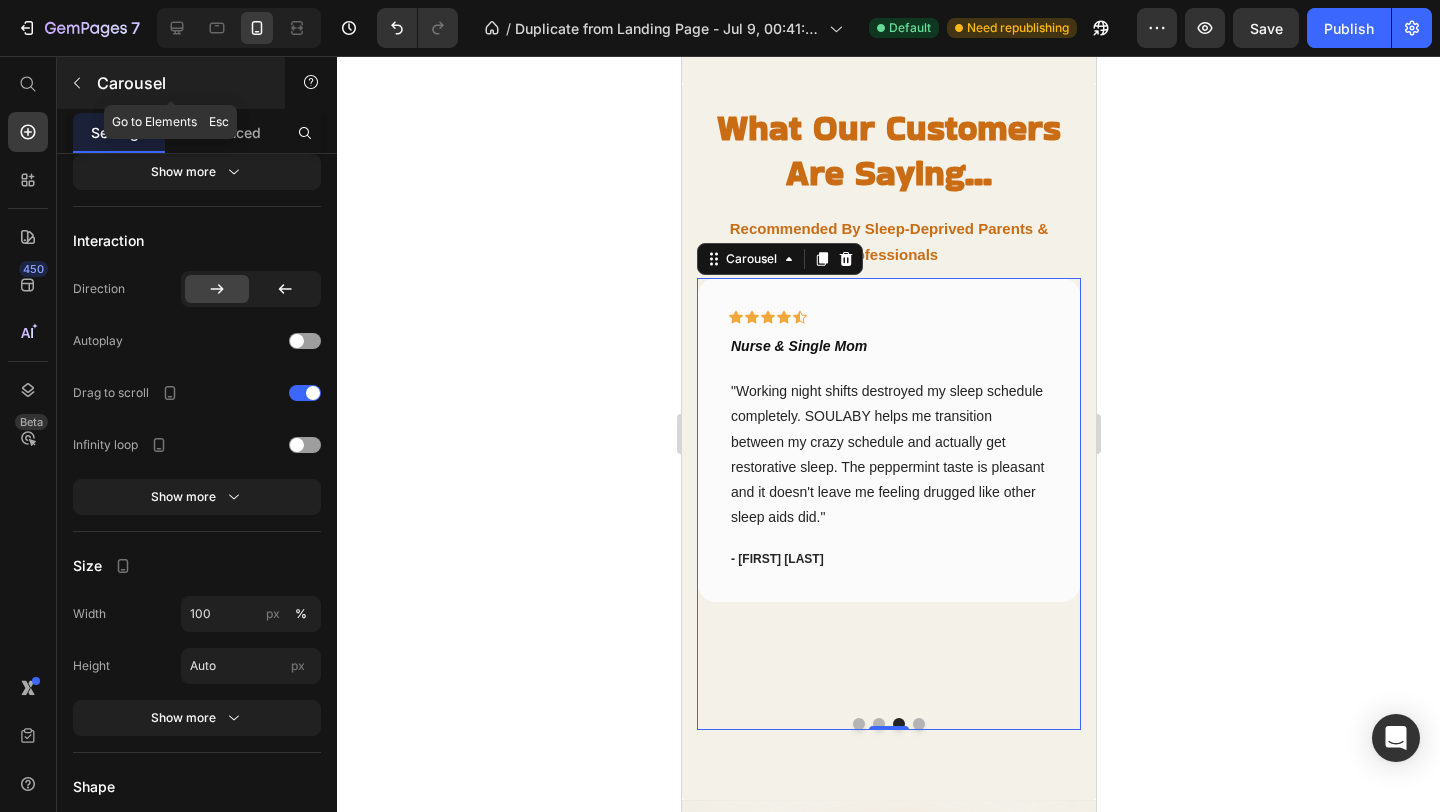 click 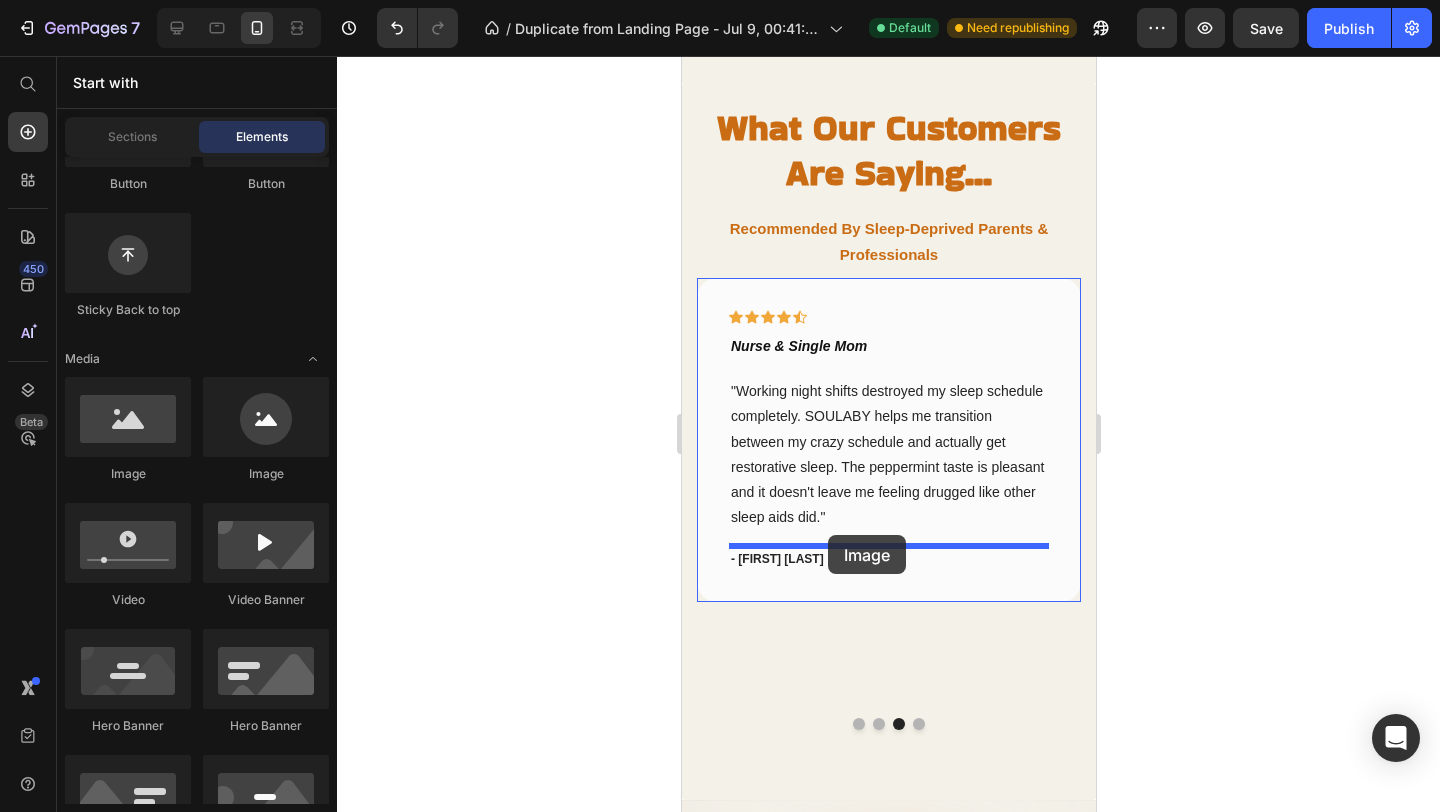 drag, startPoint x: 948, startPoint y: 478, endPoint x: 827, endPoint y: 535, distance: 133.75351 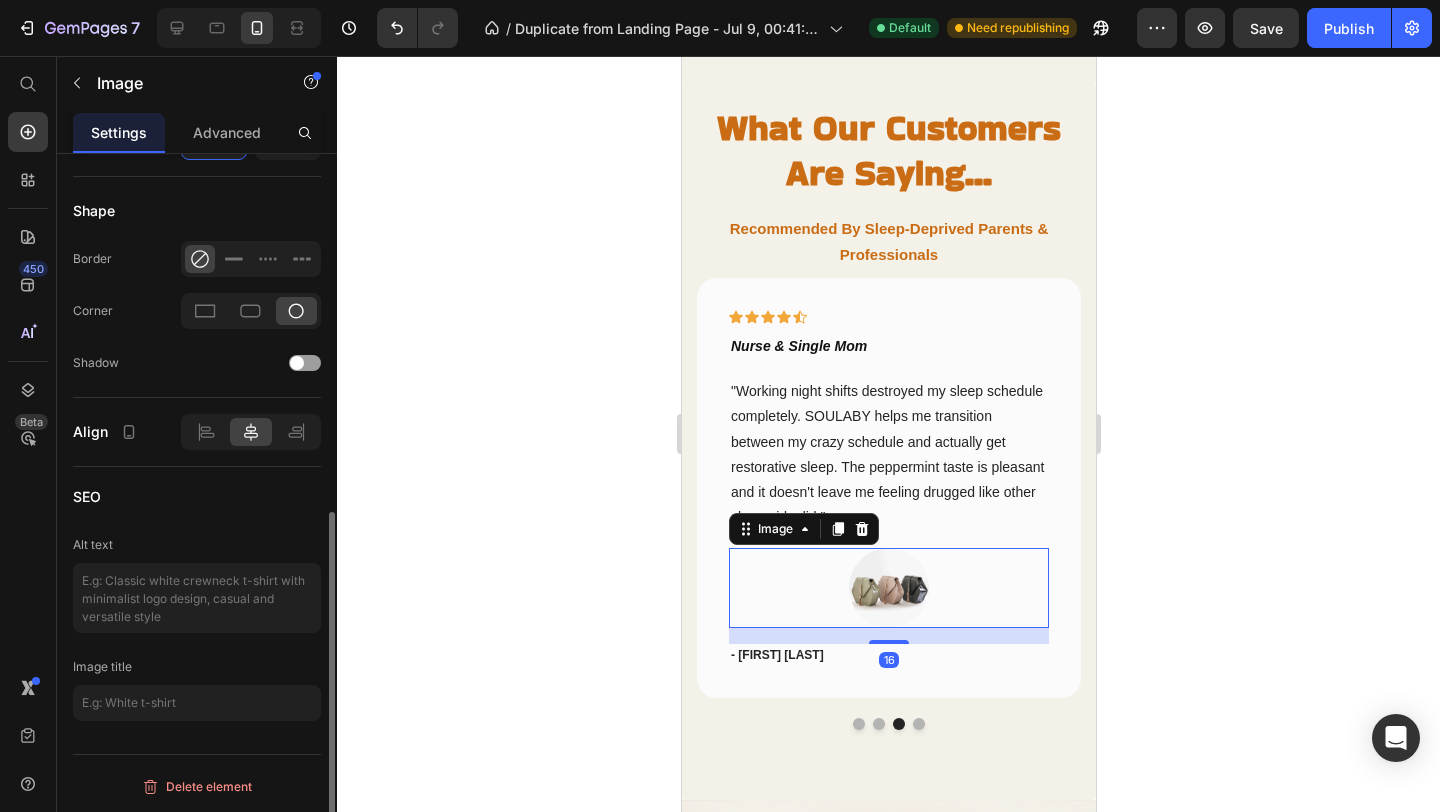 scroll, scrollTop: 0, scrollLeft: 0, axis: both 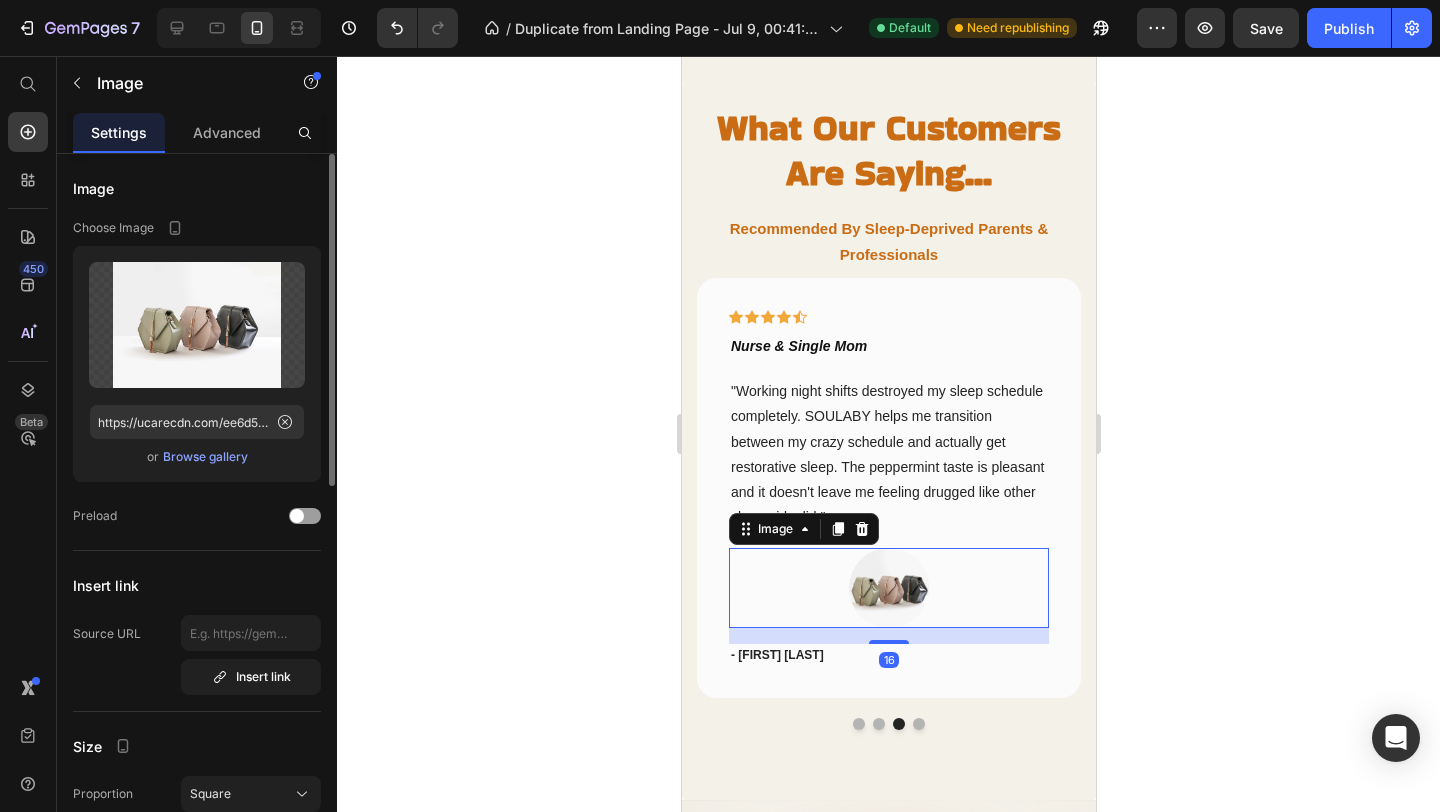 click 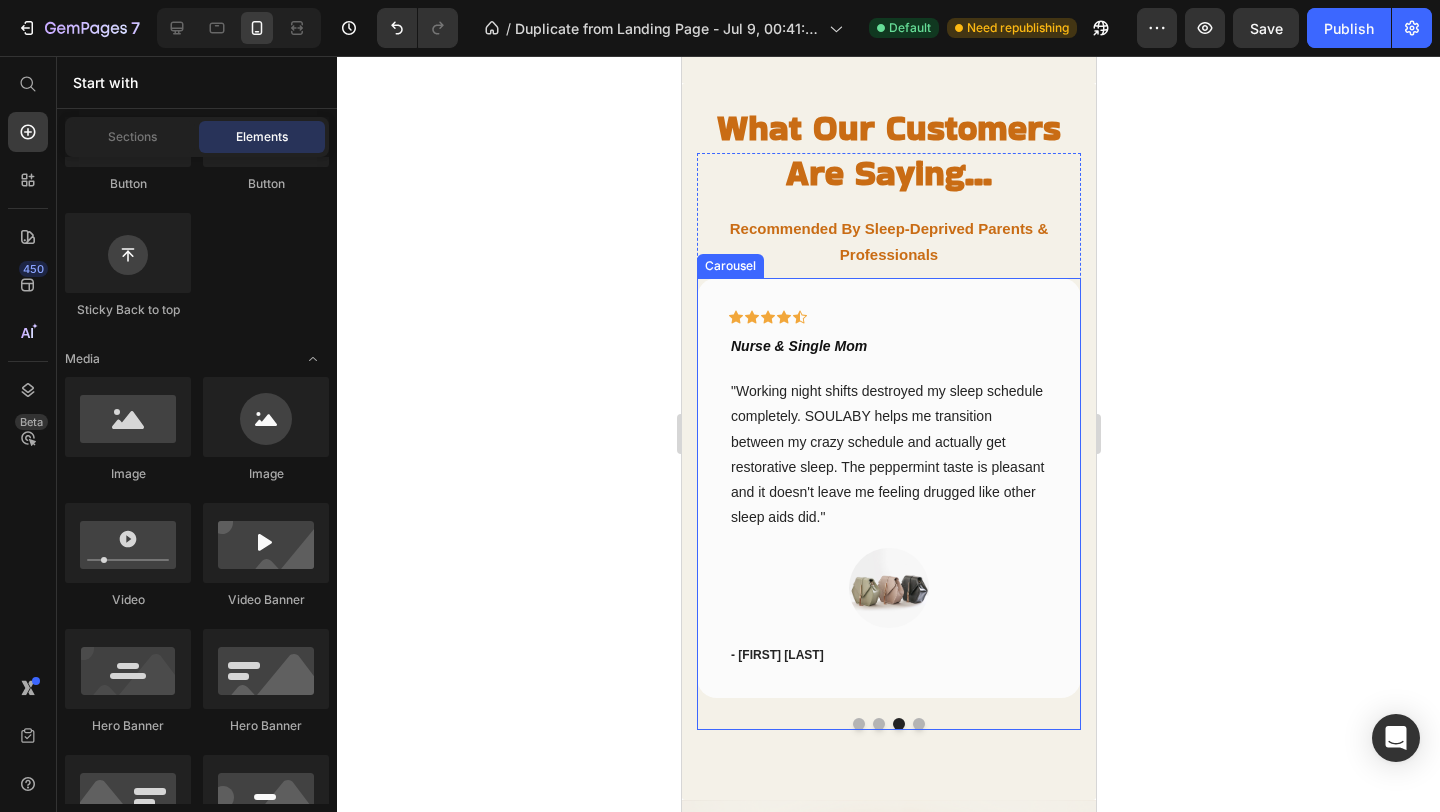 click at bounding box center [918, 724] 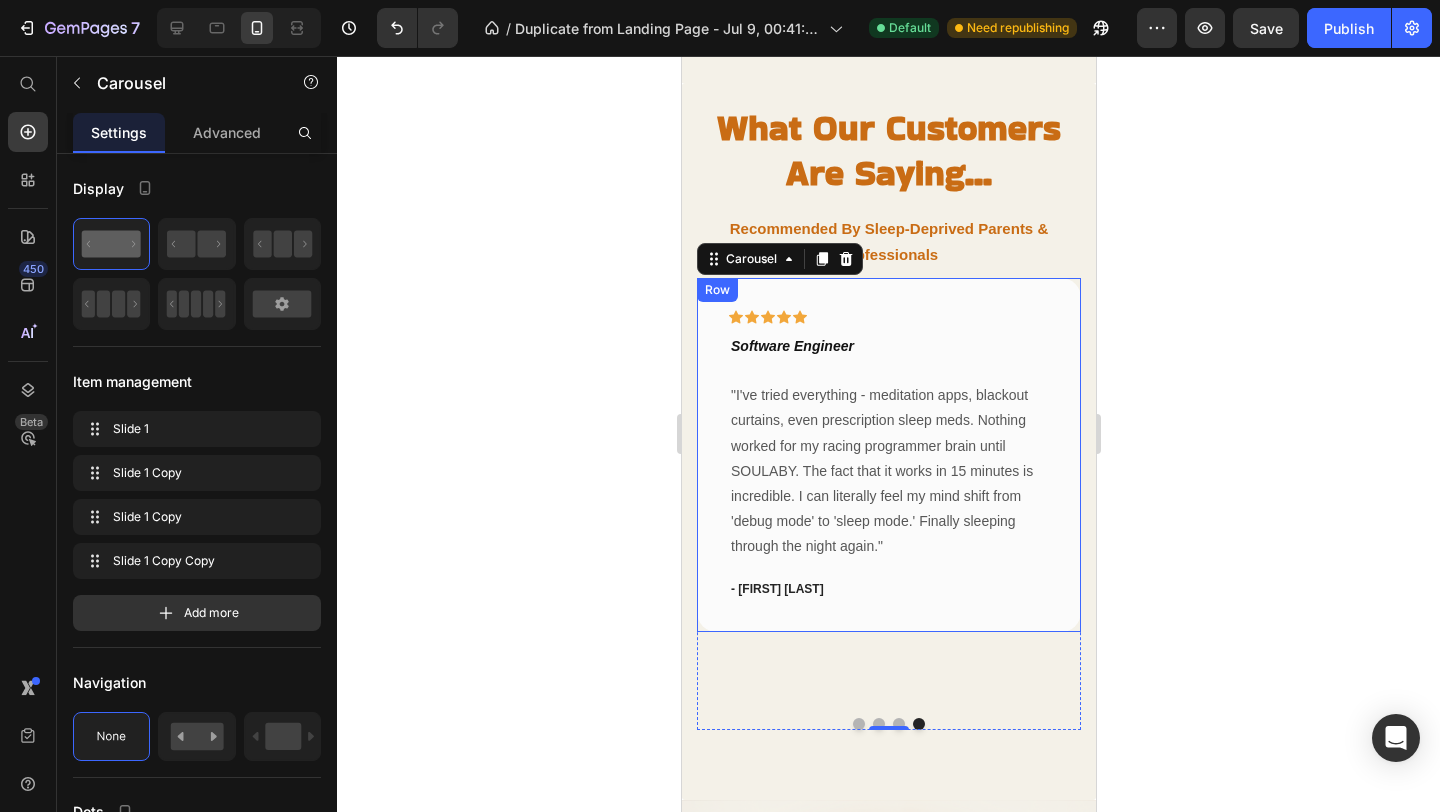click on "Icon
Icon
Icon
Icon
Icon Row Software Engineer Heading "I've tried everything - meditation apps, blackout curtains, even prescription sleep meds. Nothing worked for my racing programmer brain until SOULABY. The fact that it works in 15 minutes is incredible. I can literally feel my mind shift from 'debug mode' to 'sleep mode.' Finally sleeping through the night again." Text block - [FIRST] [LAST] Text block" at bounding box center [888, 455] 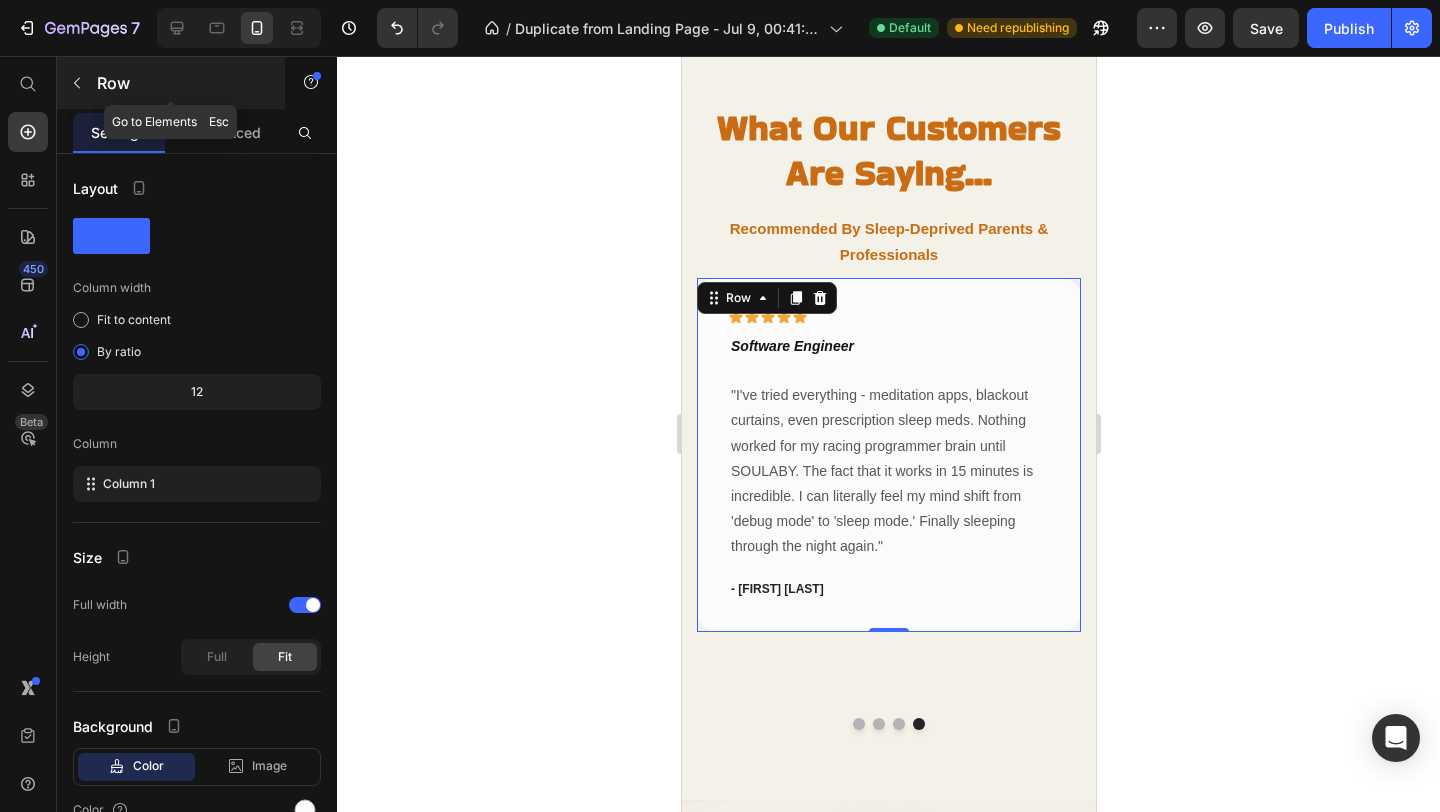 click 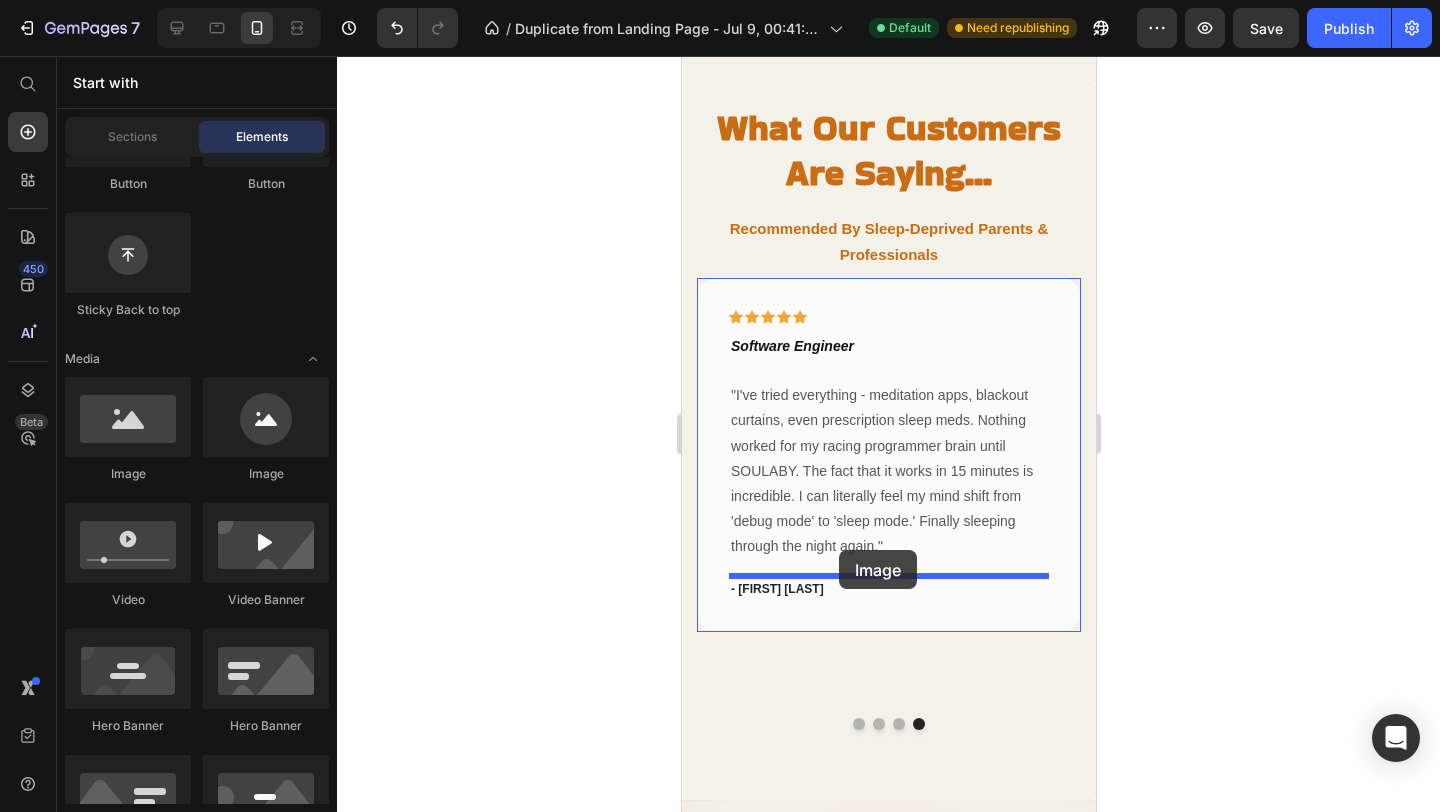 drag, startPoint x: 916, startPoint y: 475, endPoint x: 845, endPoint y: 558, distance: 109.22454 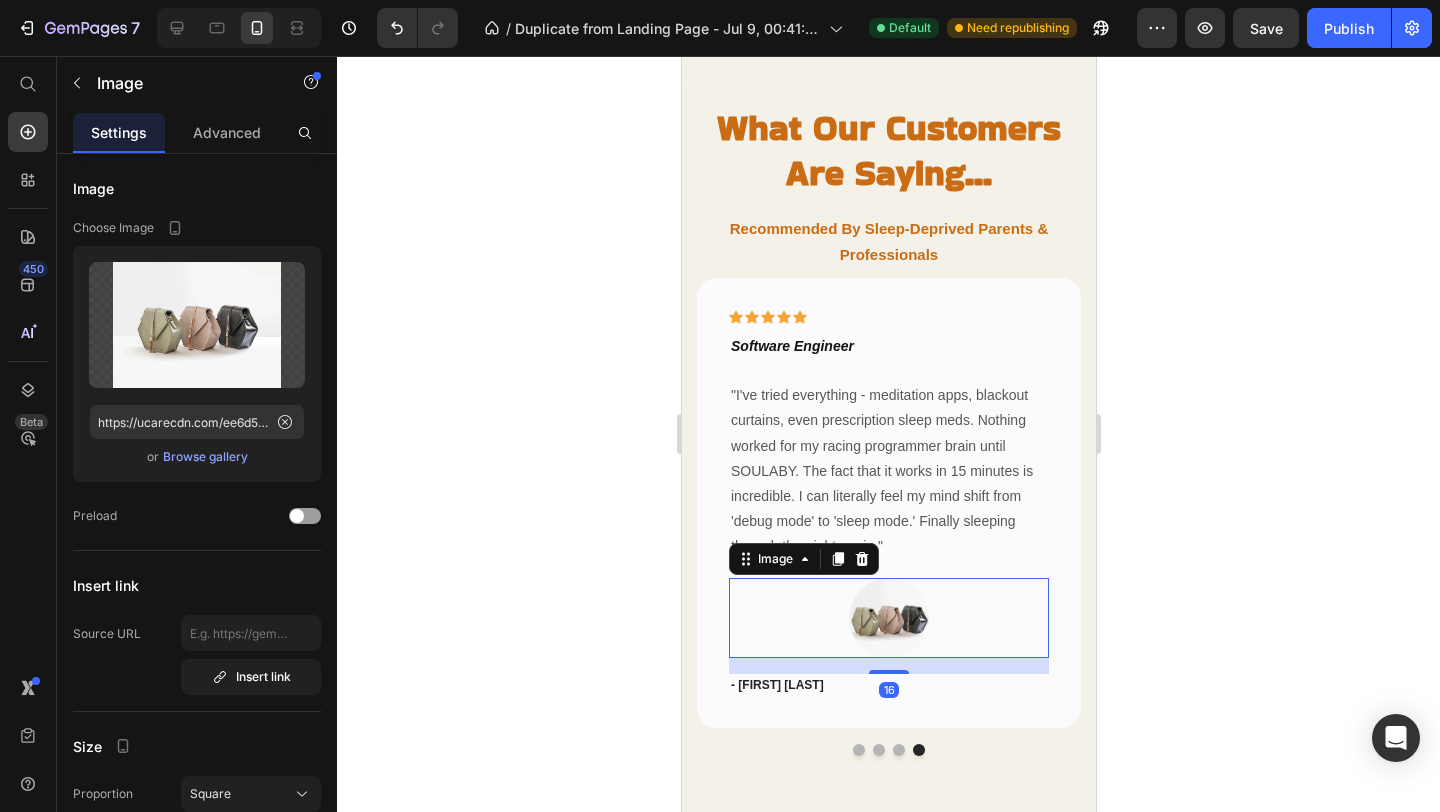 click 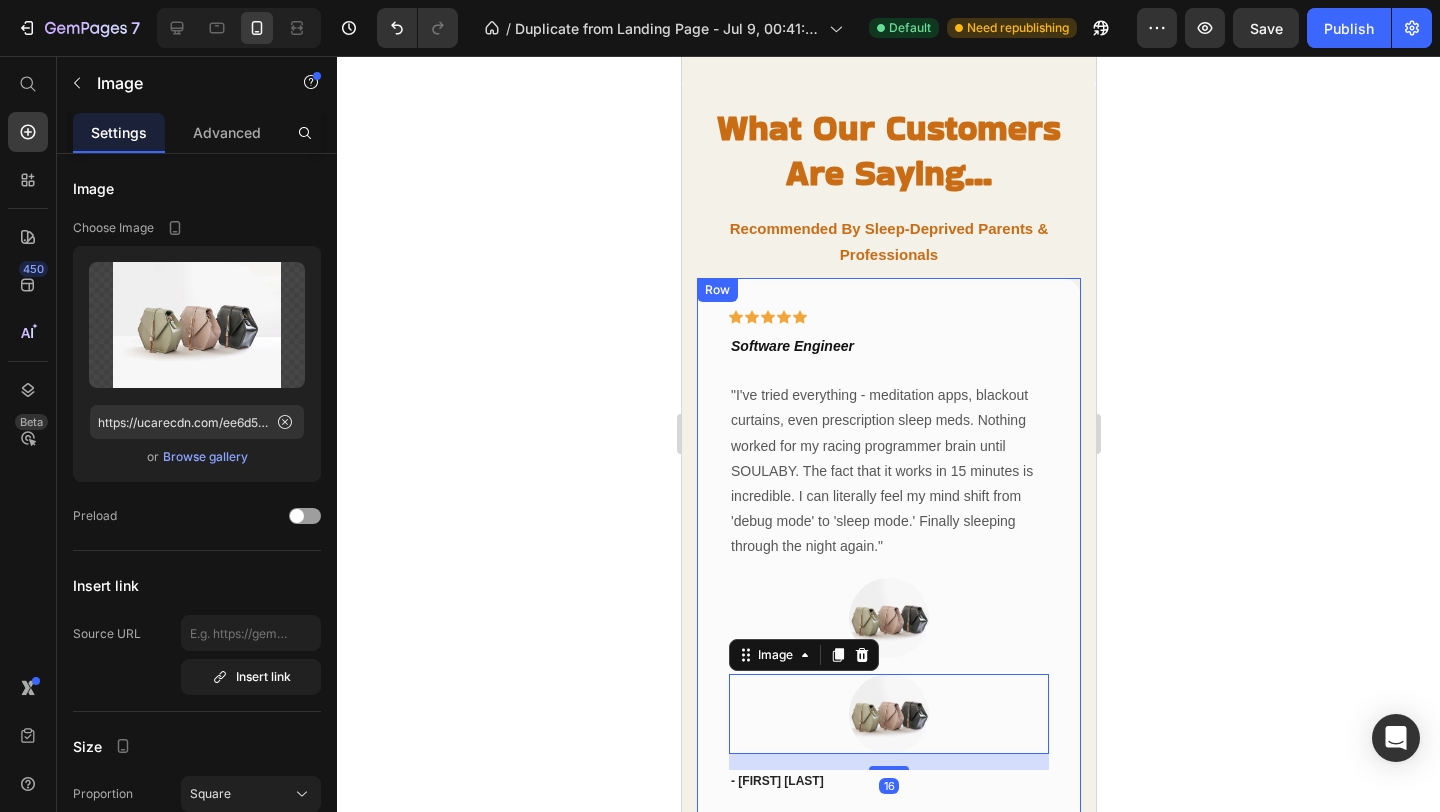 click 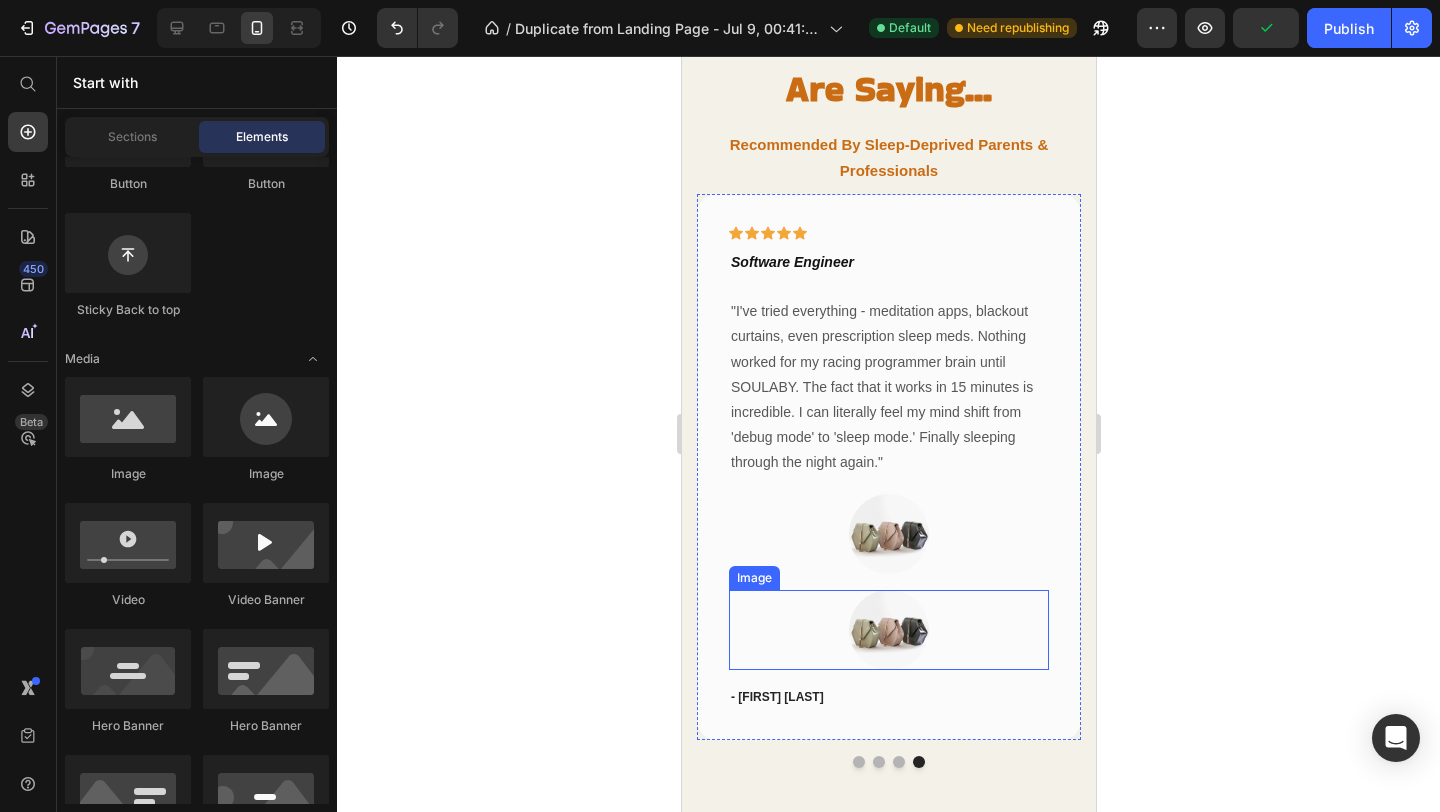 scroll, scrollTop: 4778, scrollLeft: 0, axis: vertical 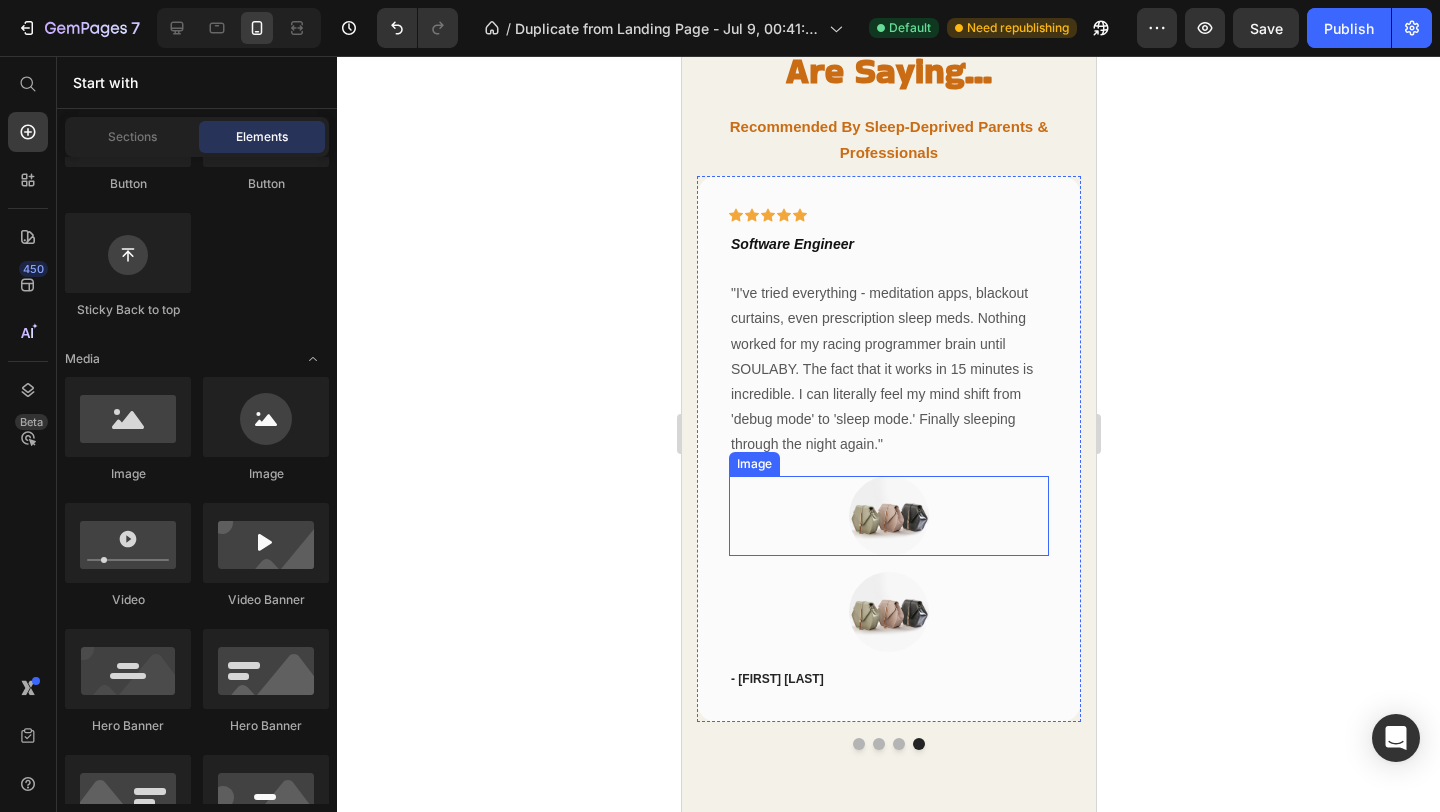 click at bounding box center (888, 516) 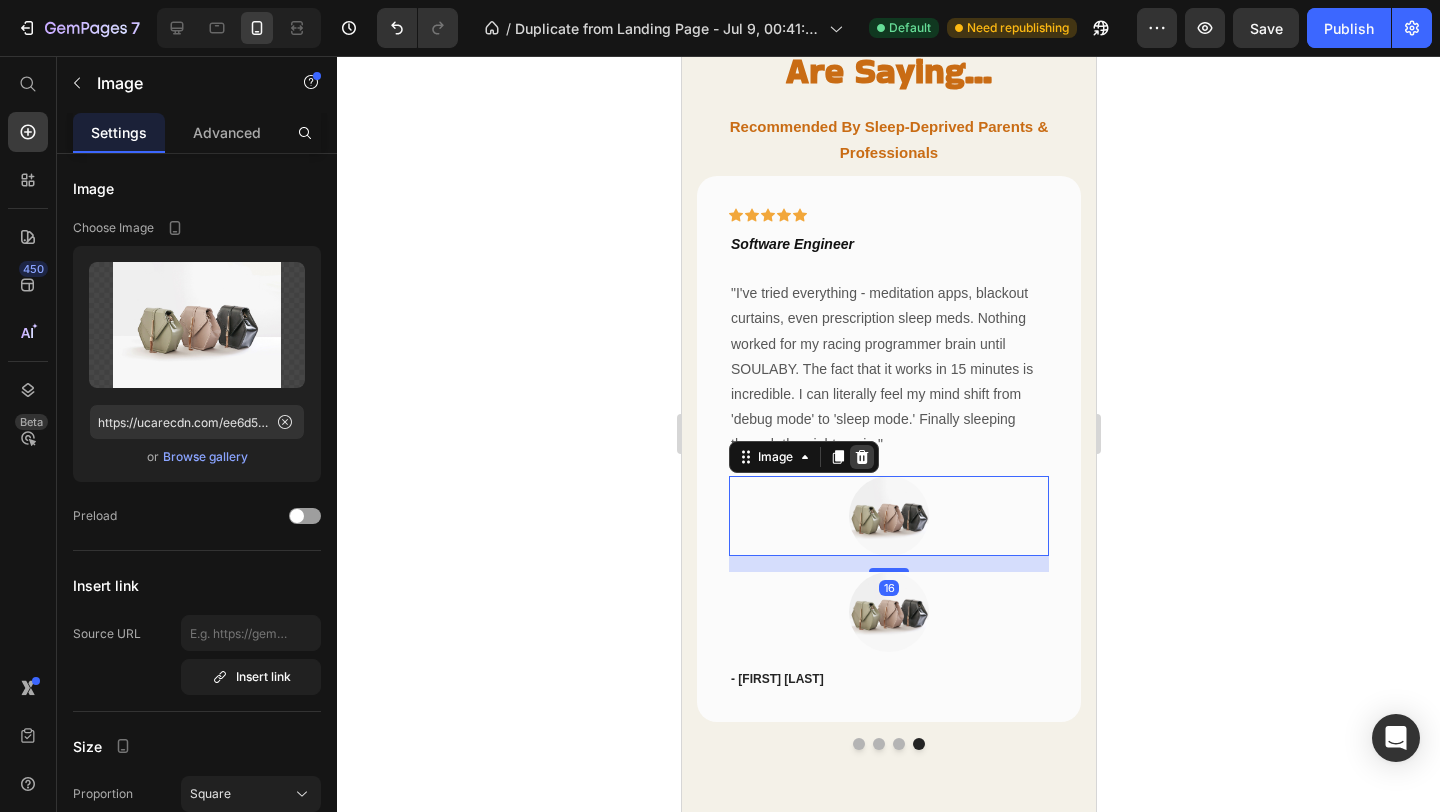 click 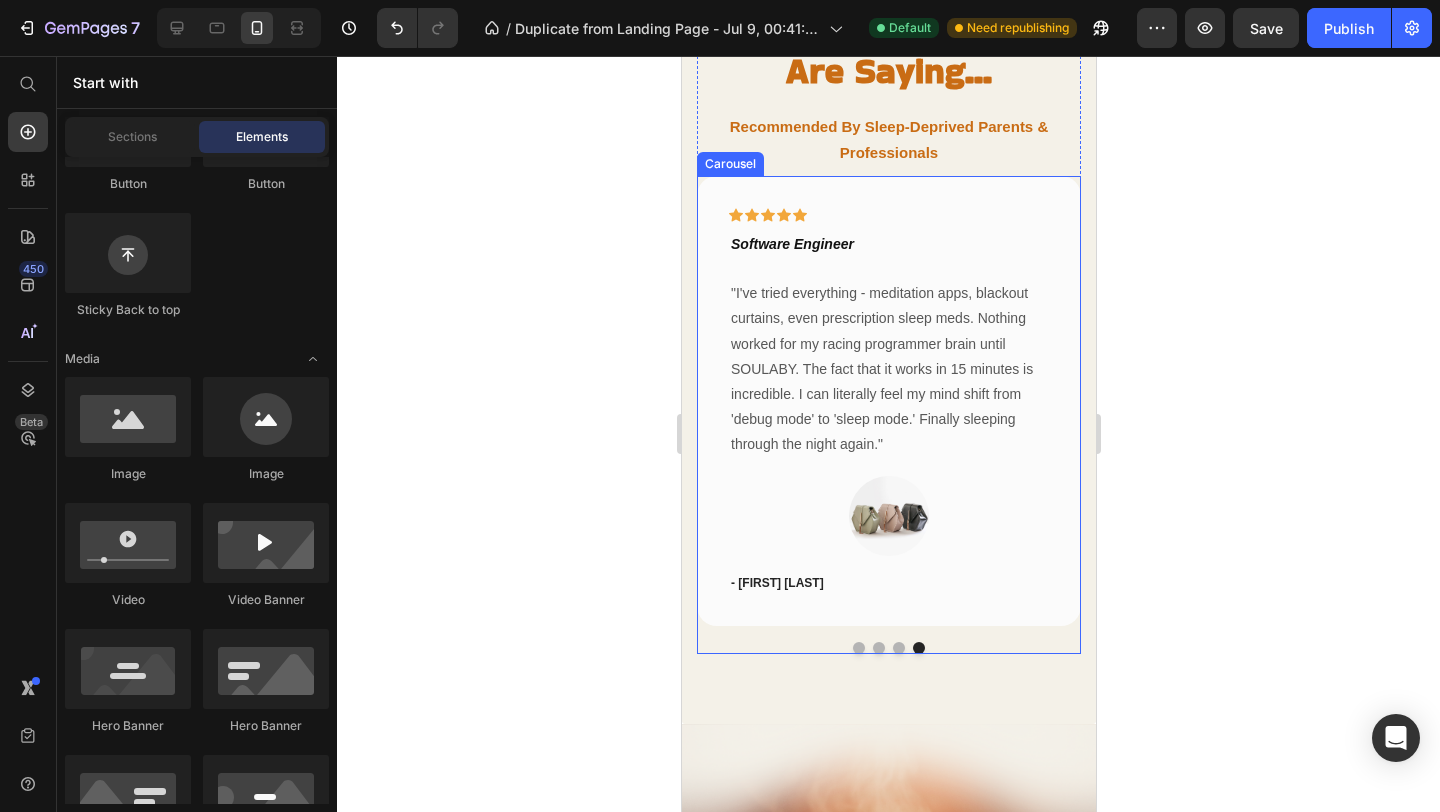 click at bounding box center [898, 648] 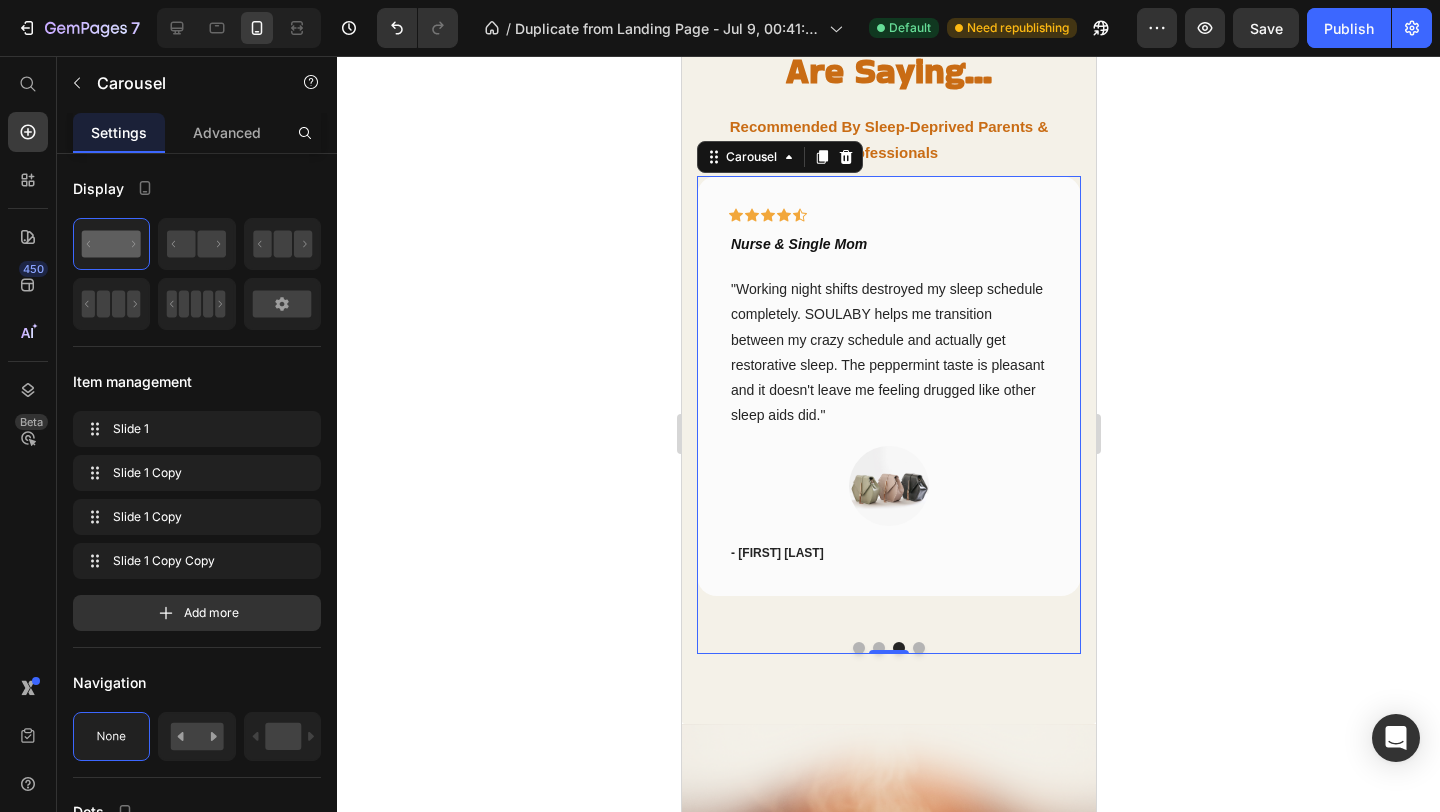 click at bounding box center [878, 648] 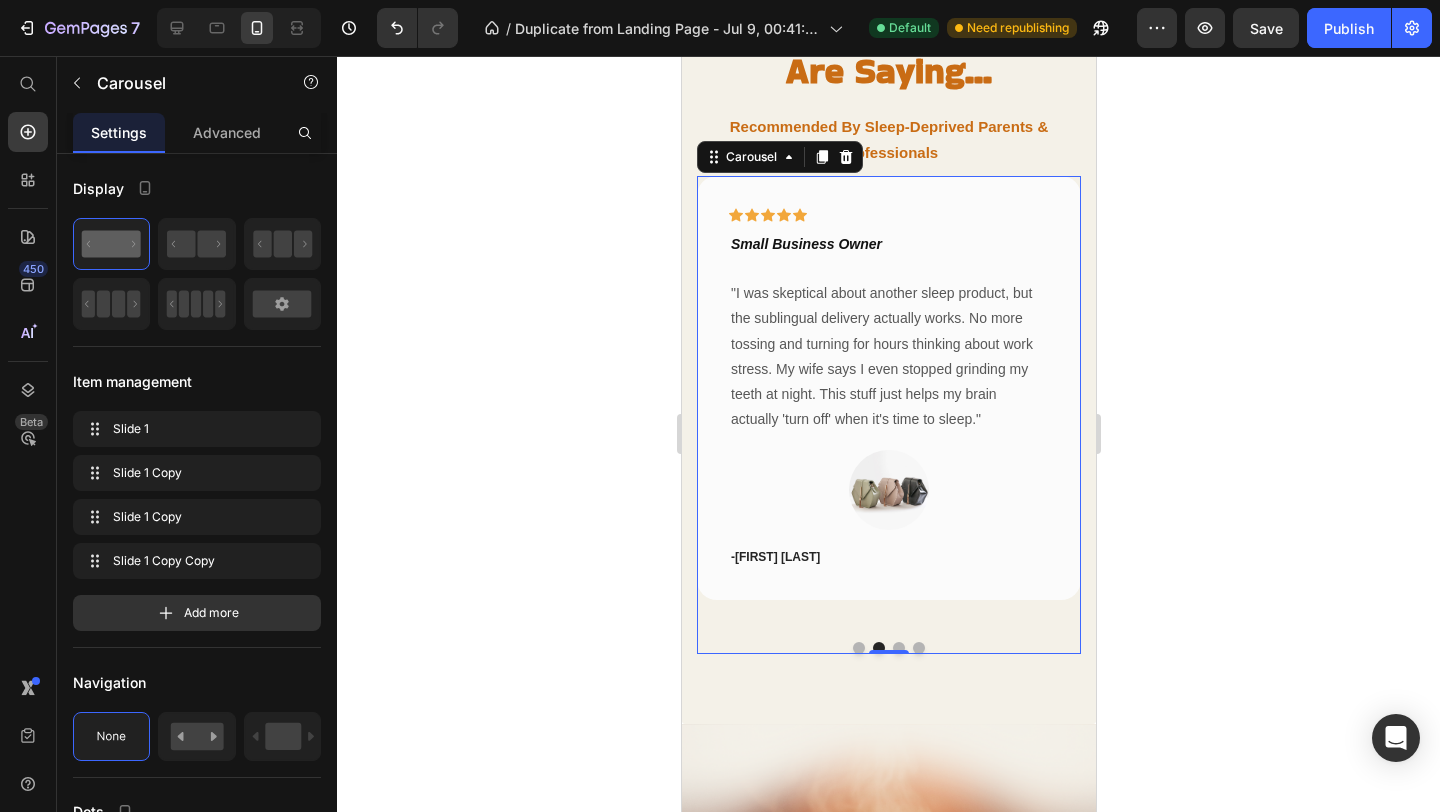 click at bounding box center (858, 648) 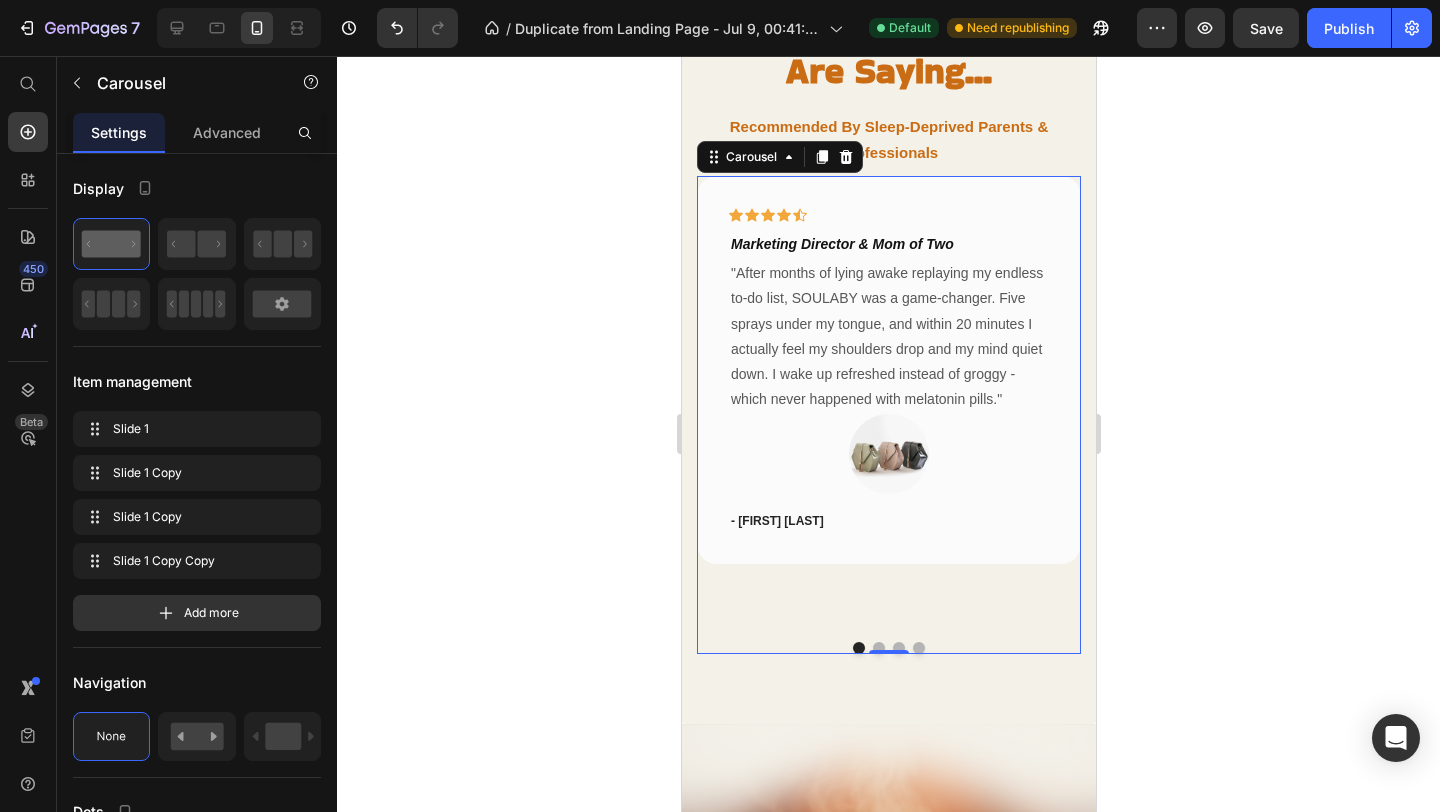 click at bounding box center (878, 648) 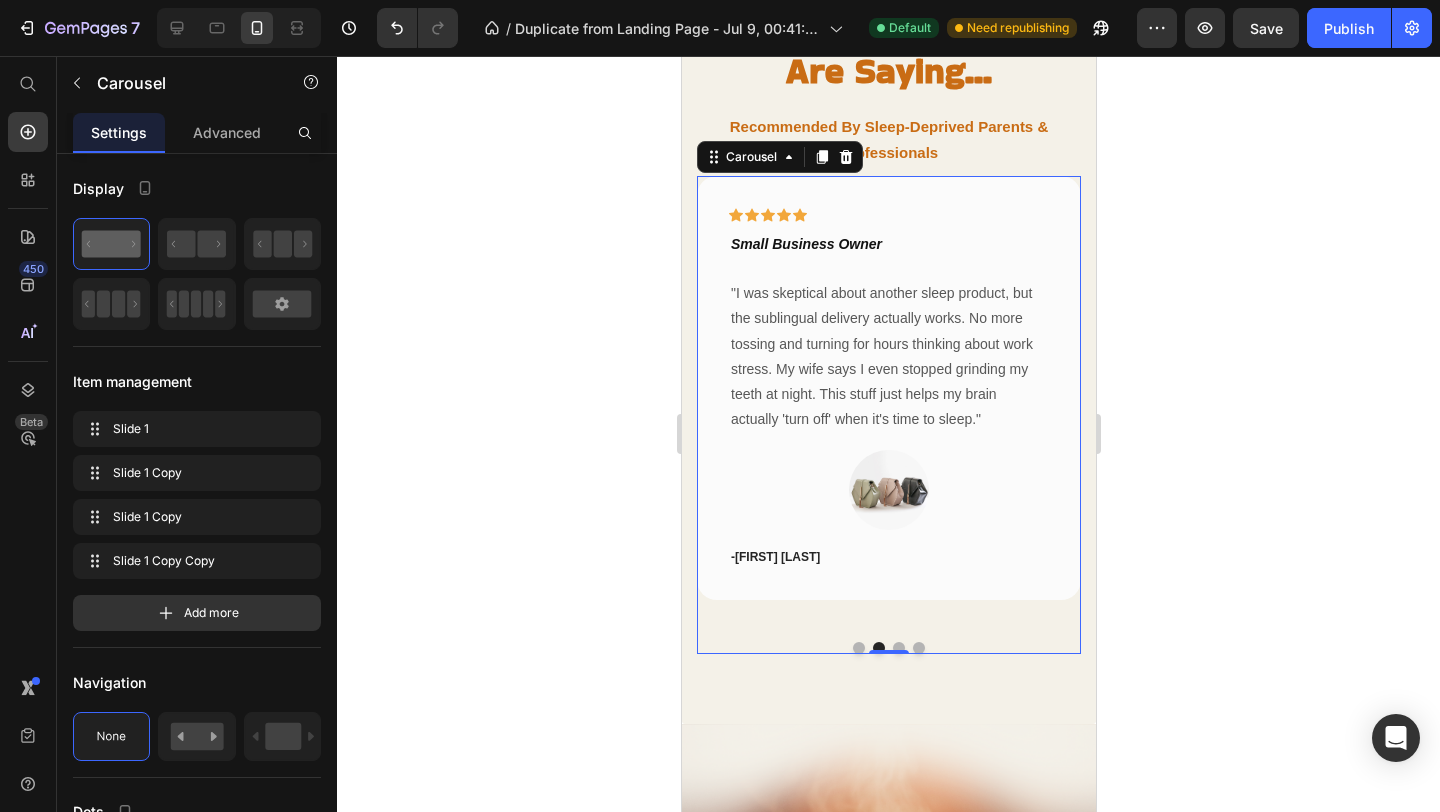 click at bounding box center [888, 648] 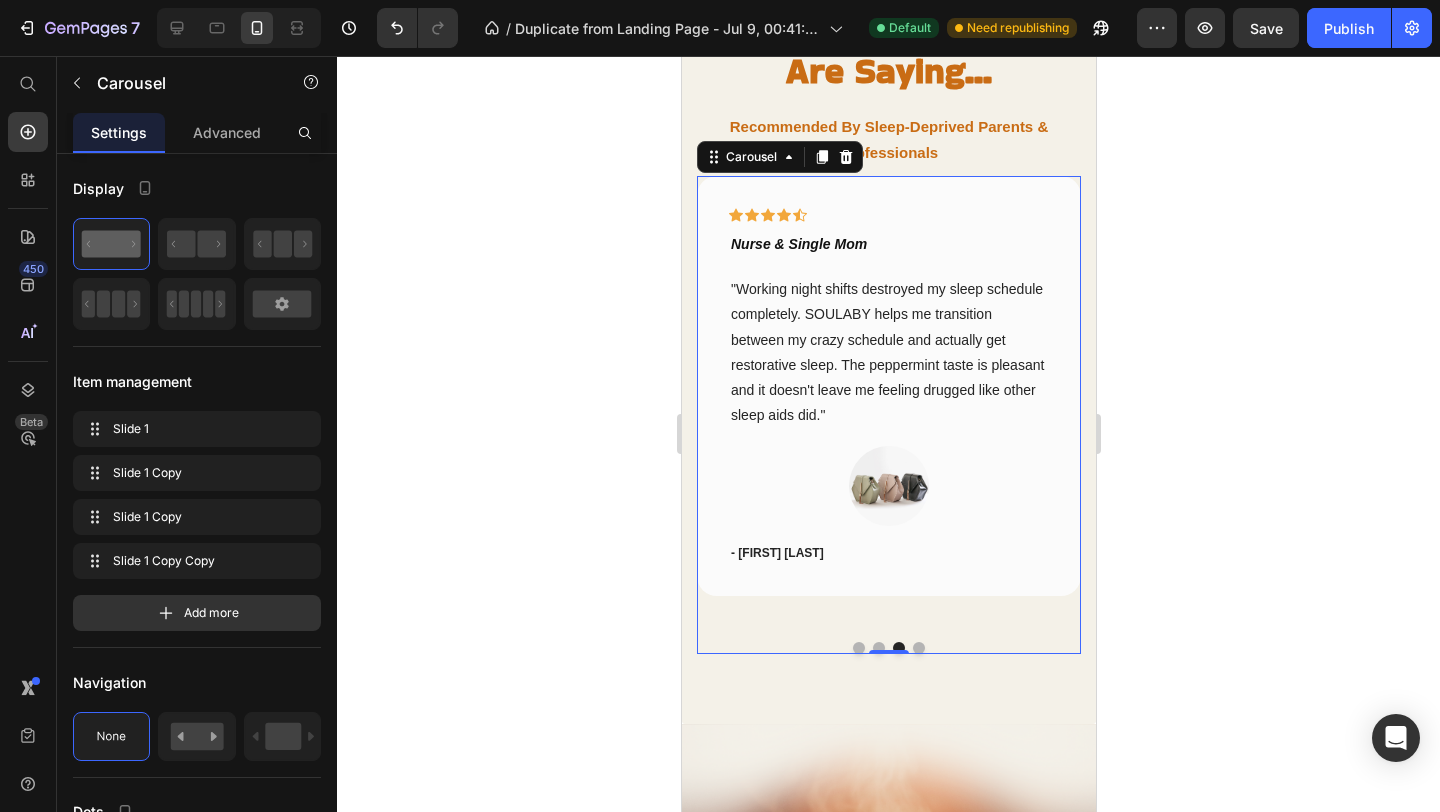 click at bounding box center [918, 648] 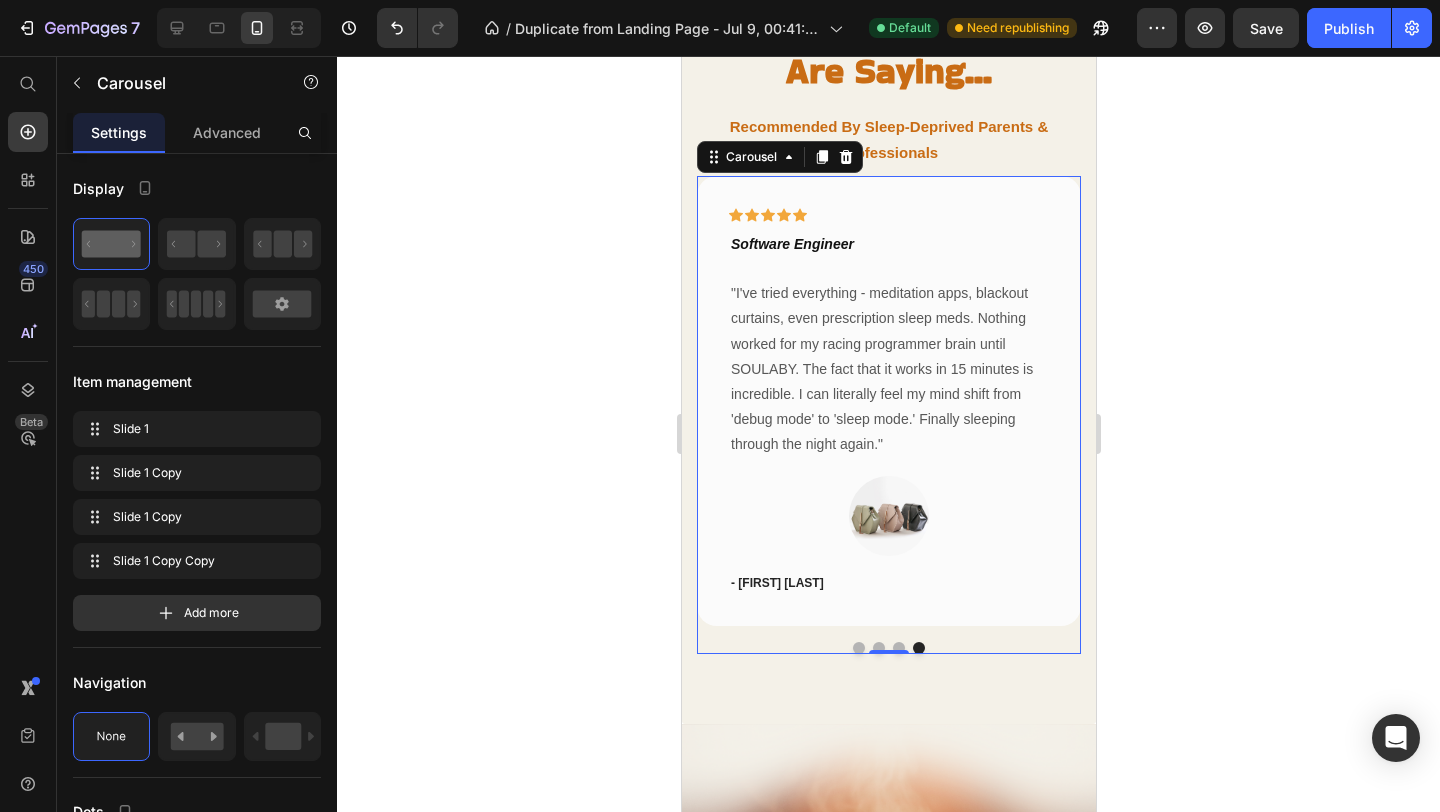 click at bounding box center [858, 648] 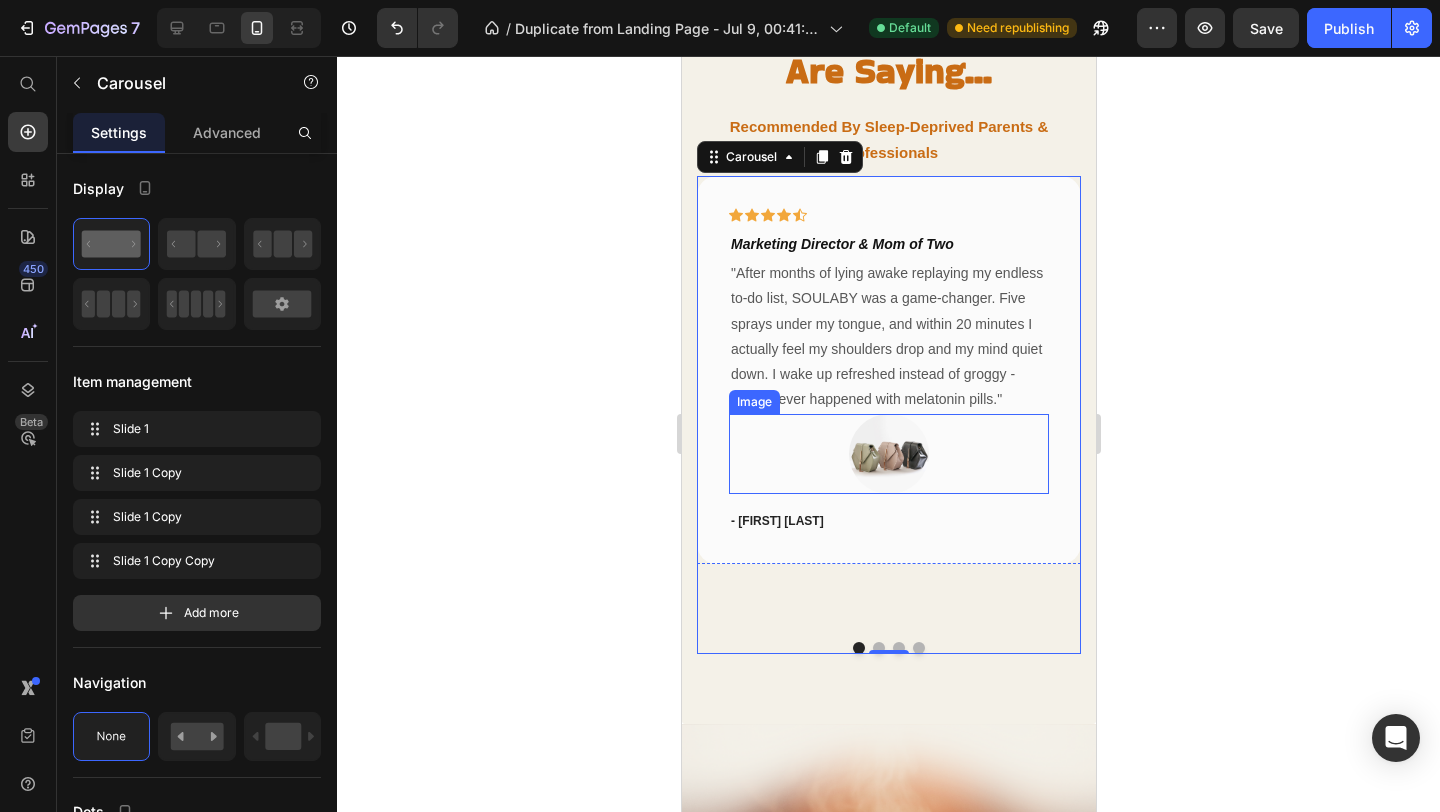 click at bounding box center [888, 454] 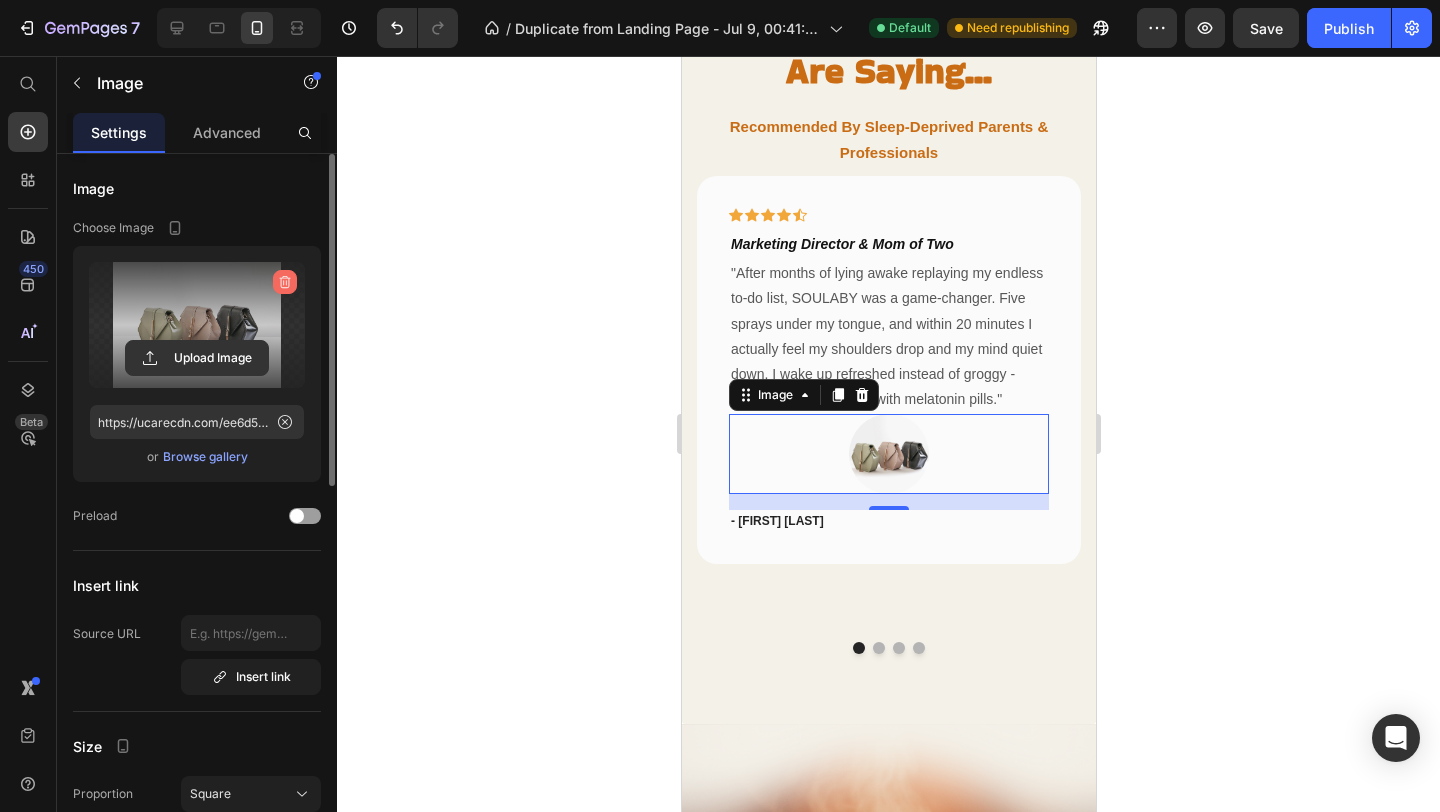 click at bounding box center (285, 282) 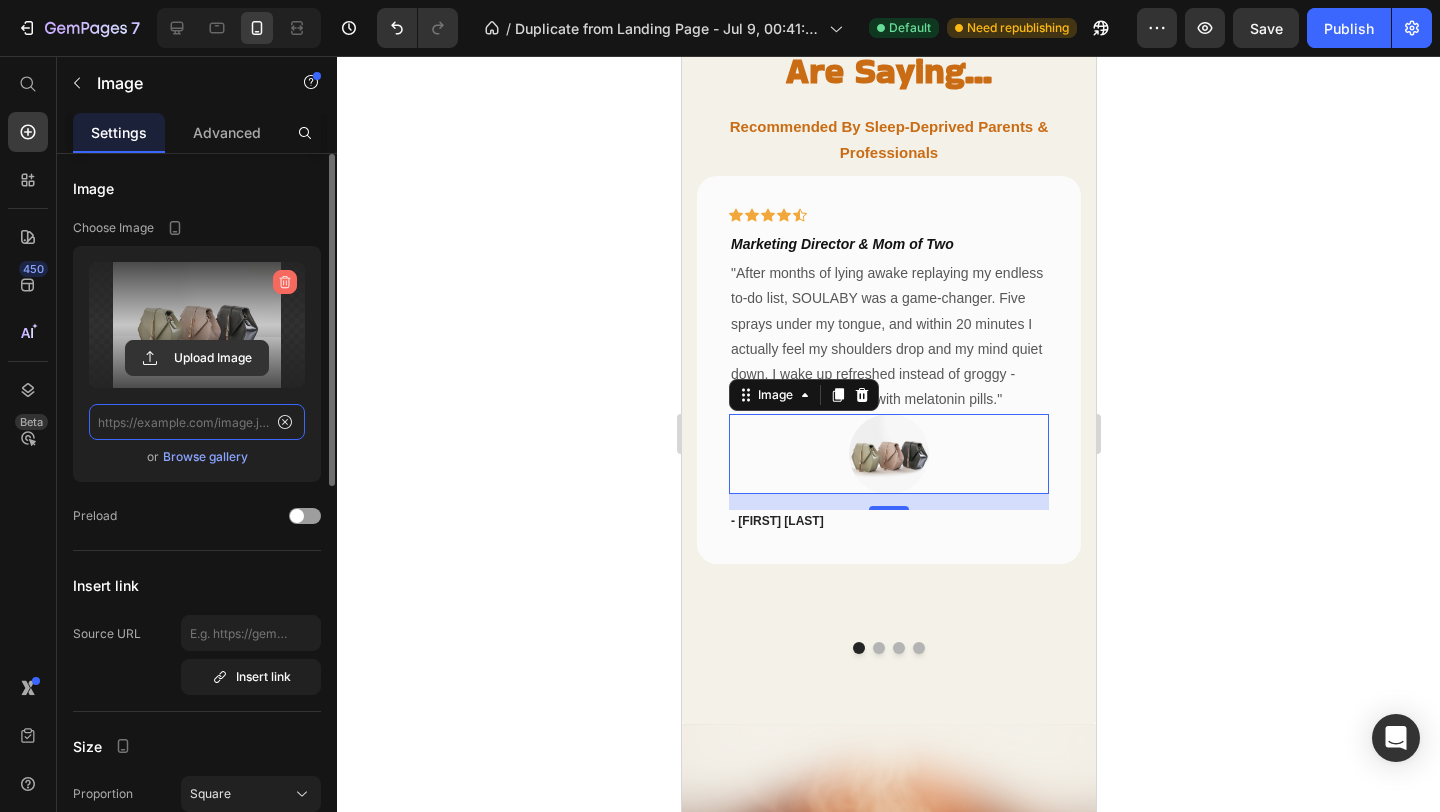 scroll, scrollTop: 0, scrollLeft: 0, axis: both 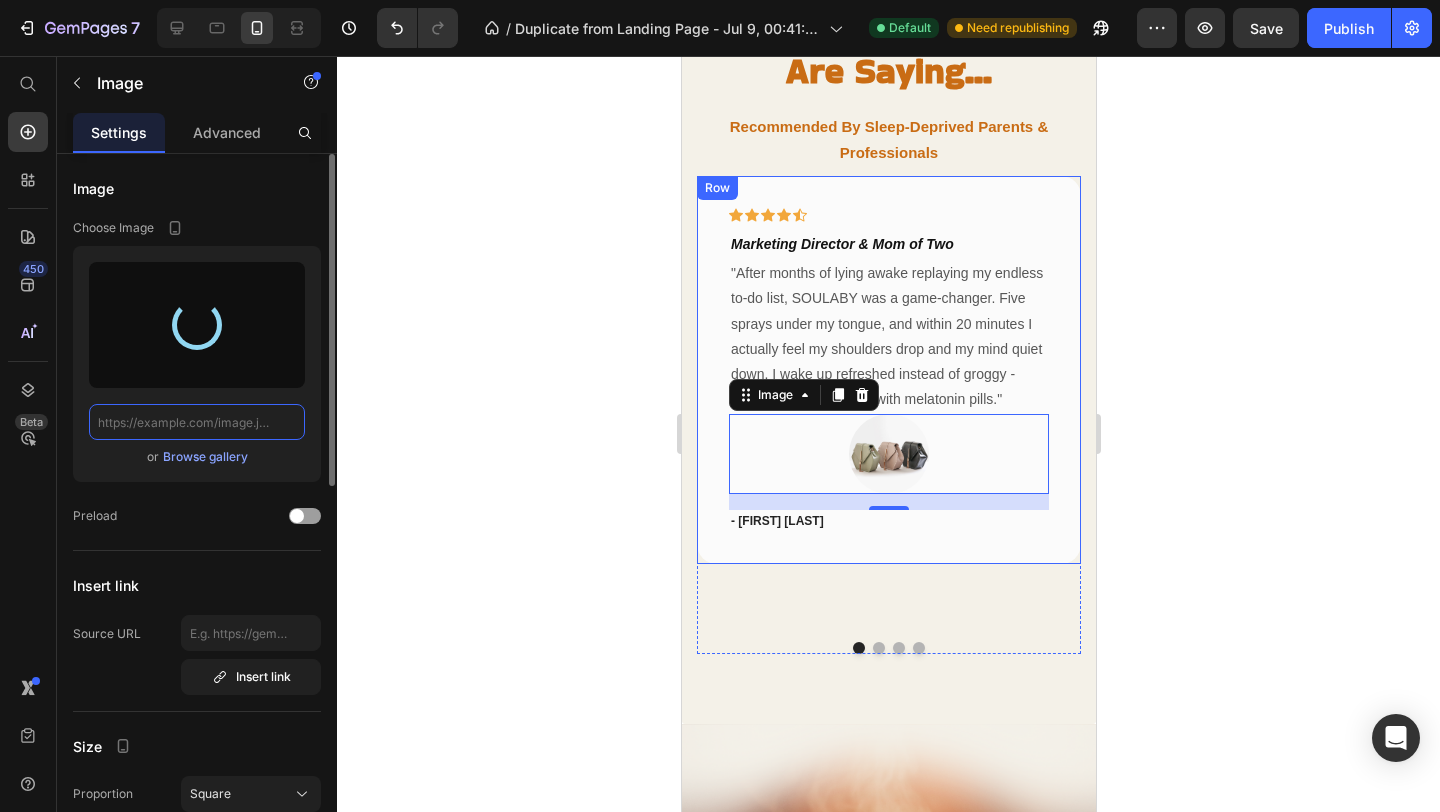 type on "https://cdn.shopify.com/s/files/1/0766/1266/5565/files/gempages_574492410030064752-63e16f0a-7994-4f3a-94a6-64da4973e107.png" 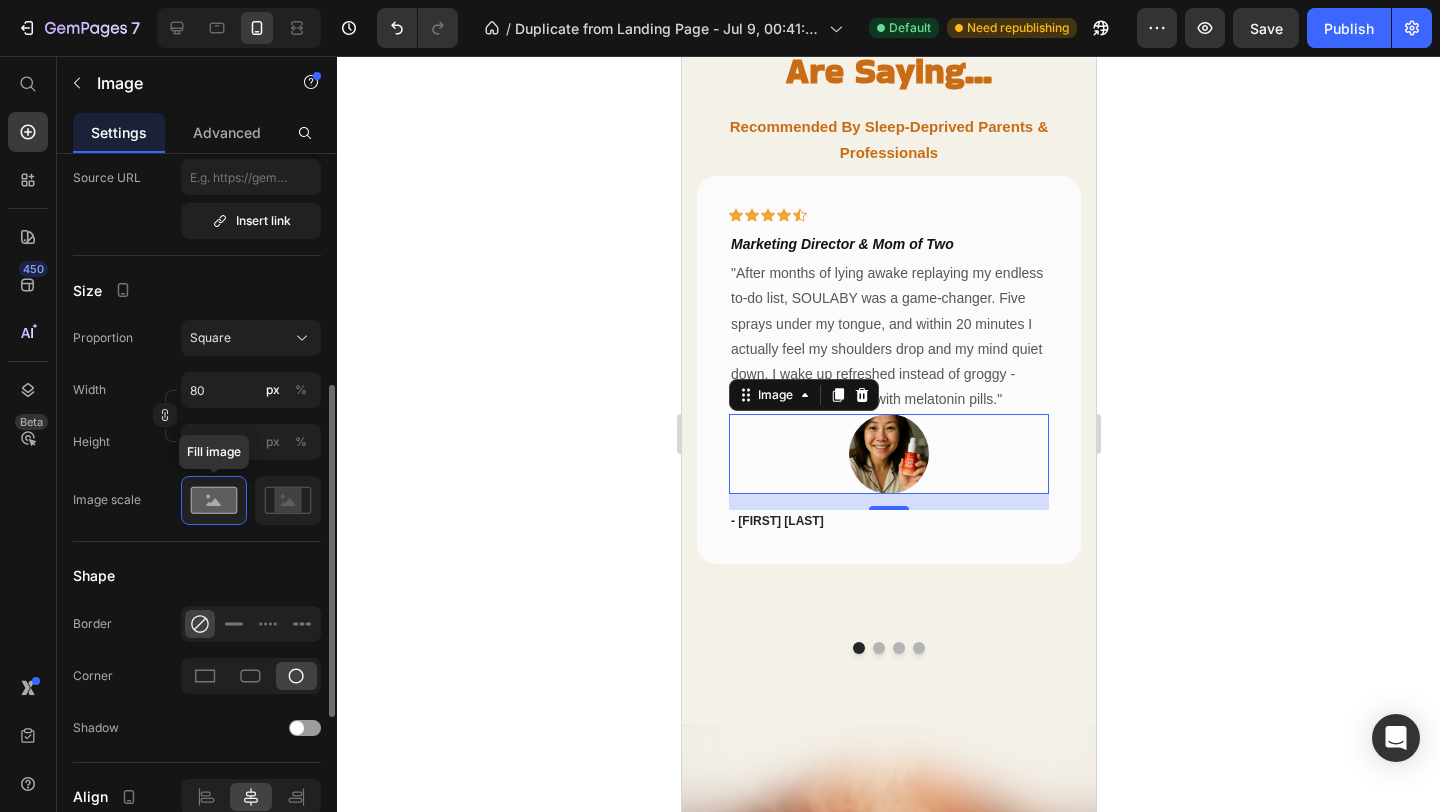 scroll, scrollTop: 472, scrollLeft: 0, axis: vertical 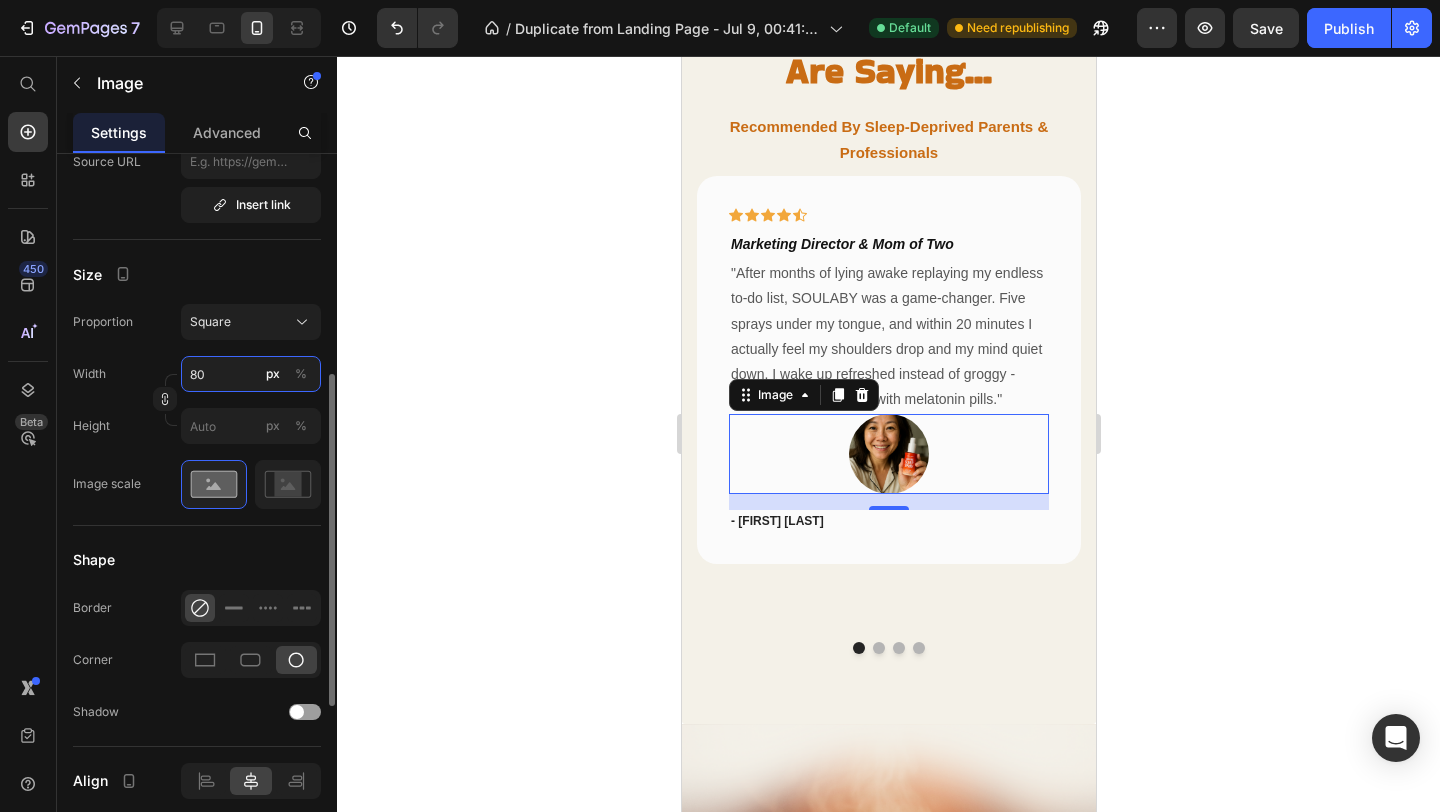 click on "80" at bounding box center (251, 374) 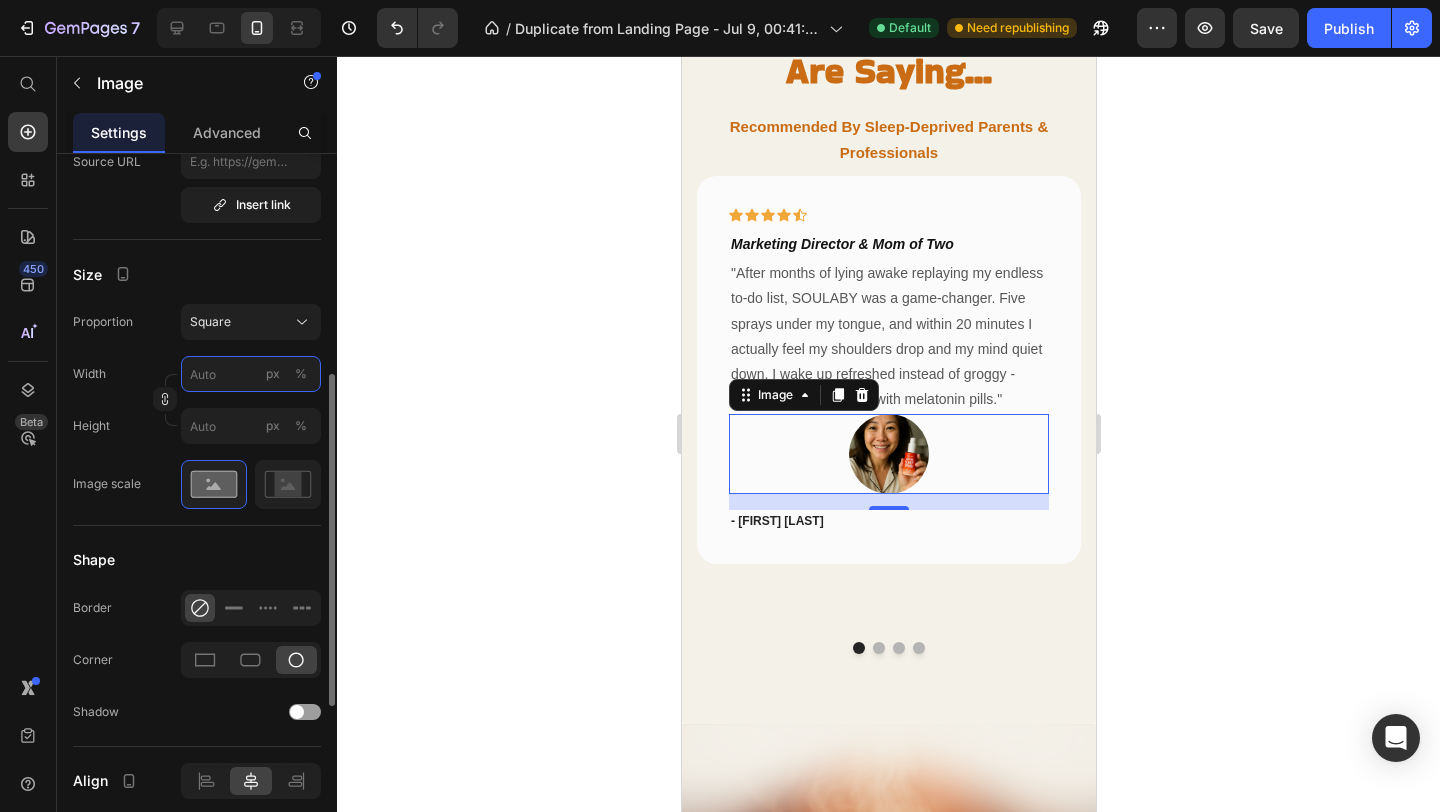 type on "1" 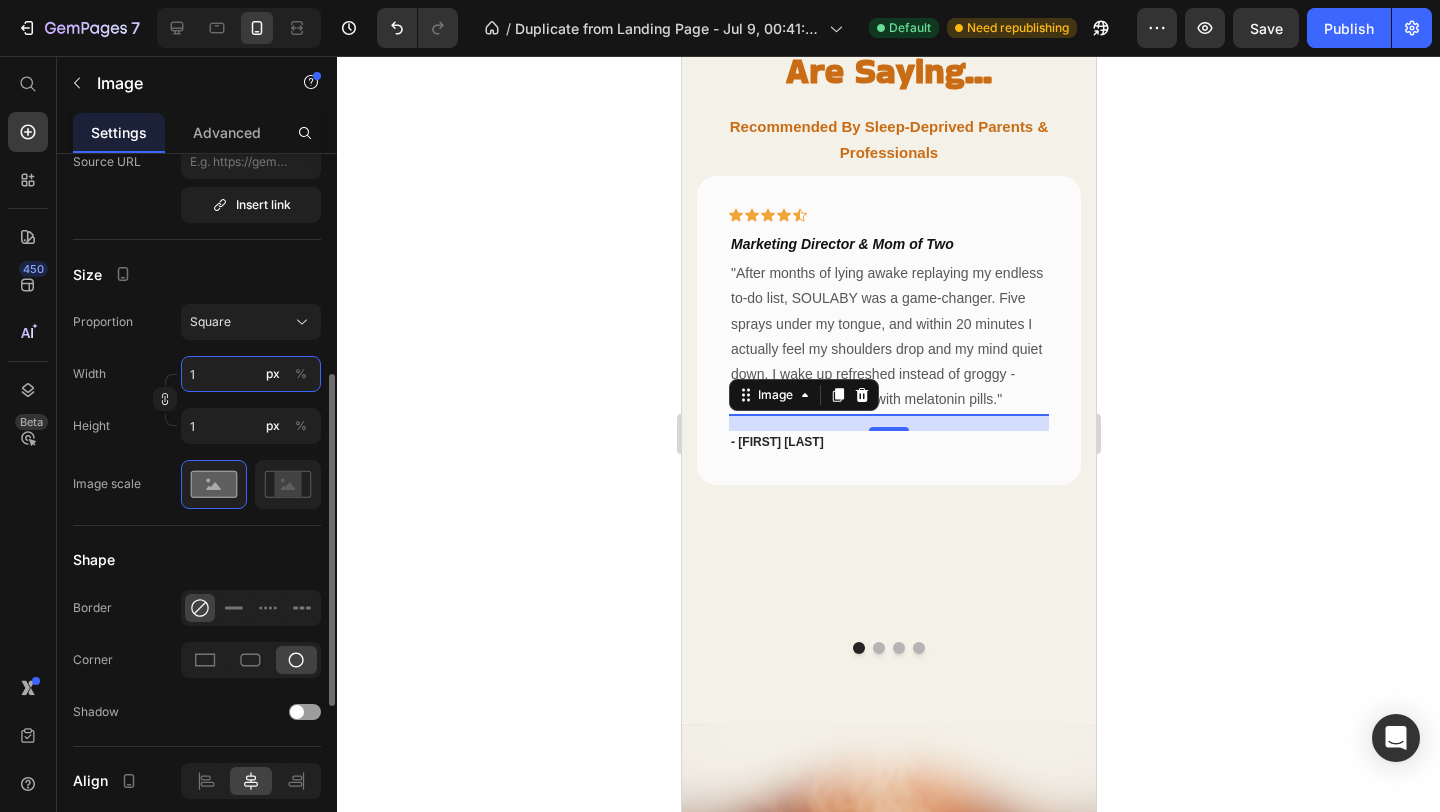 type on "15" 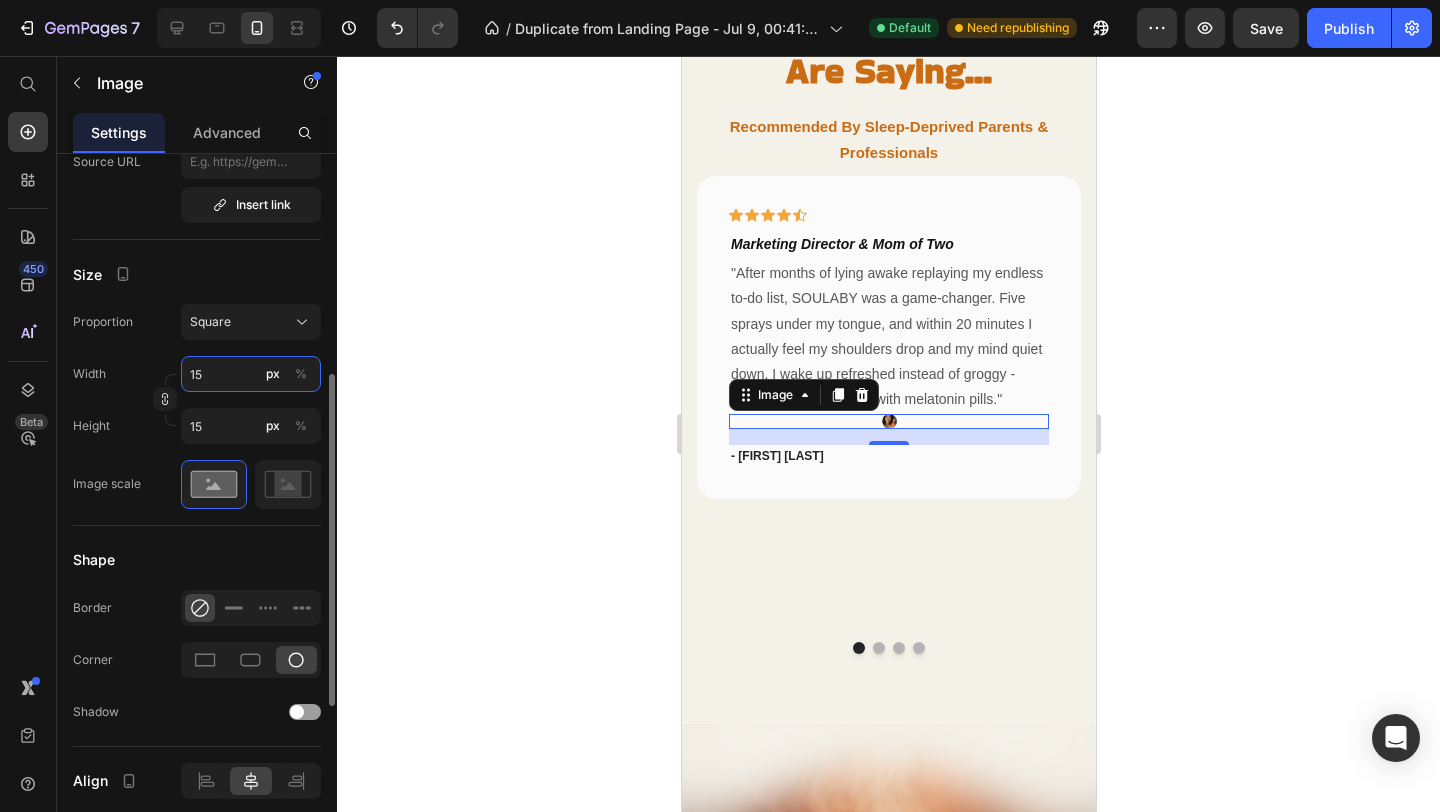 type on "150" 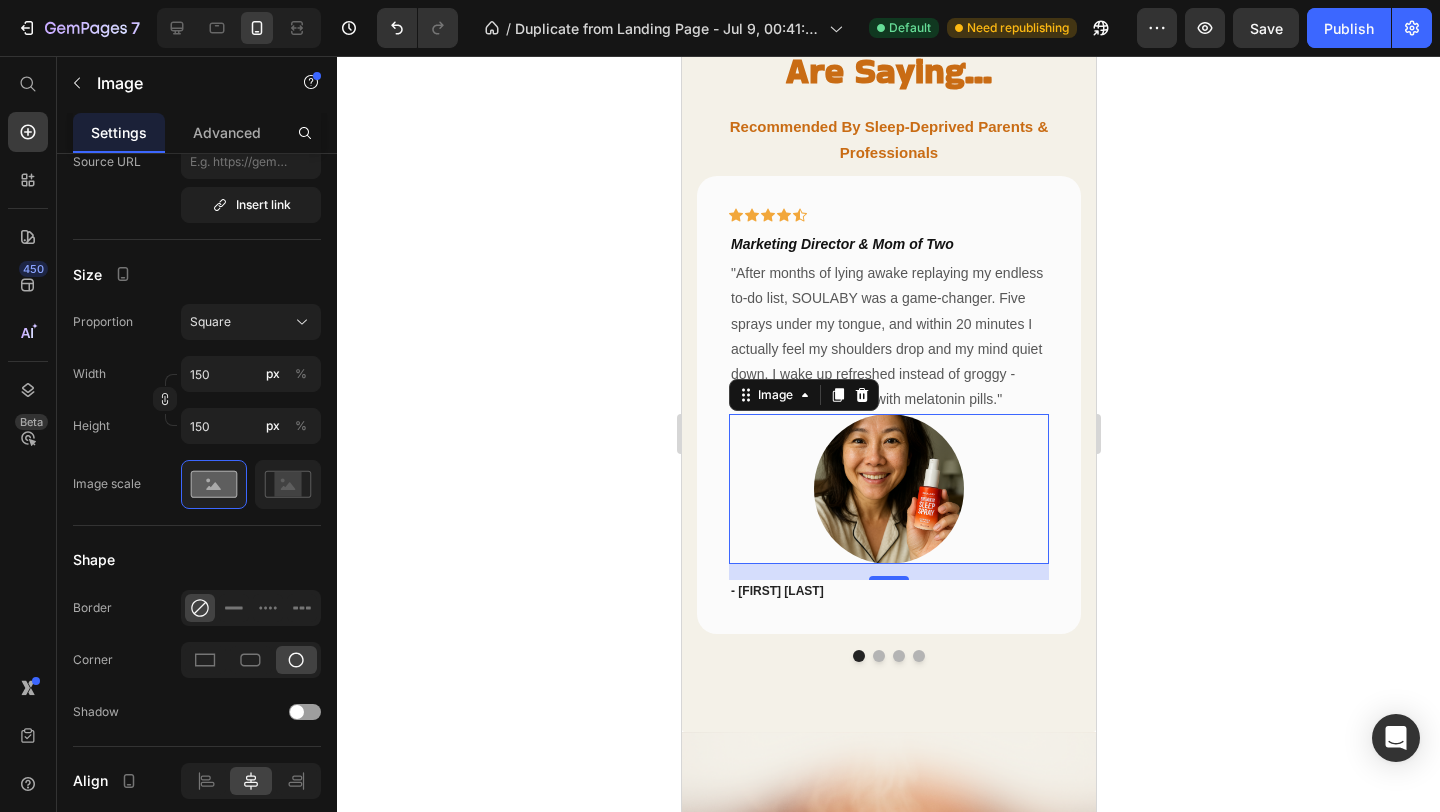 click 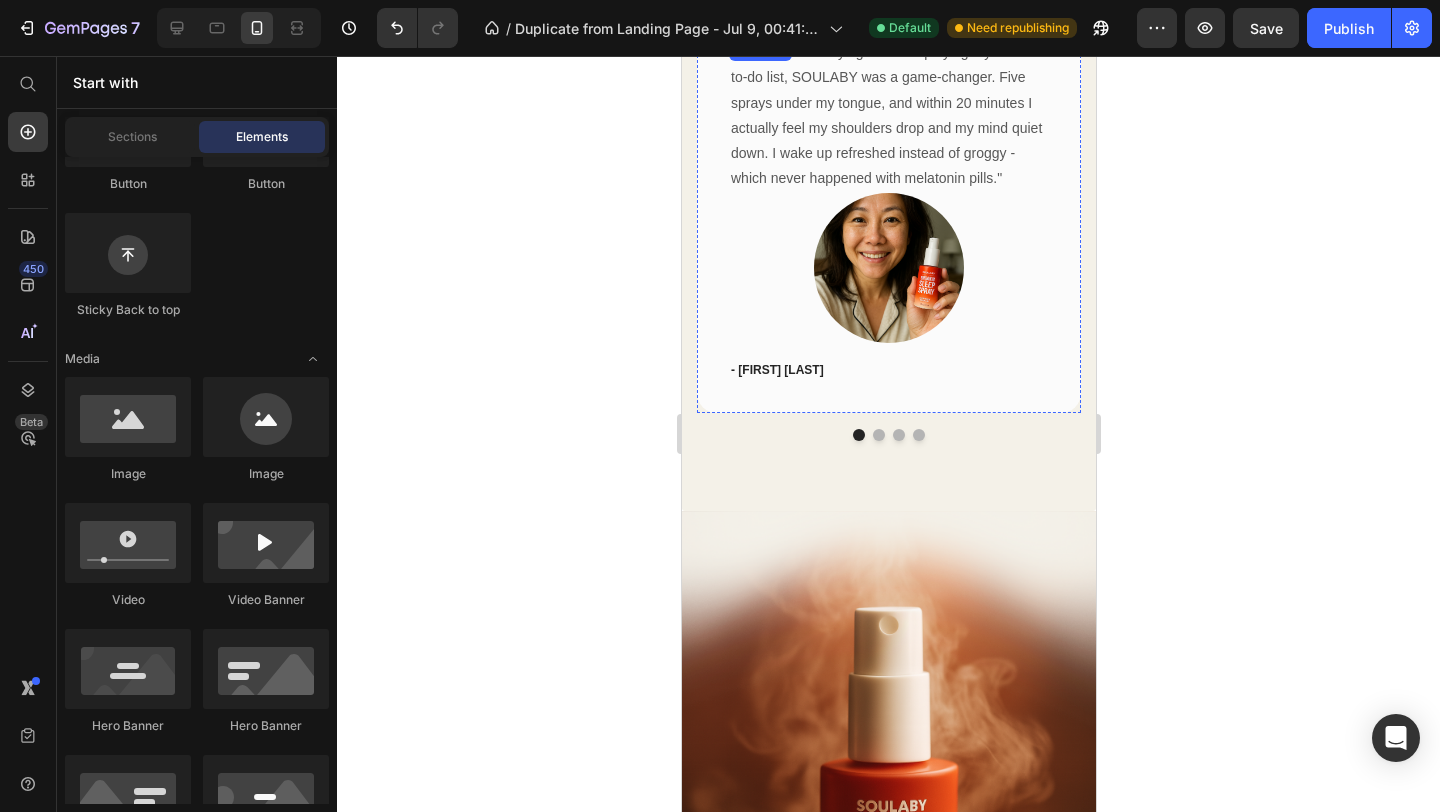 scroll, scrollTop: 5041, scrollLeft: 0, axis: vertical 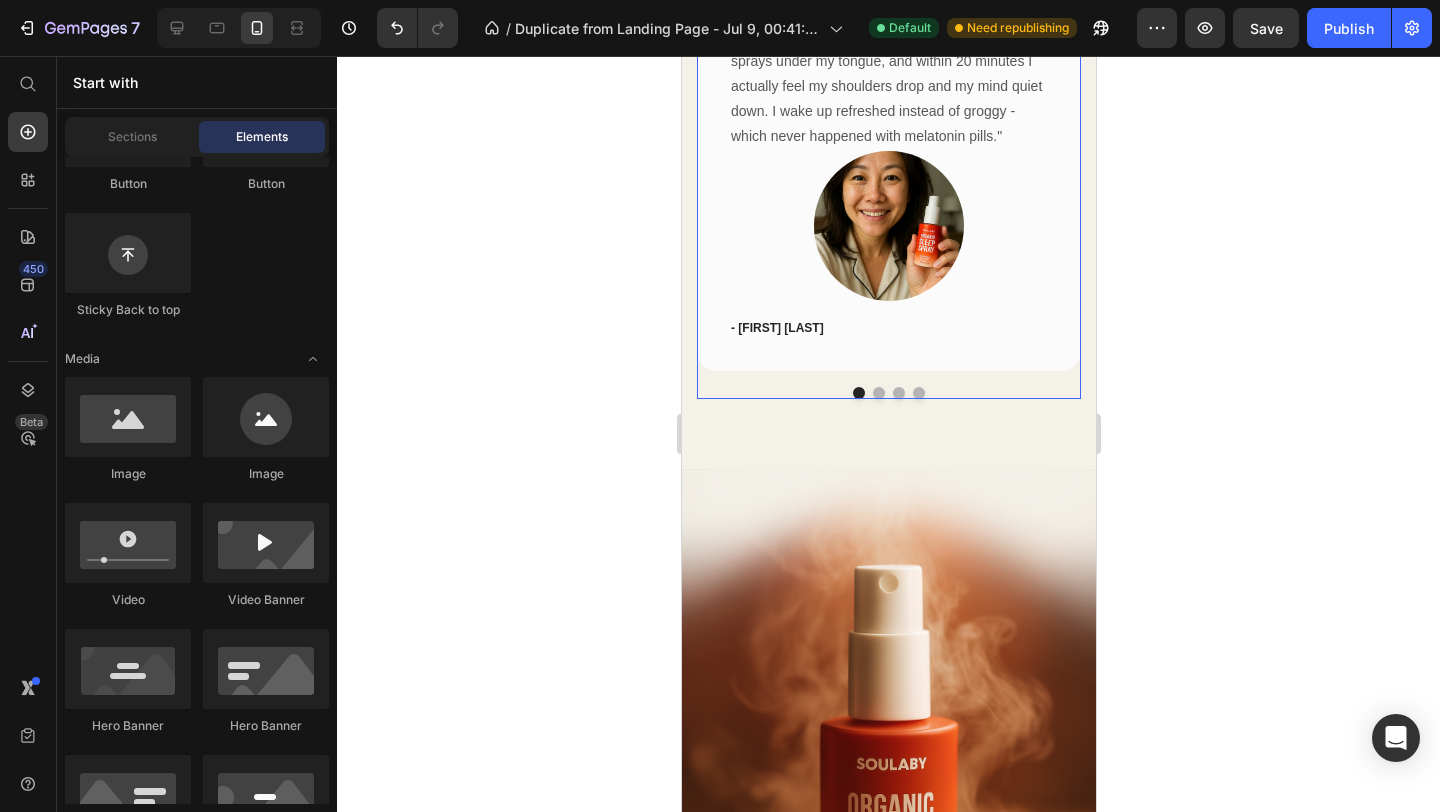 click at bounding box center [878, 393] 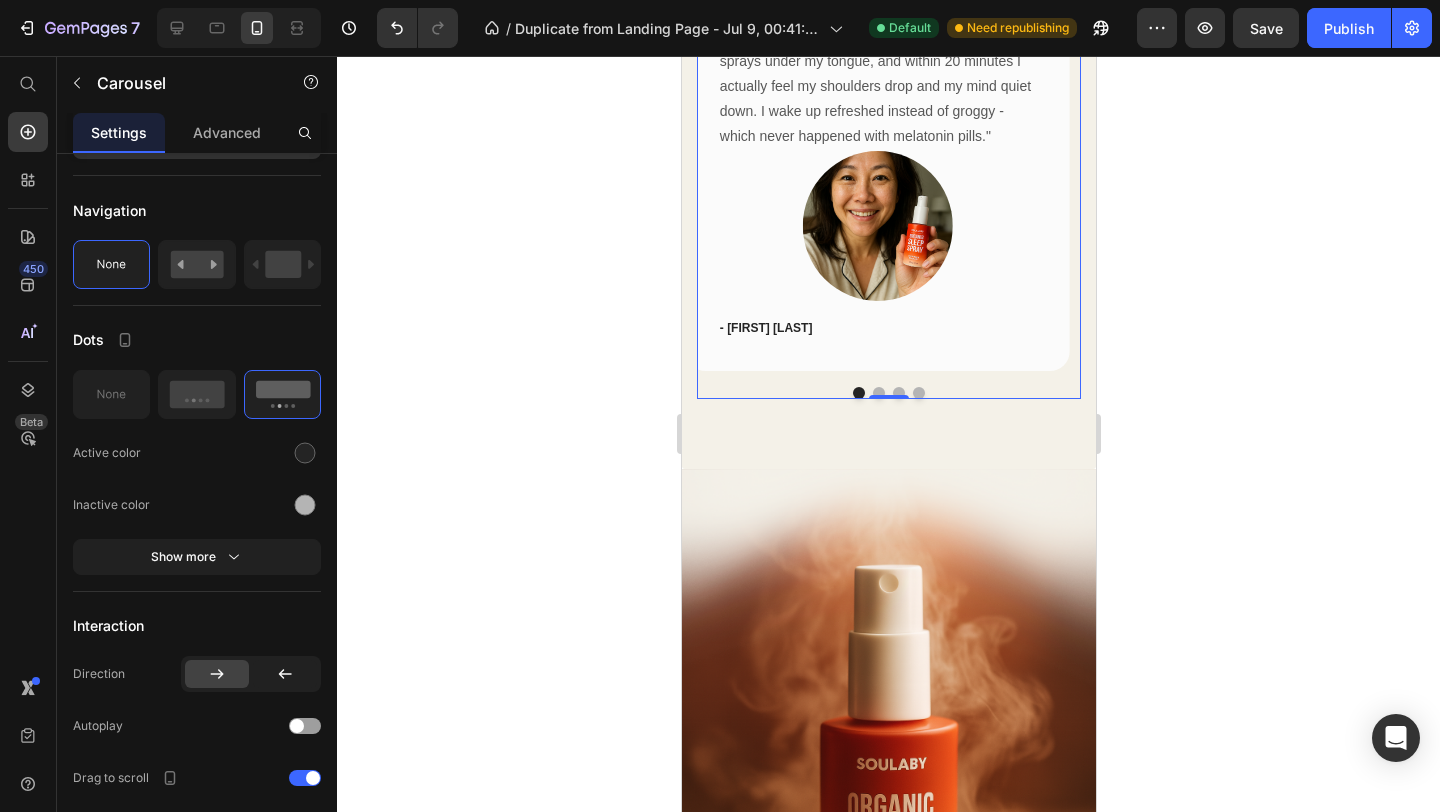 scroll, scrollTop: 0, scrollLeft: 0, axis: both 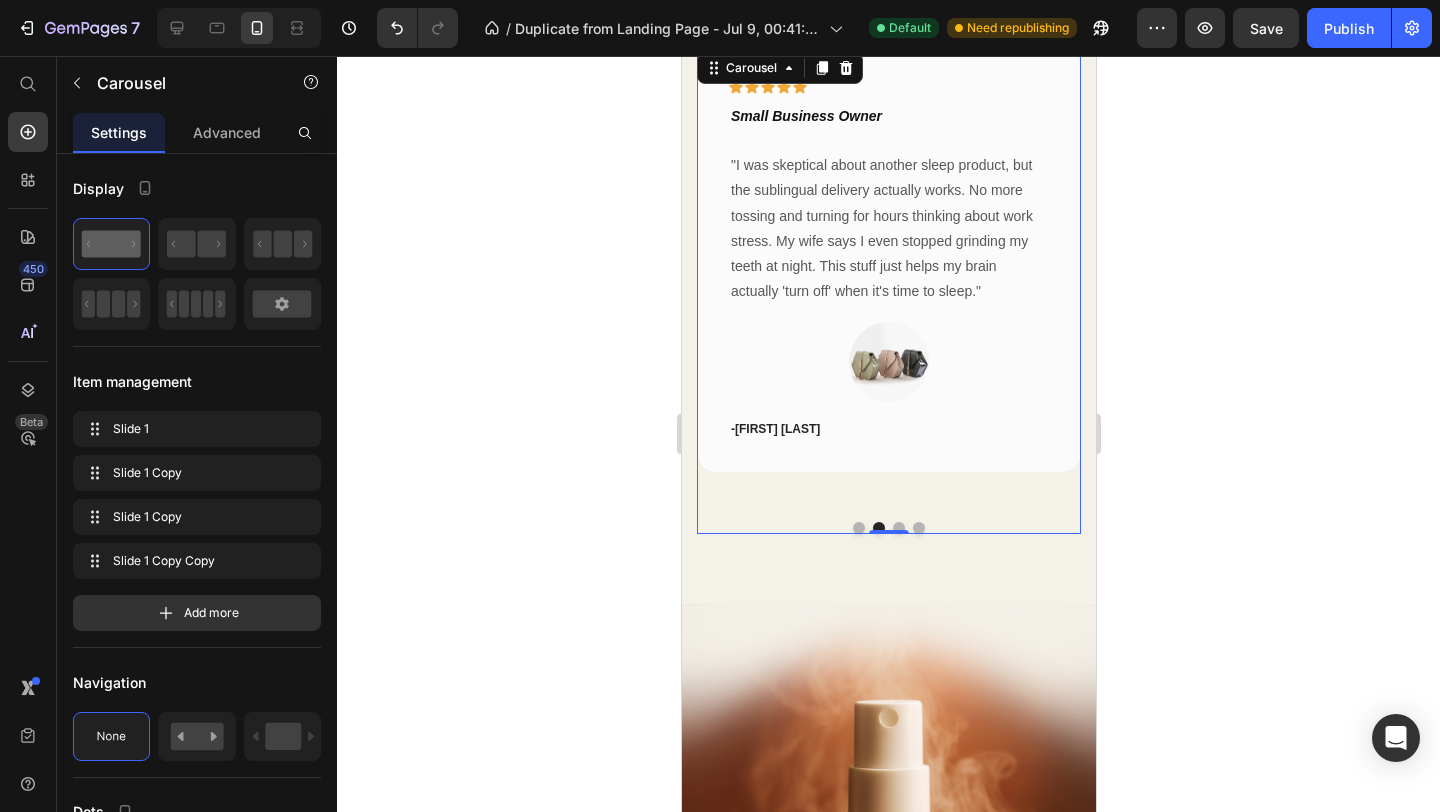 click on "Icon
Icon
Icon
Icon
Icon Row Marketing Director & Mom of Two Heading "After months of lying awake replaying my endless to-do list, SOULABY was a game-changer. Five sprays under my tongue, and within 20 minutes I actually feel my shoulders drop and my mind quiet down. I wake up refreshed instead of groggy - which never happened with melatonin pills." Text block Image - [FIRST] [LAST] Text block Row
Icon
Icon
Icon
Icon
Icon Row Small Business Owner Heading "I was skeptical about another sleep product, but the sublingual delivery actually works. No more tossing and turning for hours thinking about work stress. My wife says I even stopped grinding my teeth at night. This stuff just helps my brain actually 'turn off' when it's time to sleep." Text block Image -  [FIRST] [LAST] Text block Row
Icon
Icon
Icon Icon" at bounding box center (888, 291) 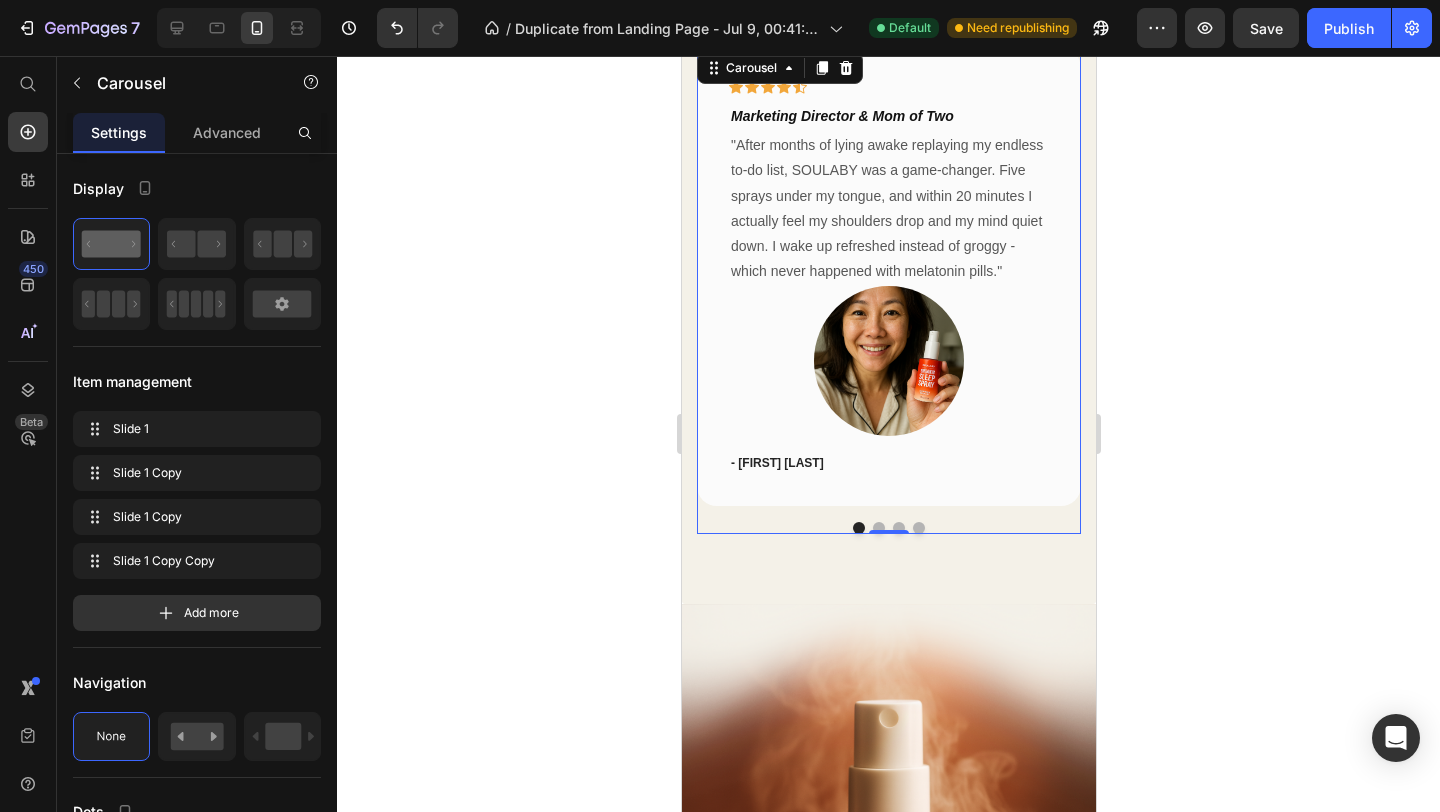 click at bounding box center [878, 528] 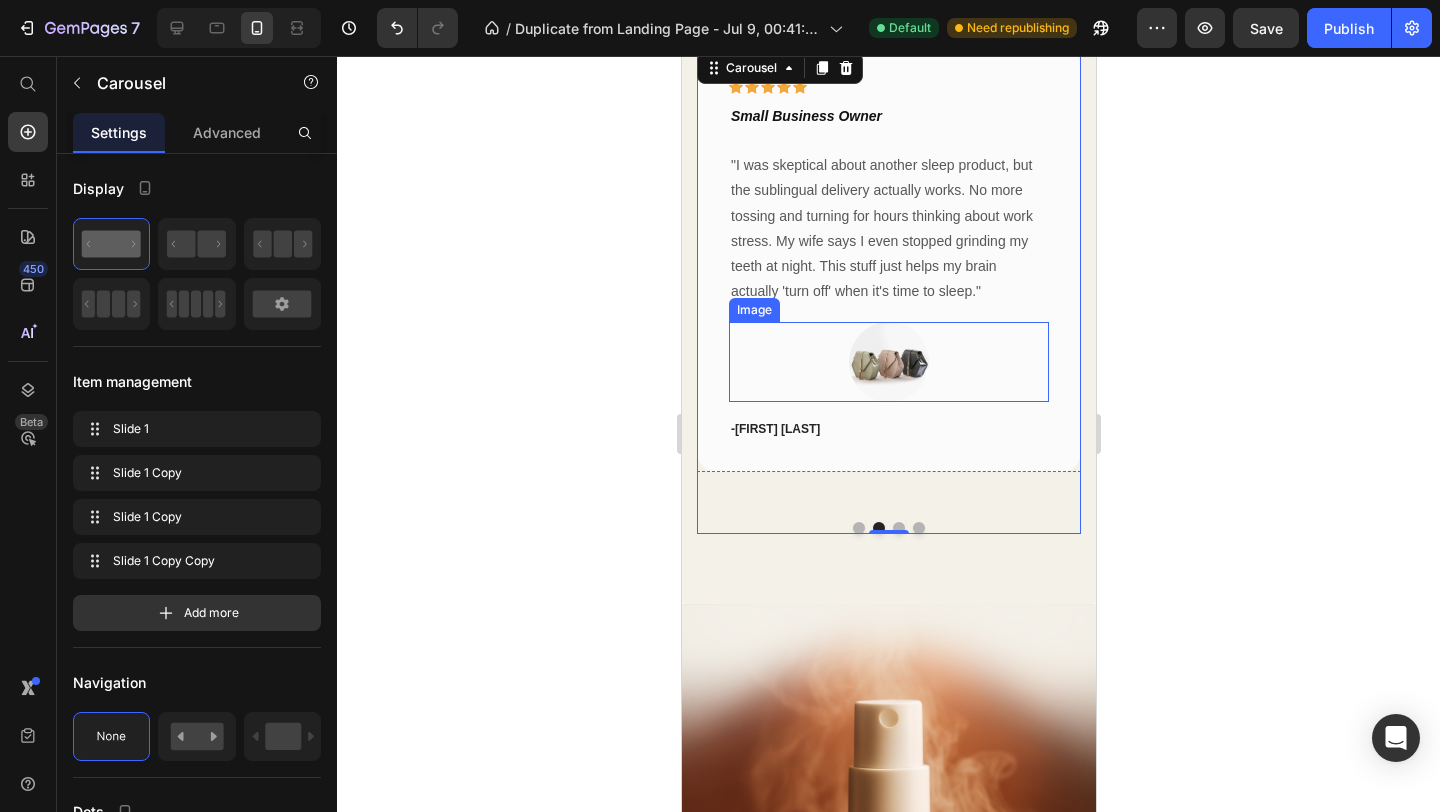 click at bounding box center [888, 362] 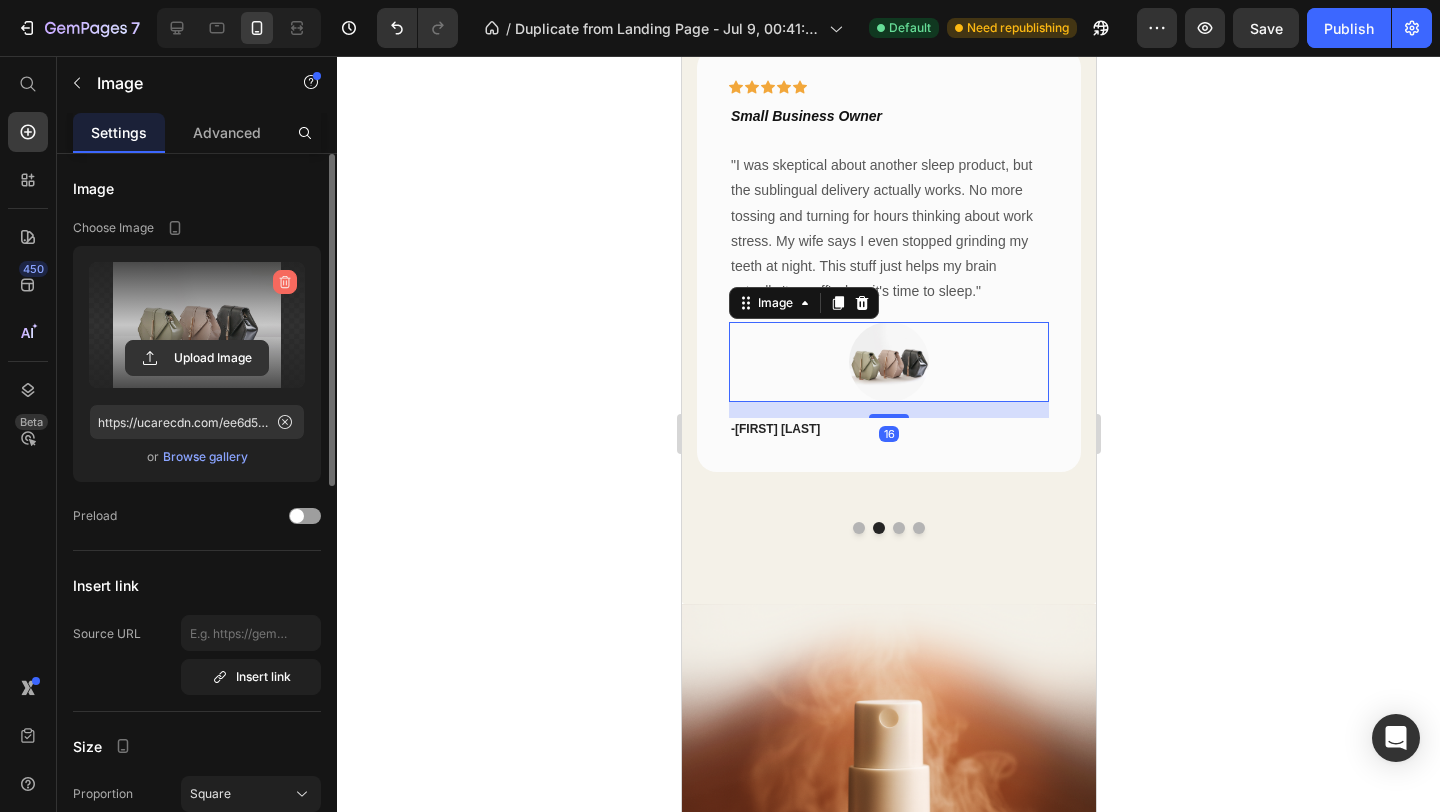 click 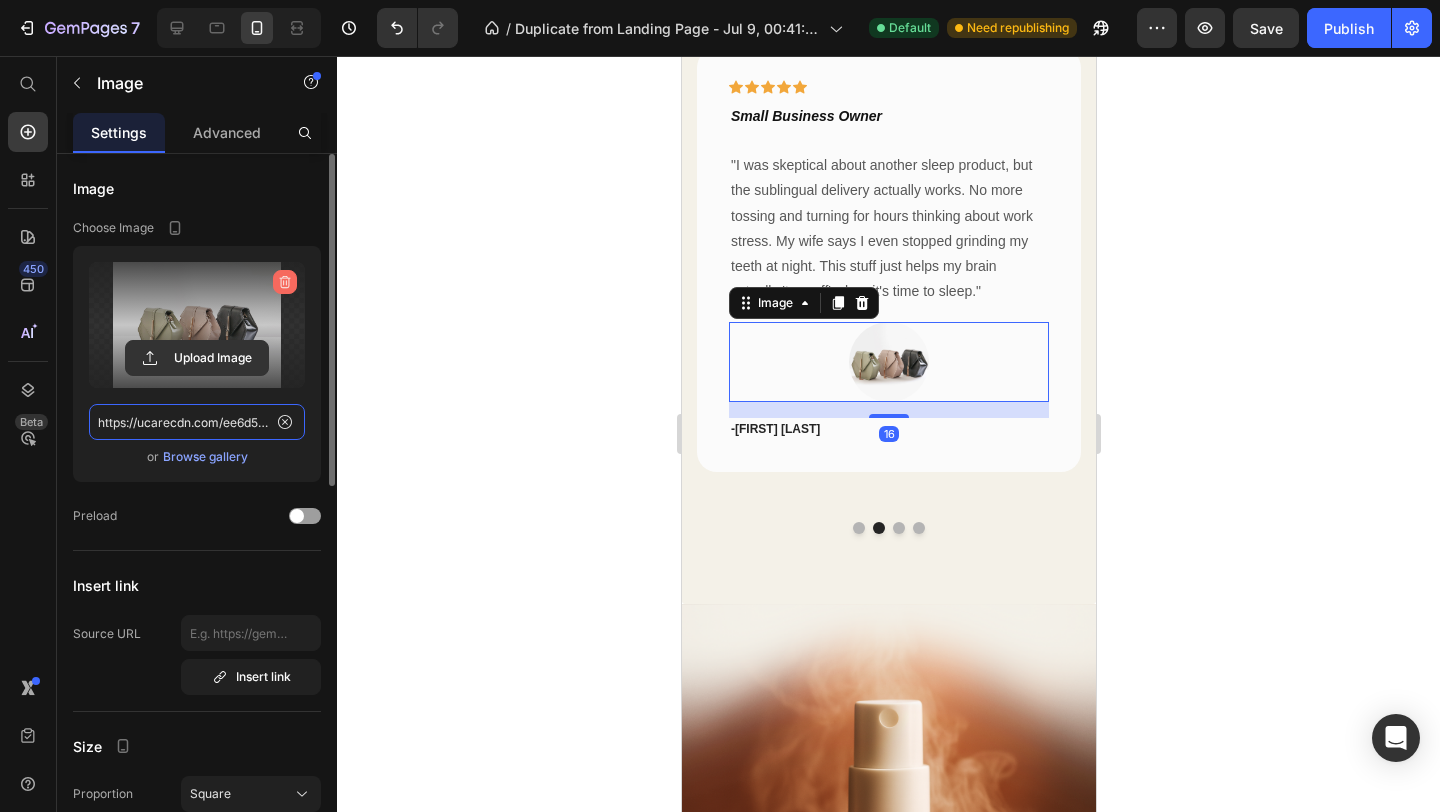 type 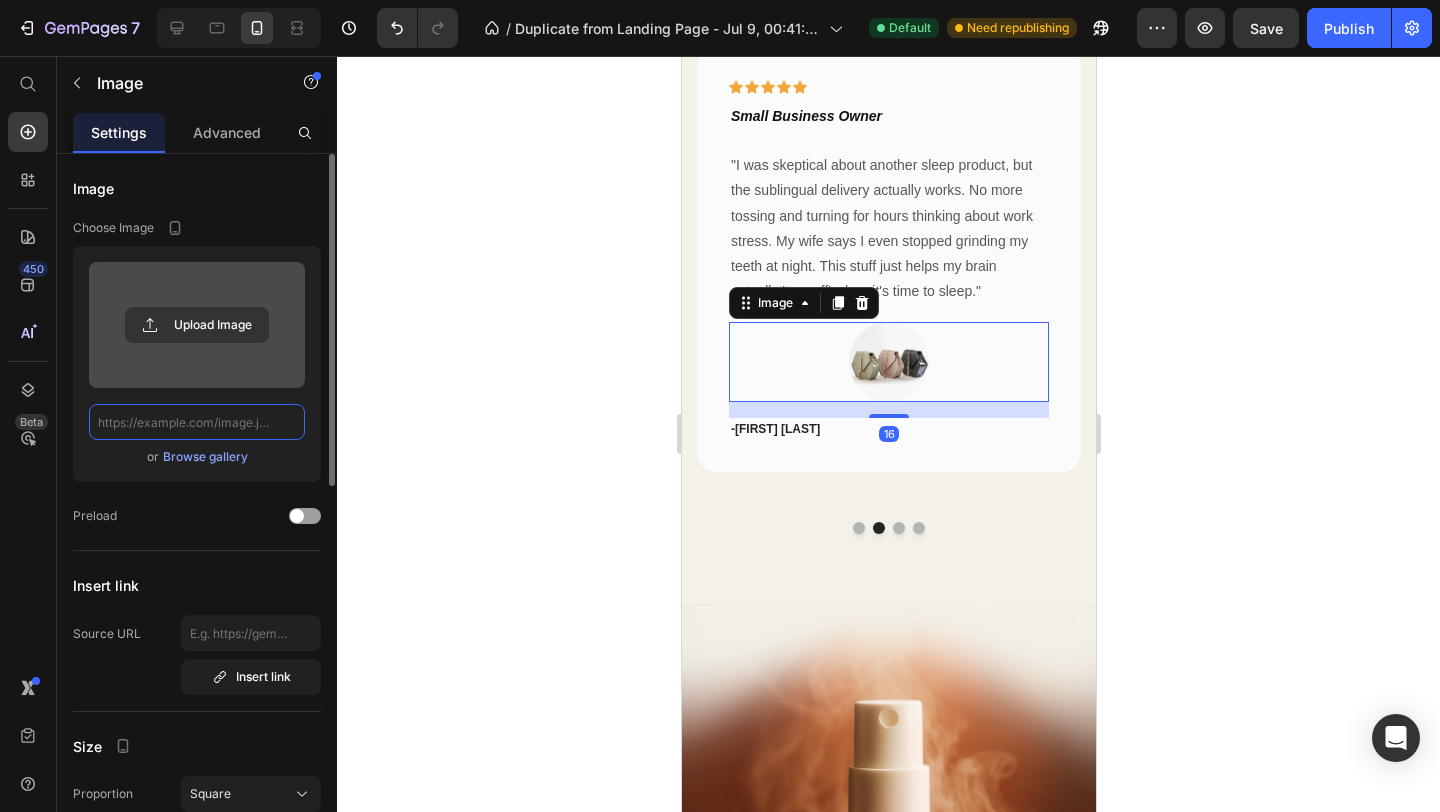 scroll, scrollTop: 0, scrollLeft: 0, axis: both 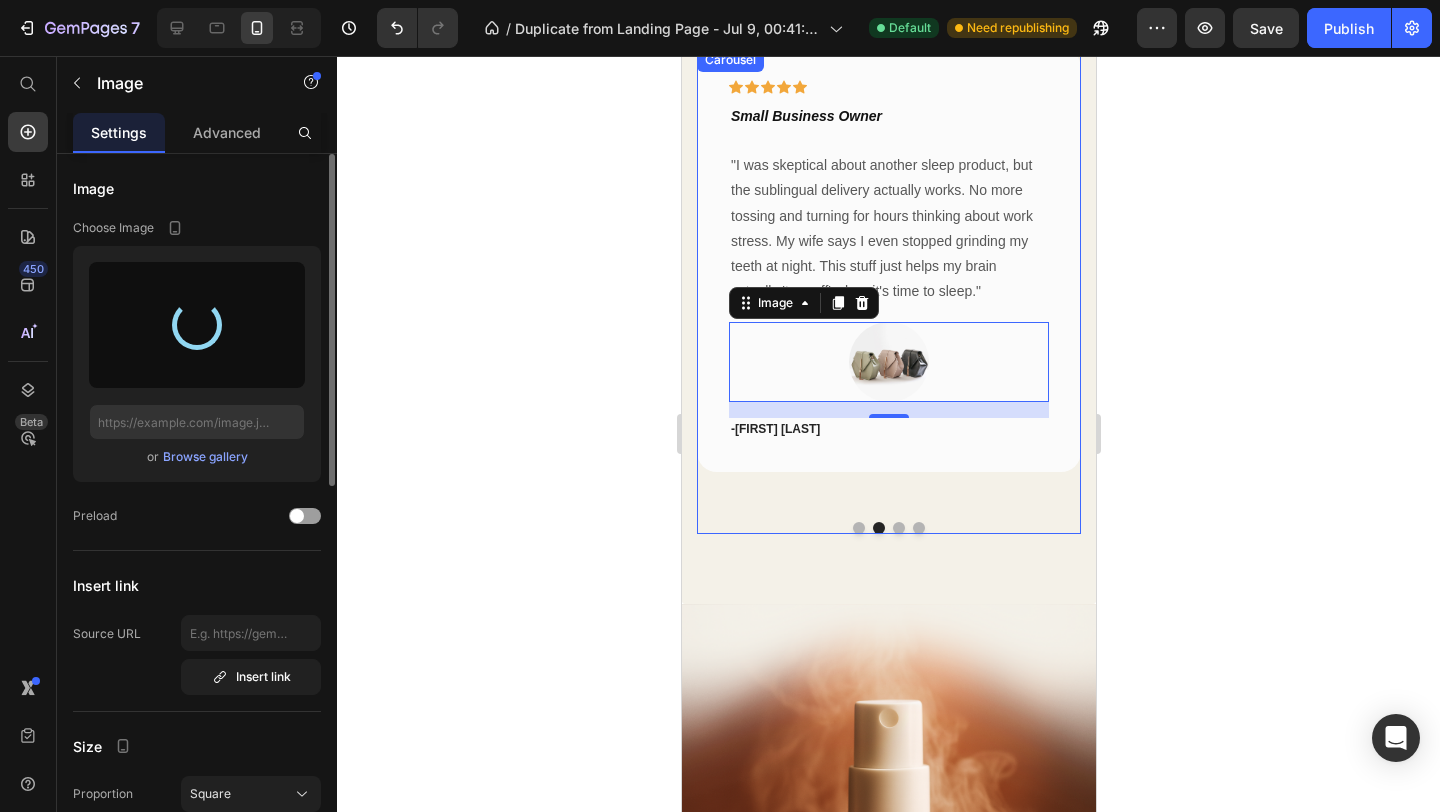 click at bounding box center [858, 528] 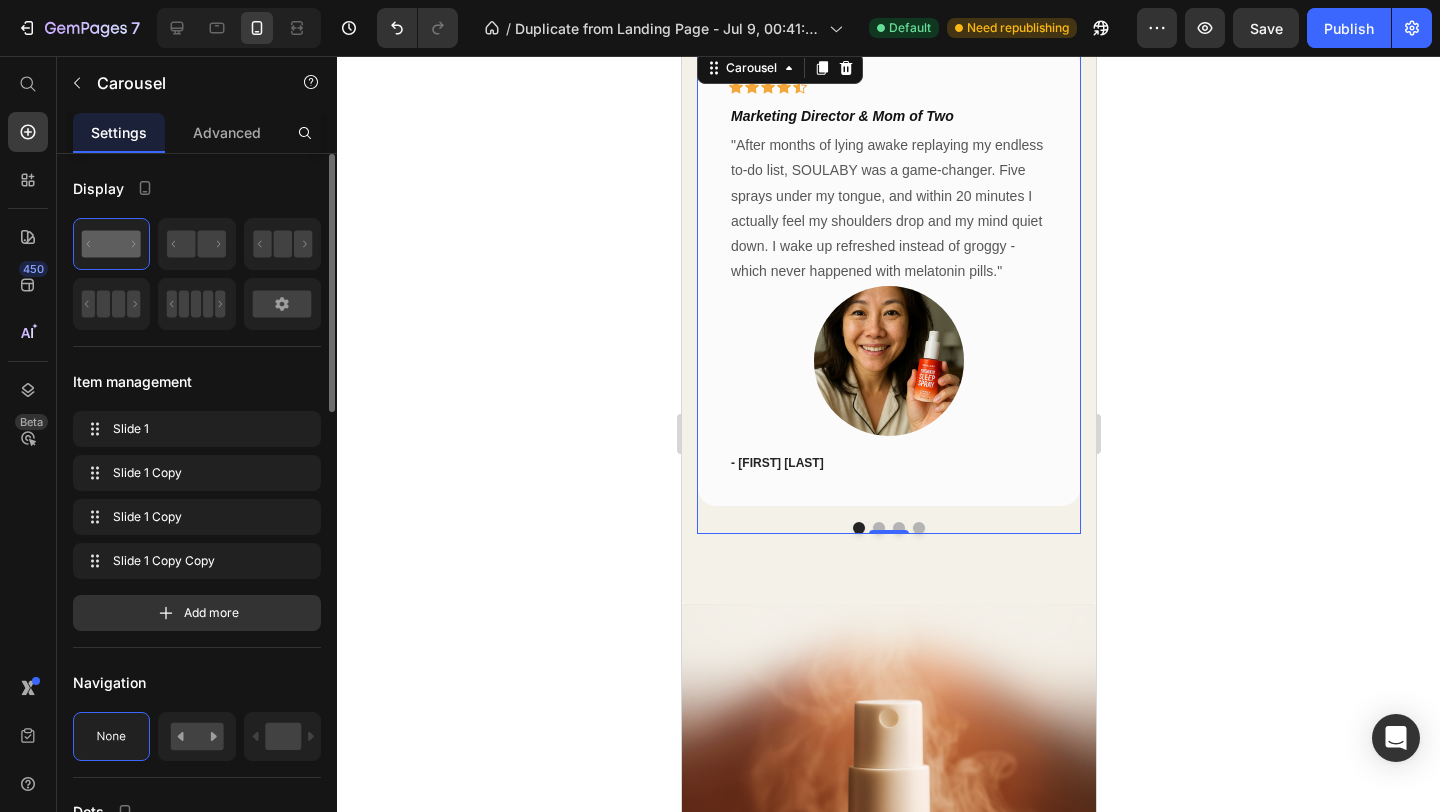 click at bounding box center (878, 528) 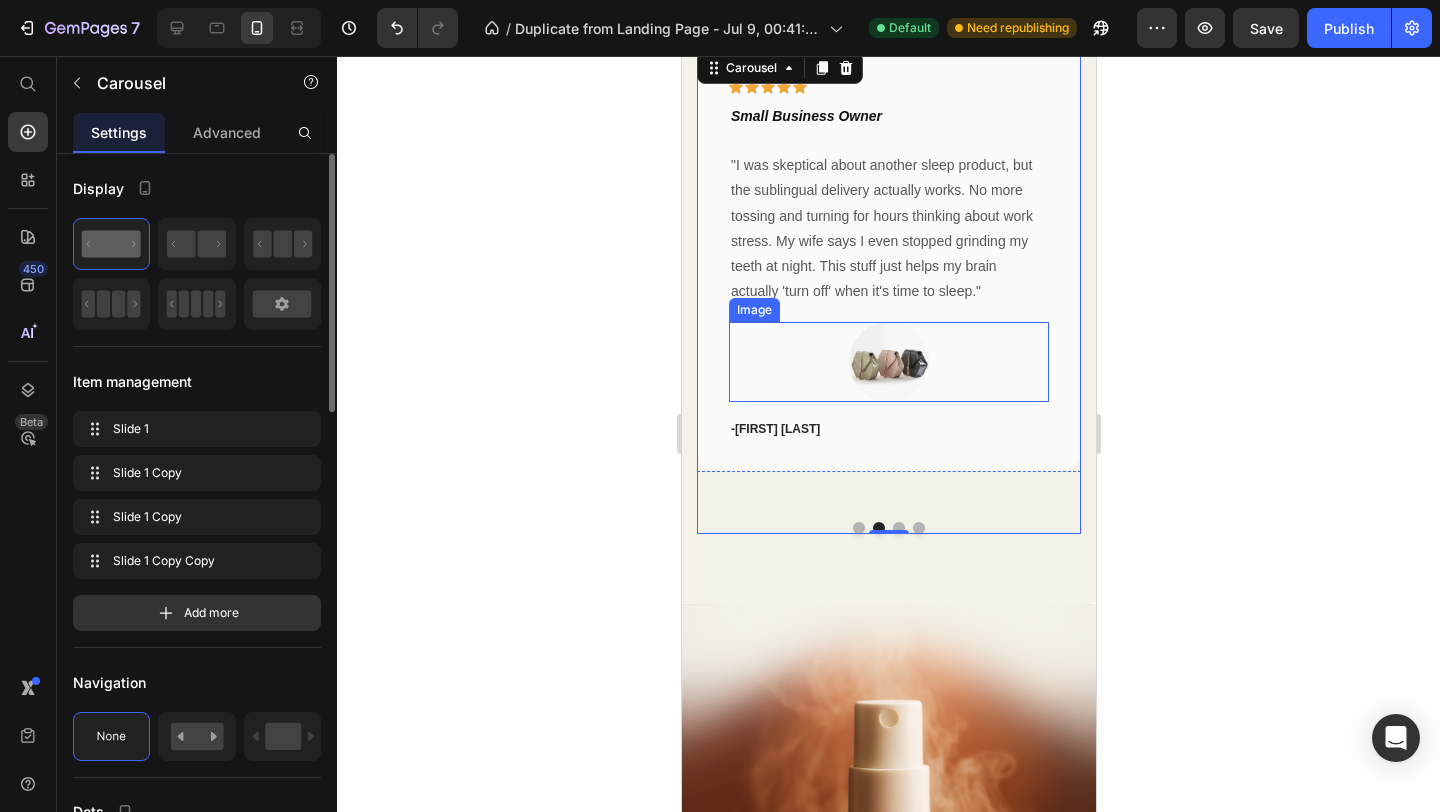 click at bounding box center [888, 362] 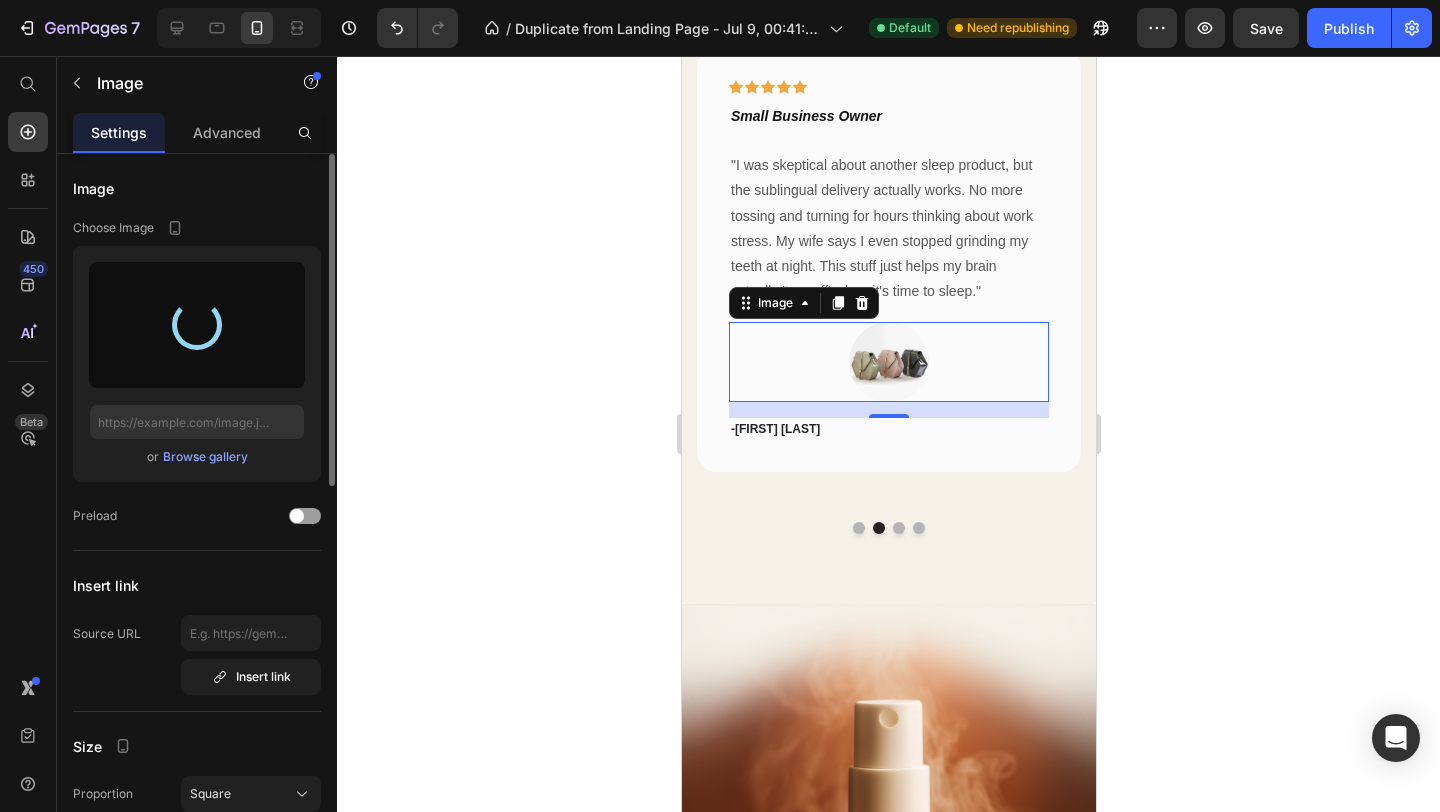 type on "https://cdn.shopify.com/s/files/1/0766/1266/5565/files/gempages_574492410030064752-cf6559ec-8e3e-4fd1-908f-ad9351b6c0fc.jpg" 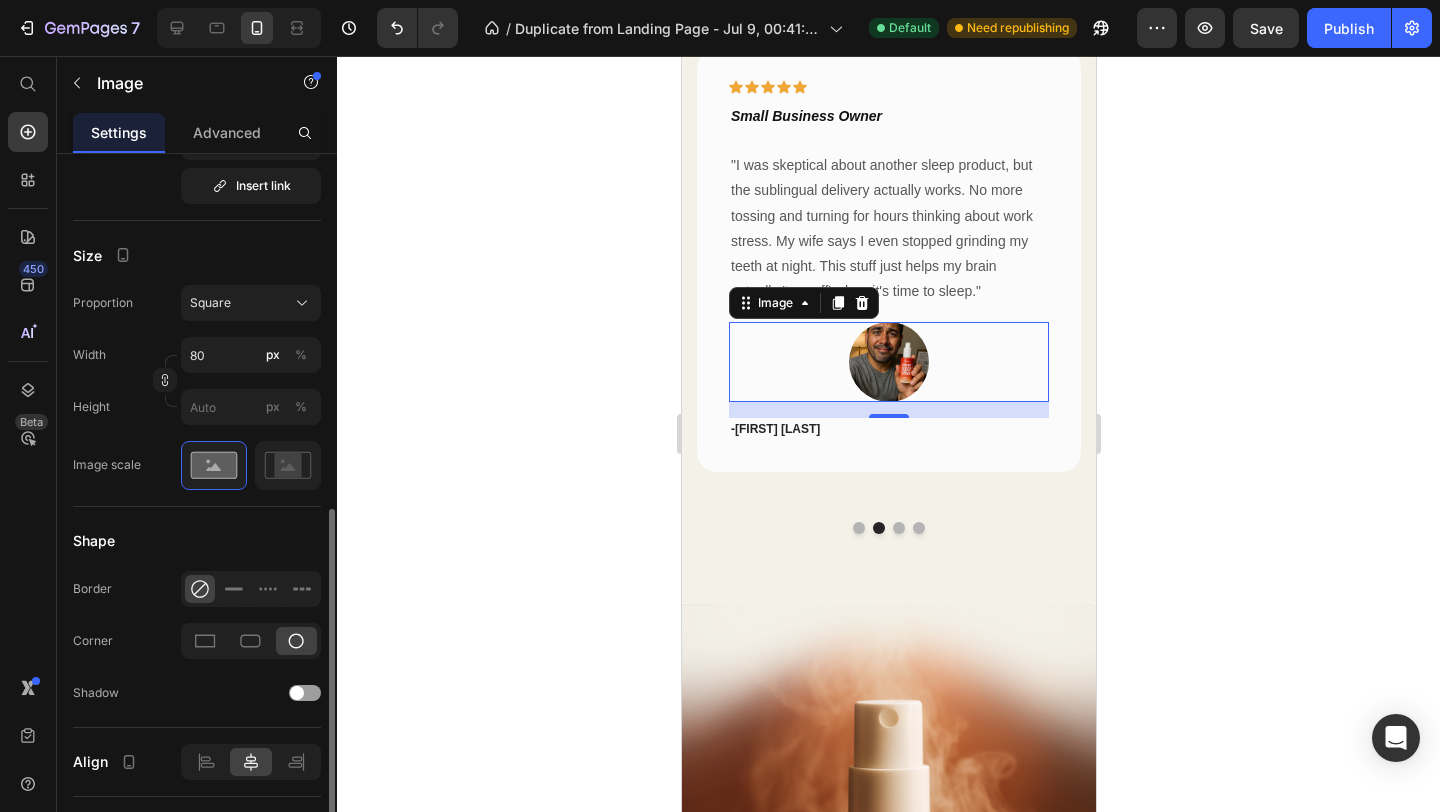 scroll, scrollTop: 577, scrollLeft: 0, axis: vertical 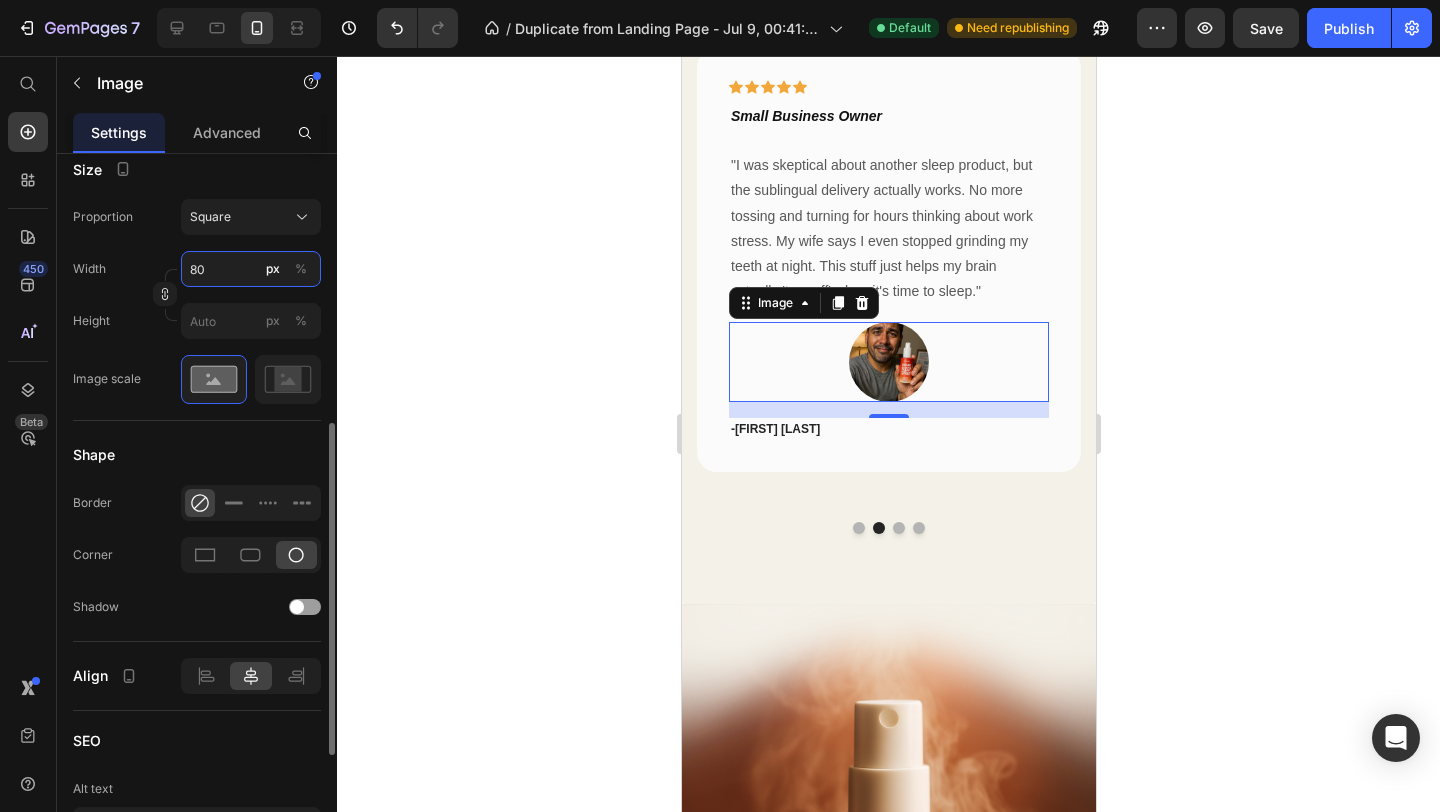 click on "80" at bounding box center (251, 269) 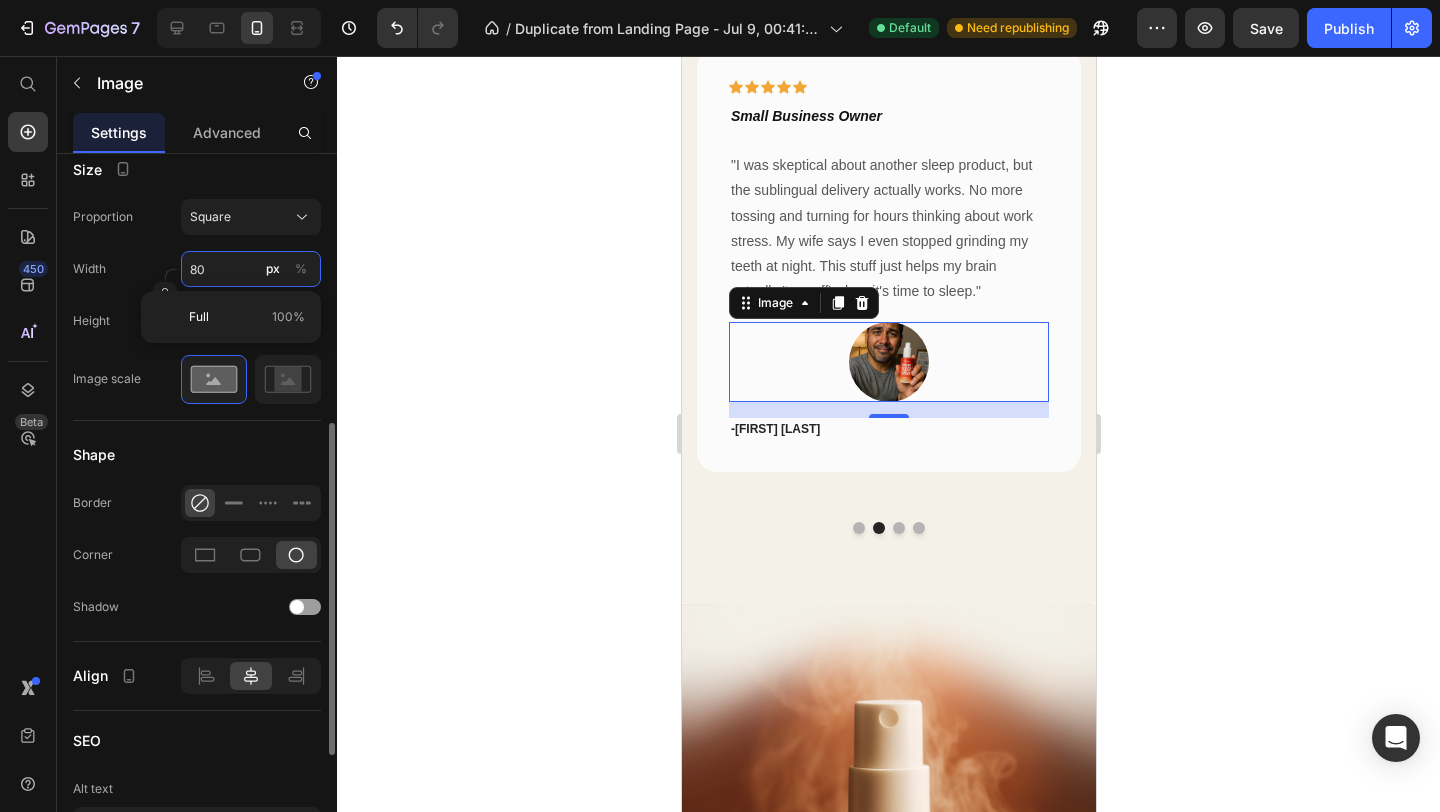 click on "80" at bounding box center (251, 269) 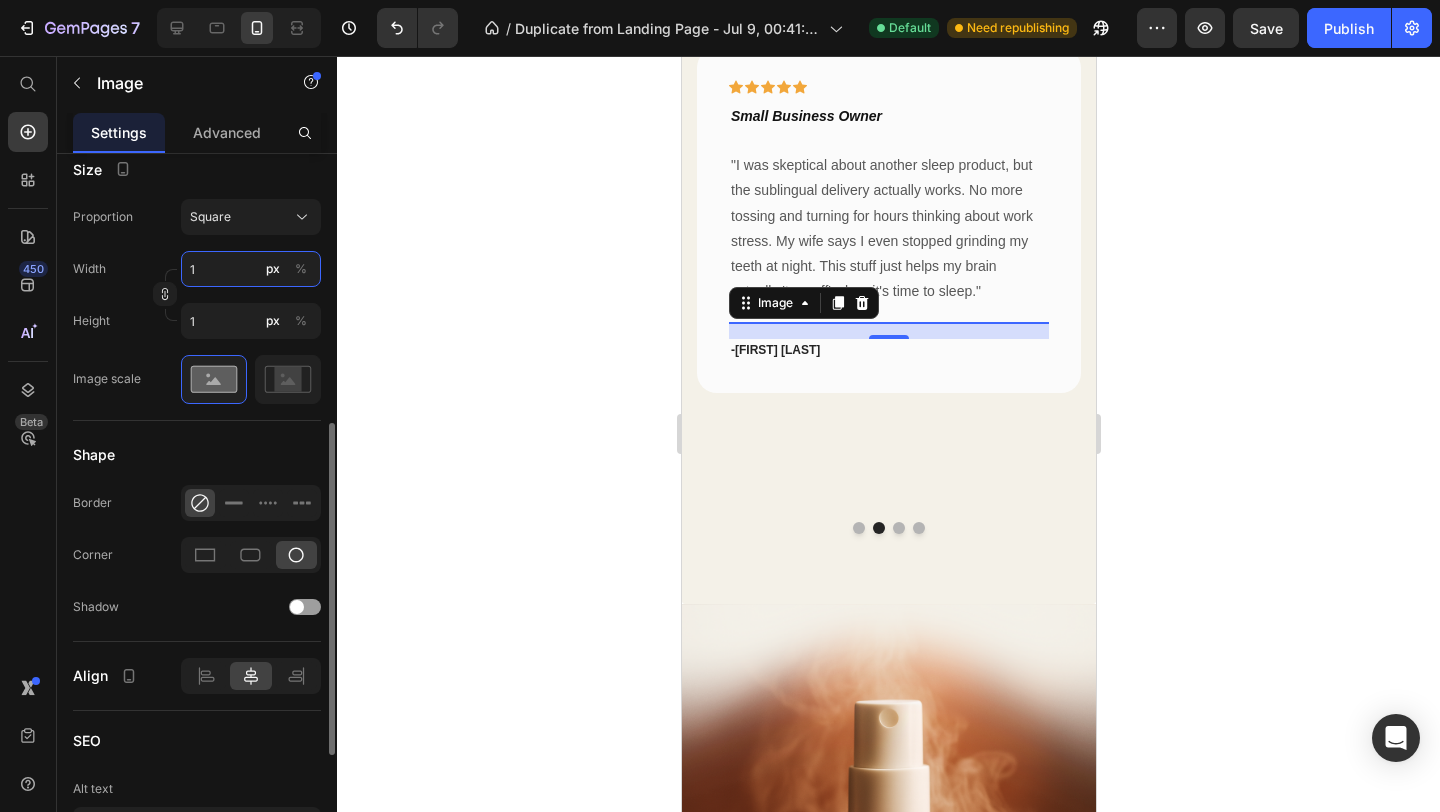 type on "15" 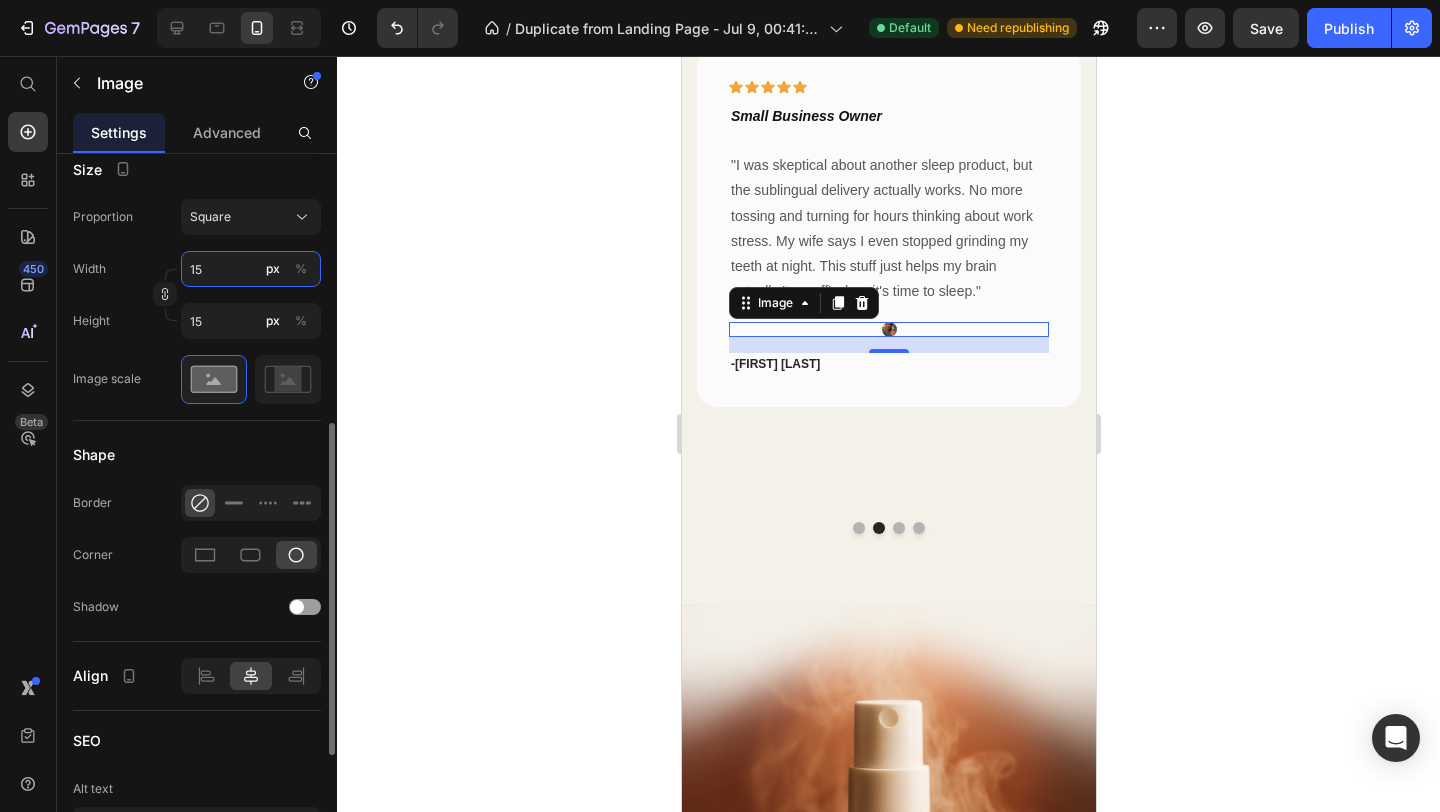 type on "150" 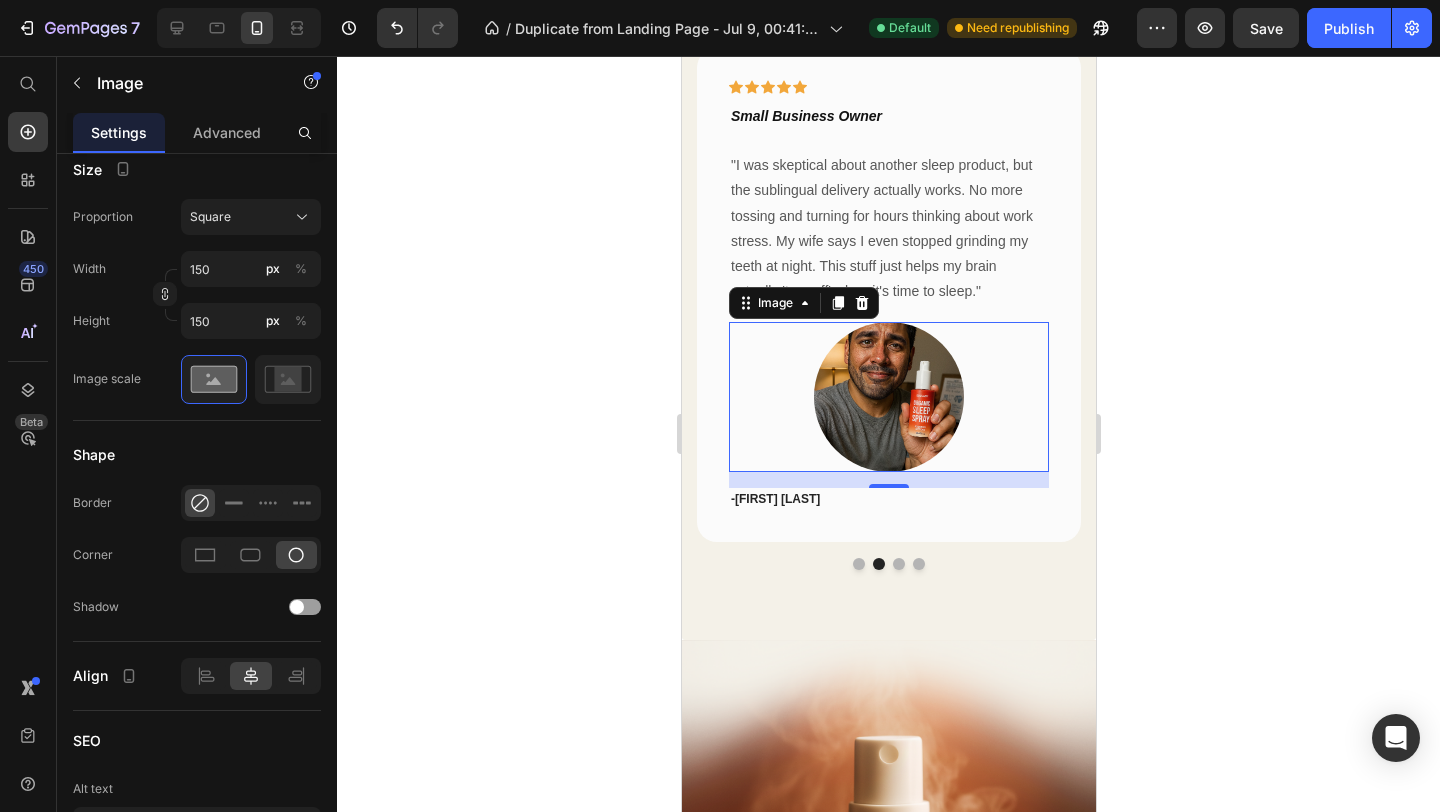 click 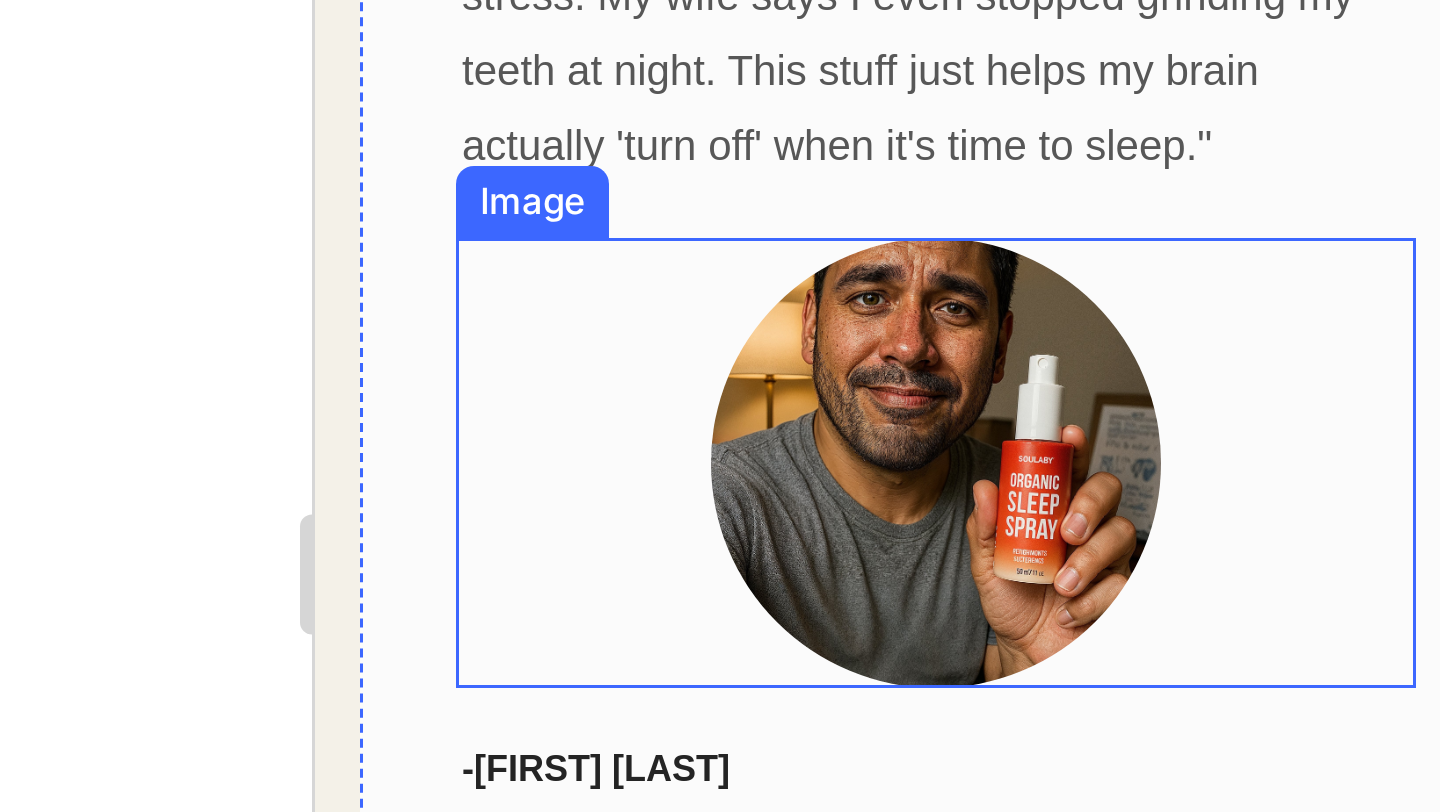 click at bounding box center (520, -218) 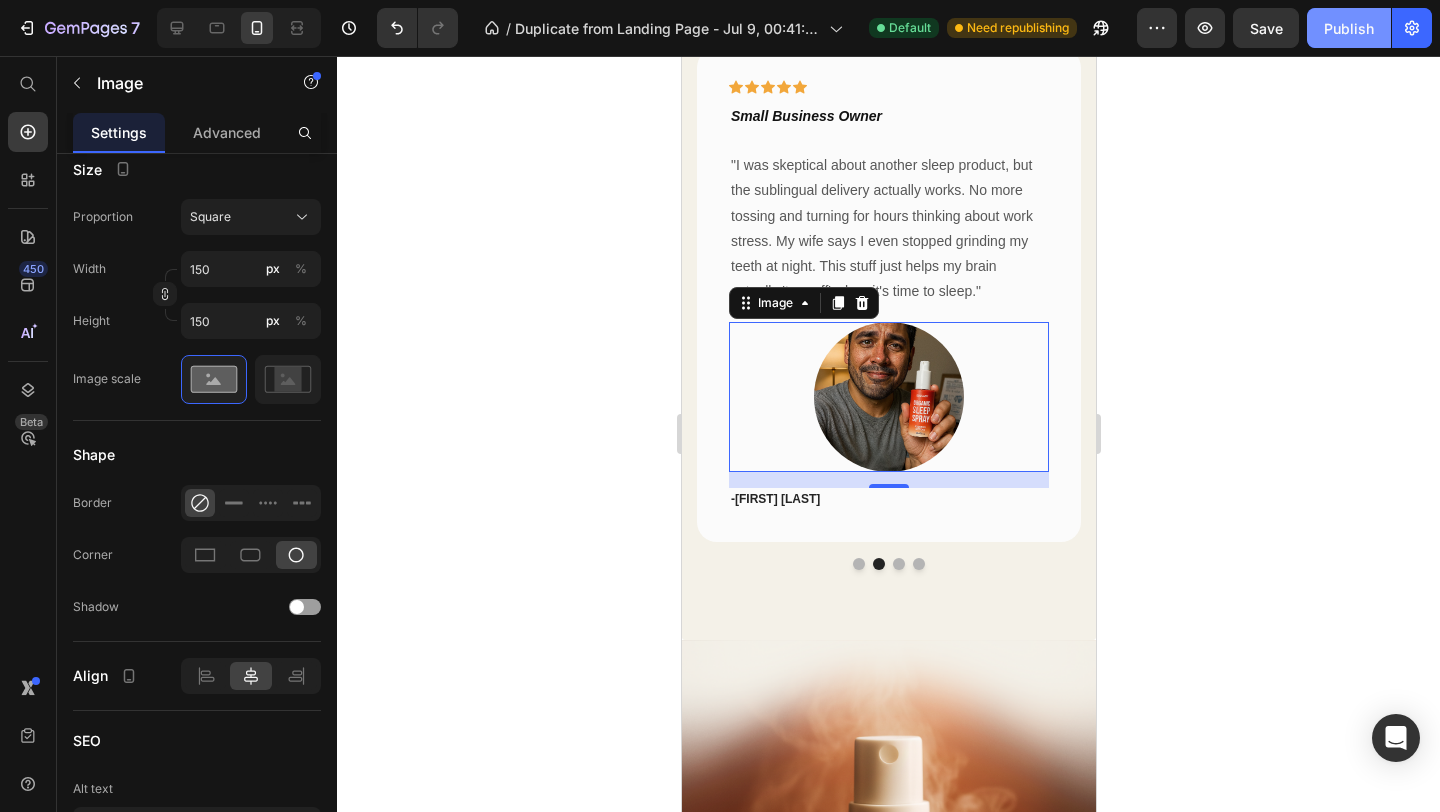 click on "Publish" 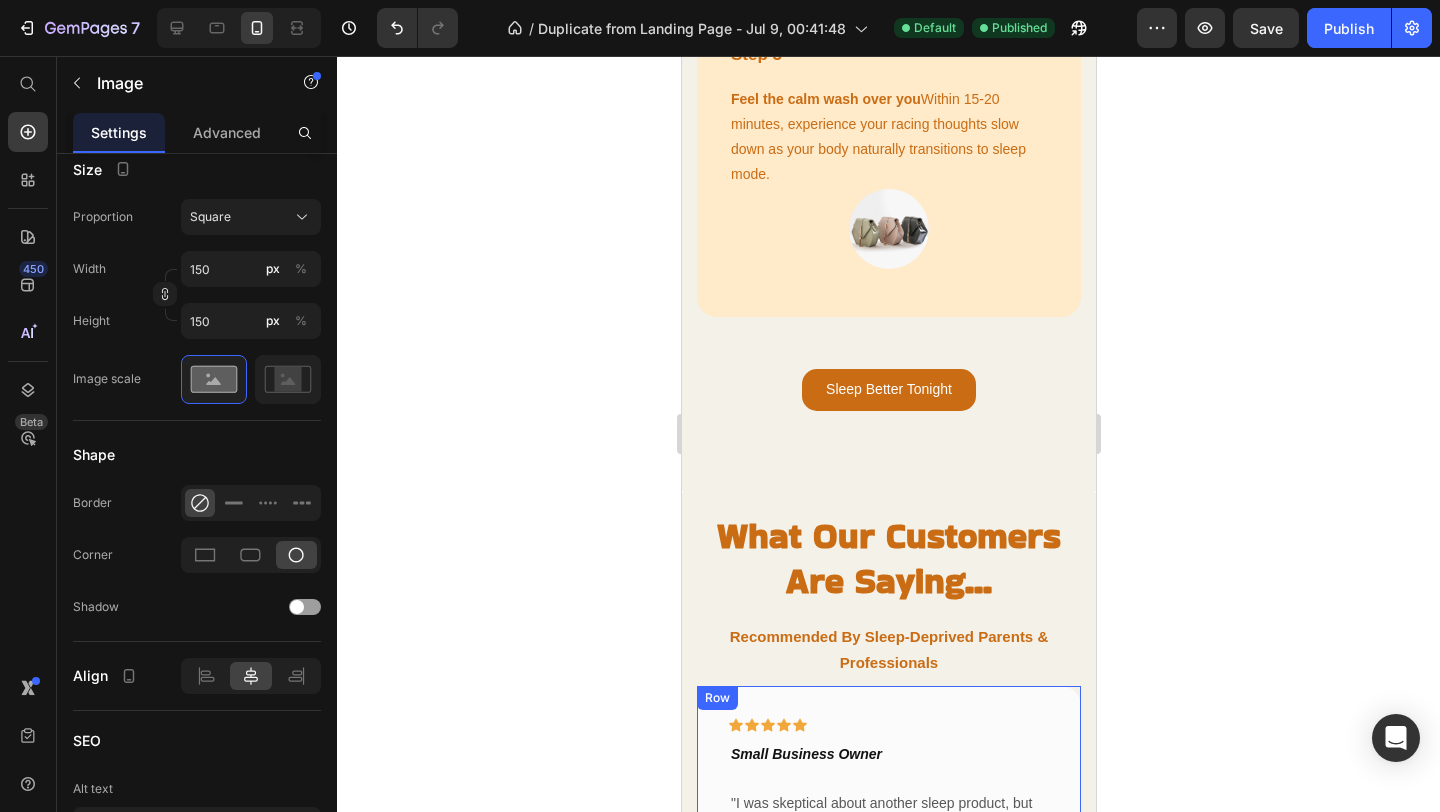 scroll, scrollTop: 4206, scrollLeft: 0, axis: vertical 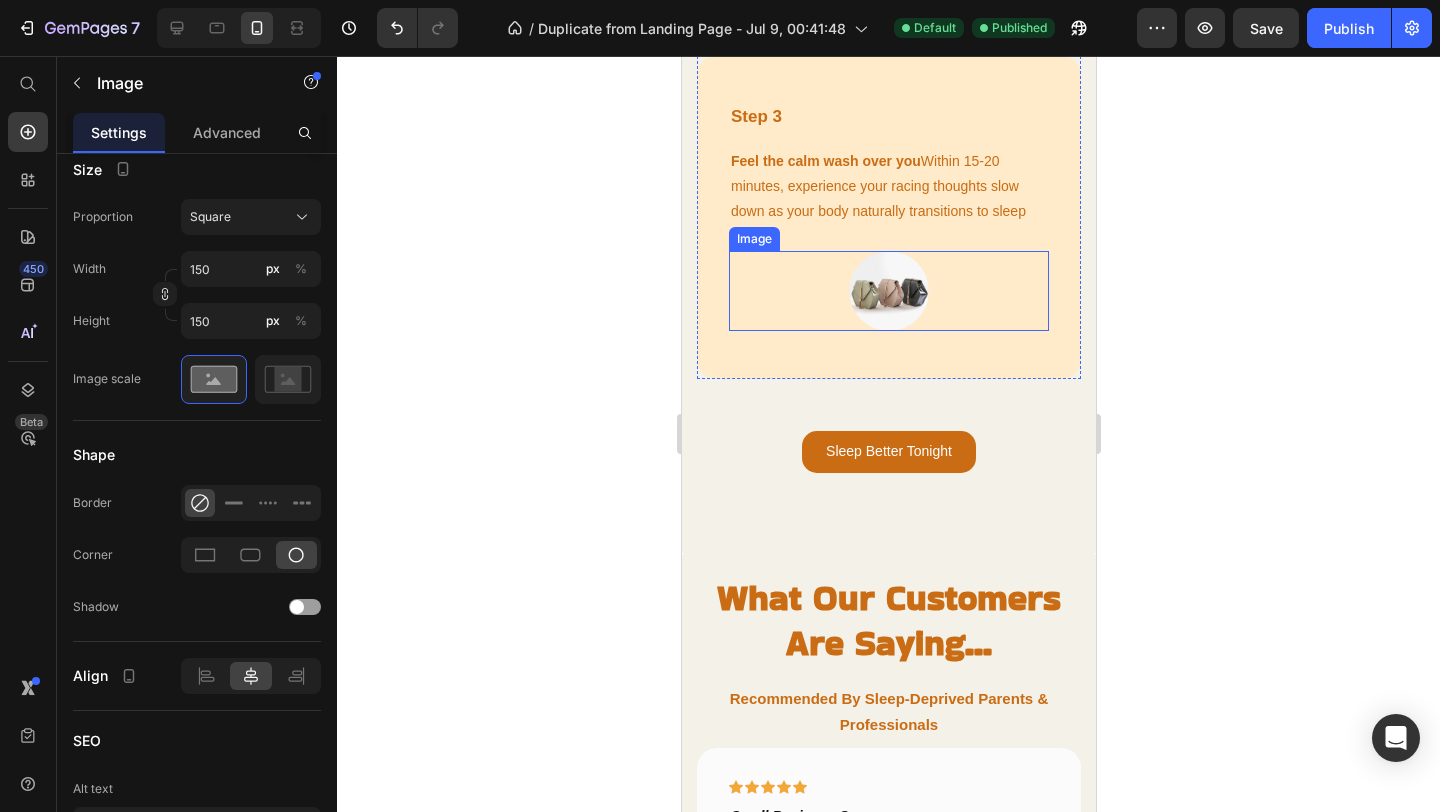 click at bounding box center [888, 291] 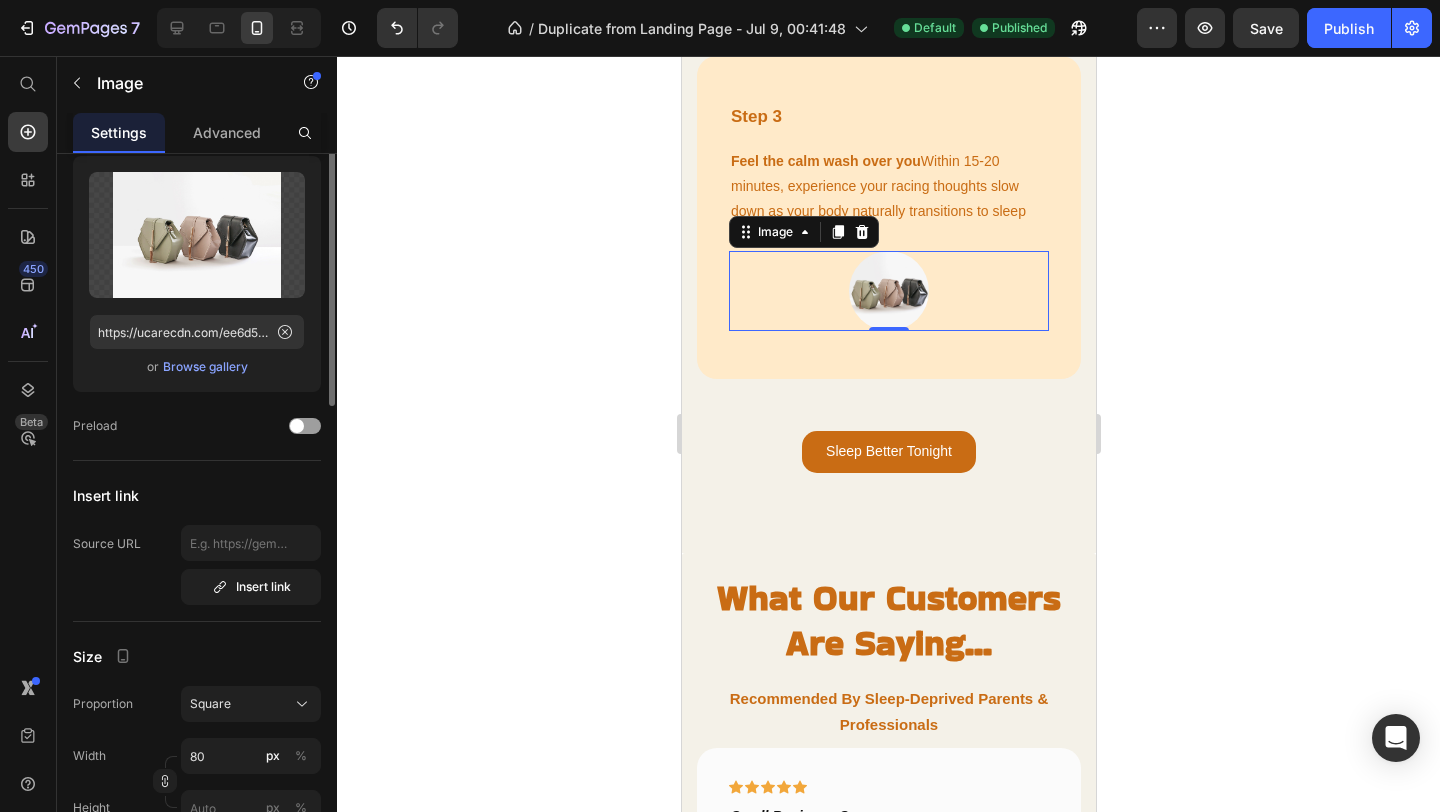 scroll, scrollTop: 0, scrollLeft: 0, axis: both 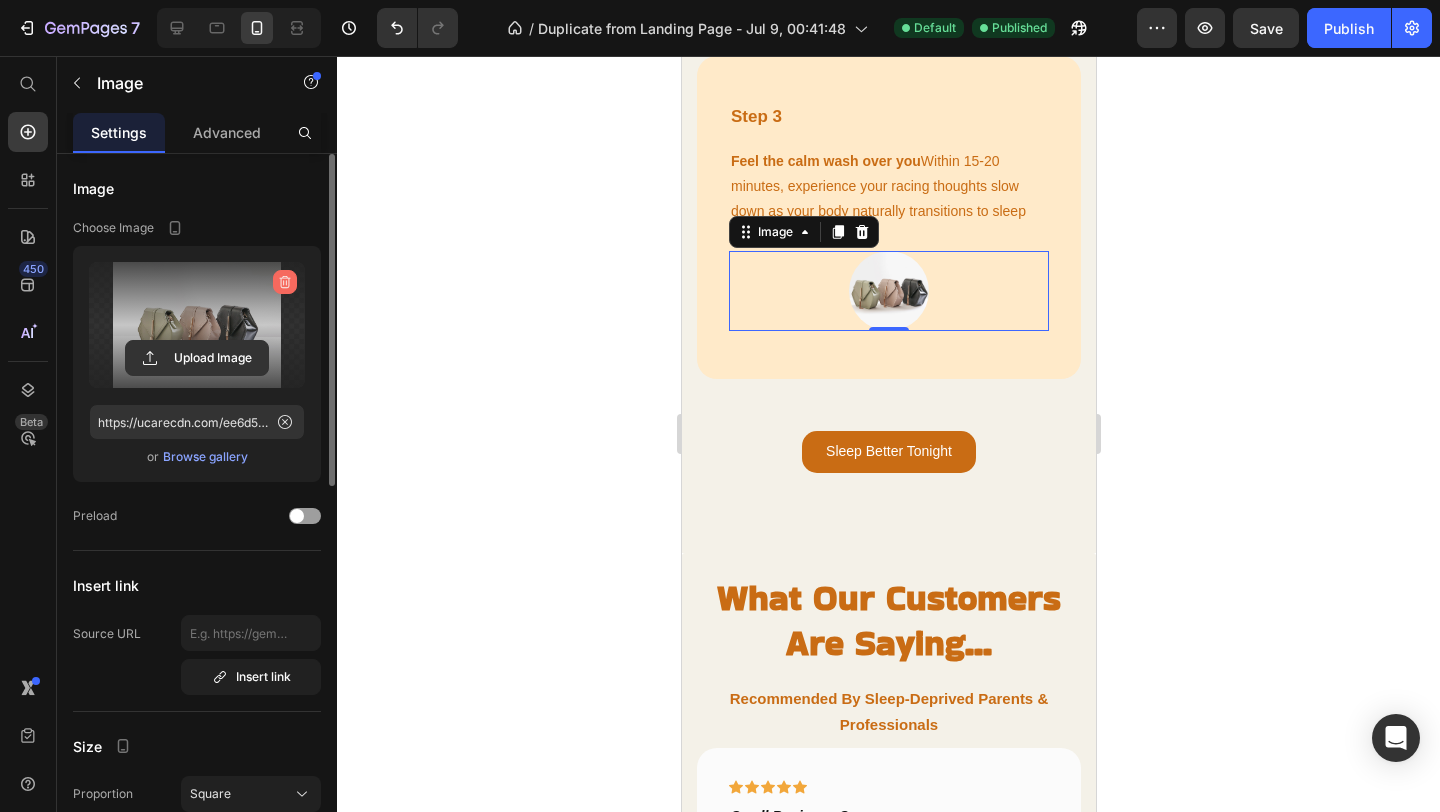 click 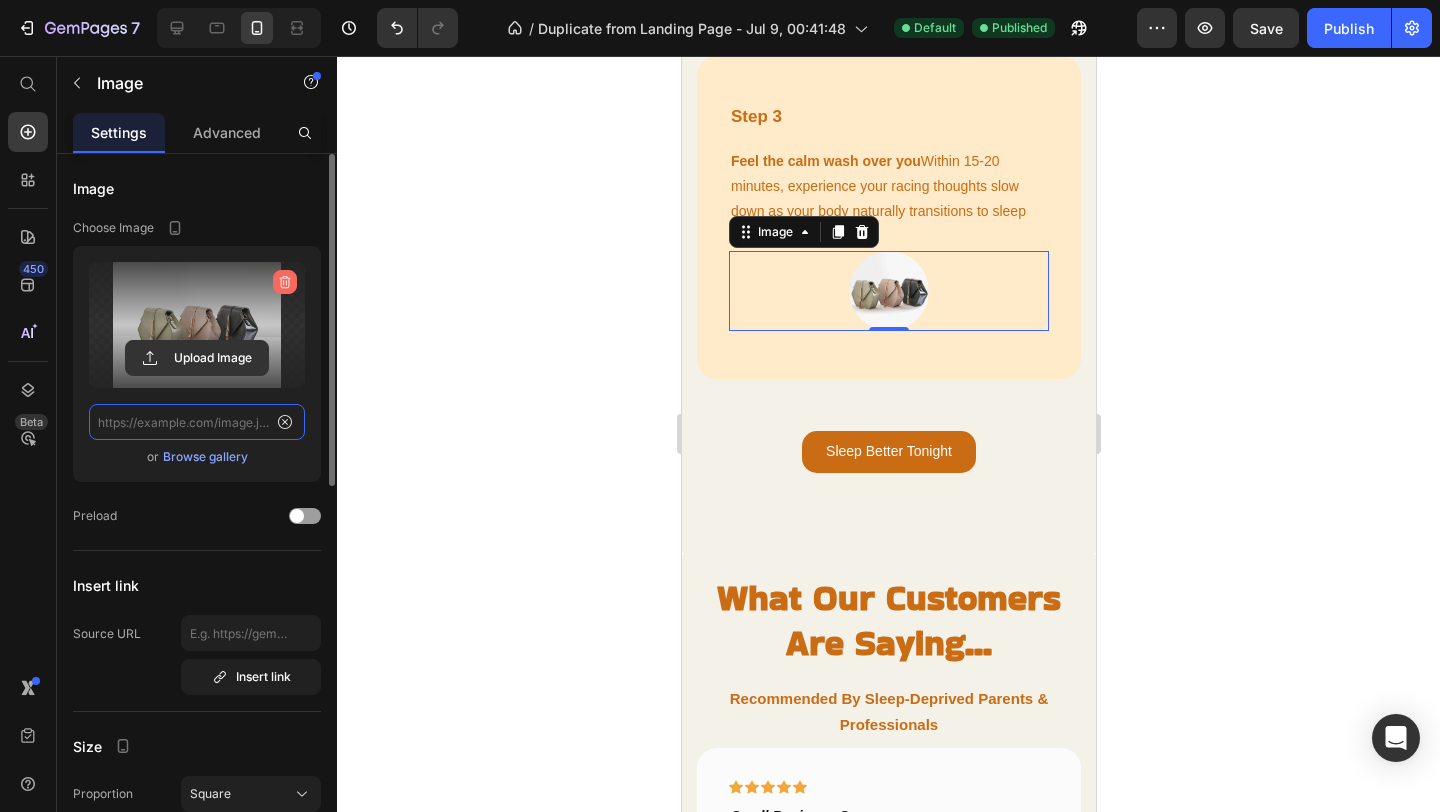 scroll, scrollTop: 0, scrollLeft: 0, axis: both 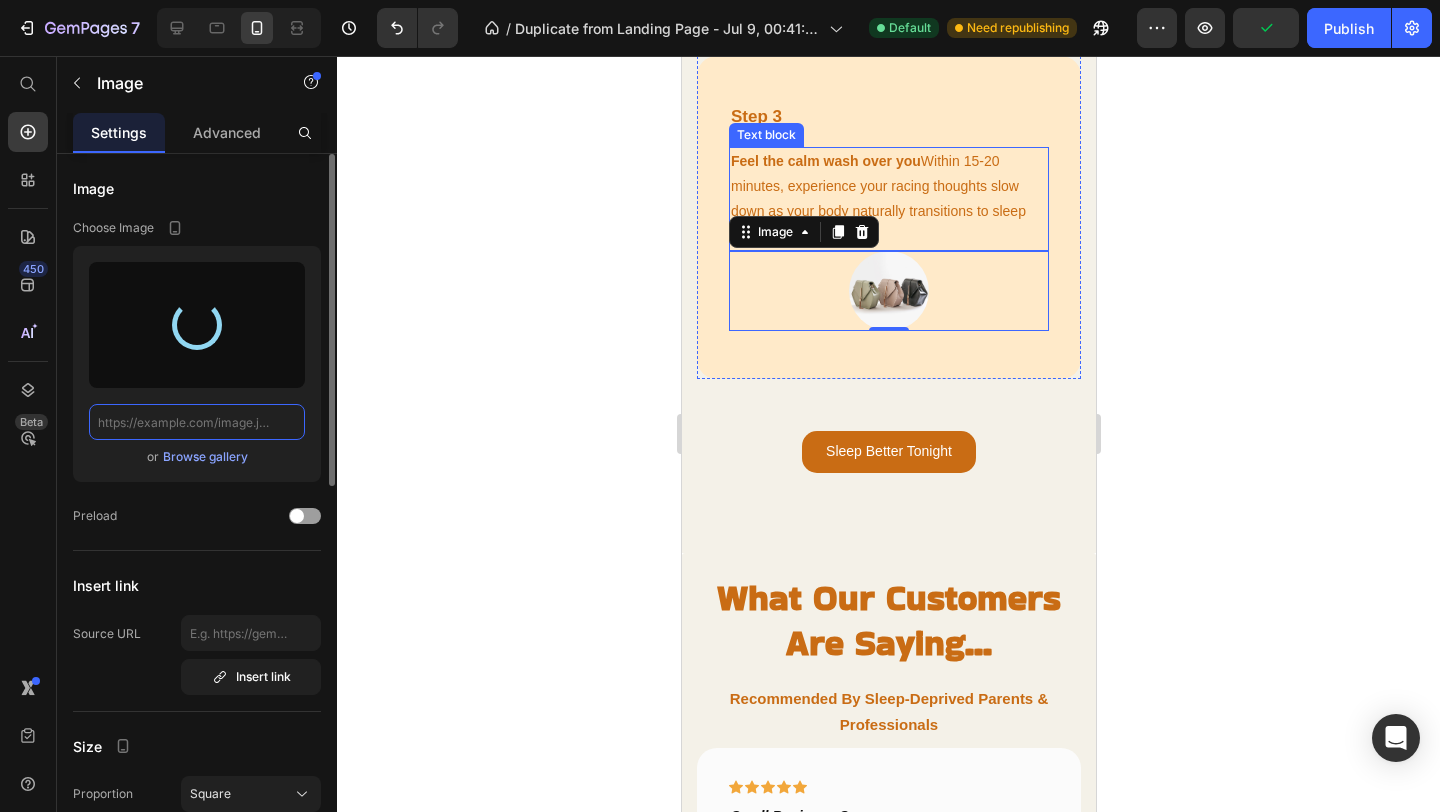 type on "https://cdn.shopify.com/s/files/1/0766/1266/5565/files/gempages_574492410030064752-83a4a88f-4934-4d95-8be8-652ee90981df.png" 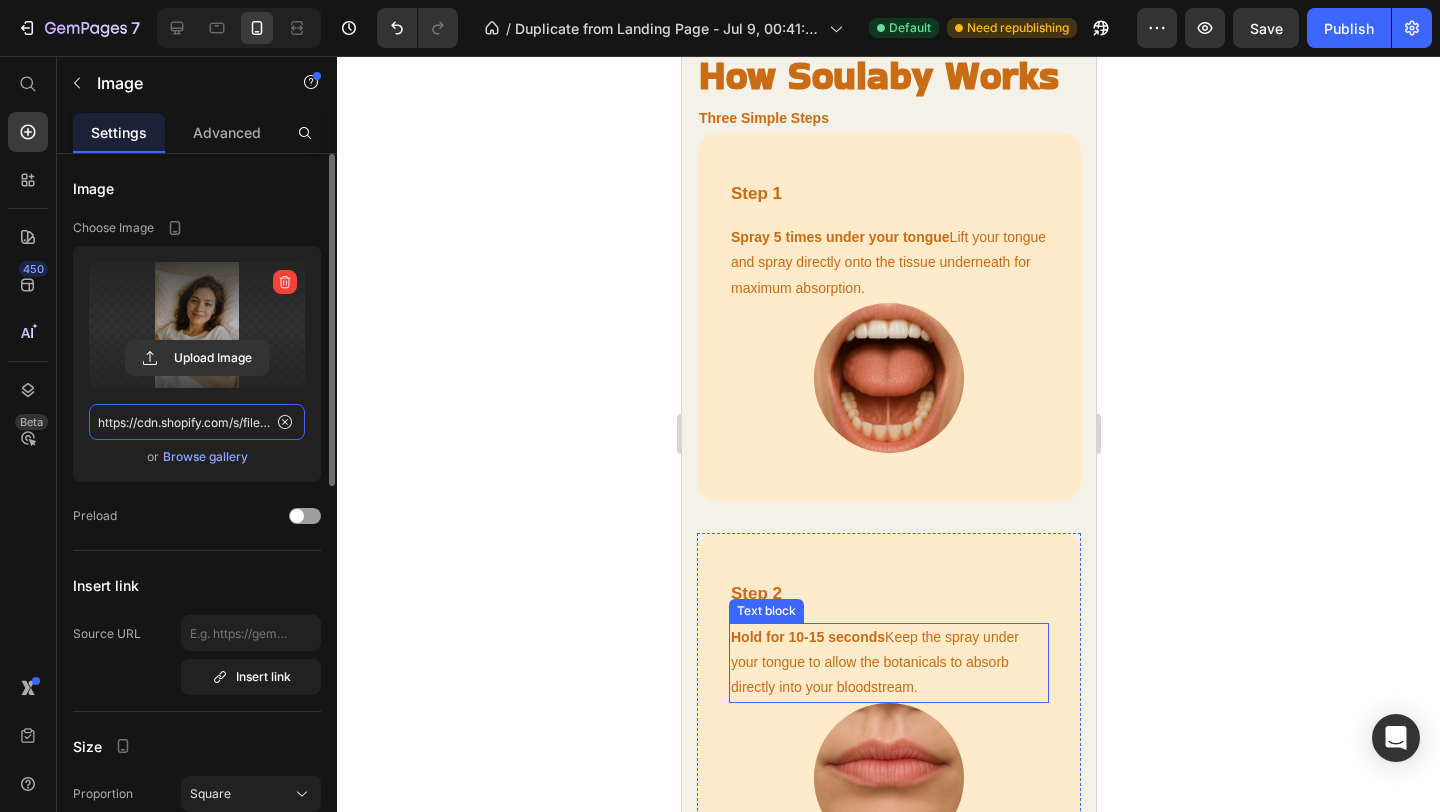 scroll, scrollTop: 3353, scrollLeft: 0, axis: vertical 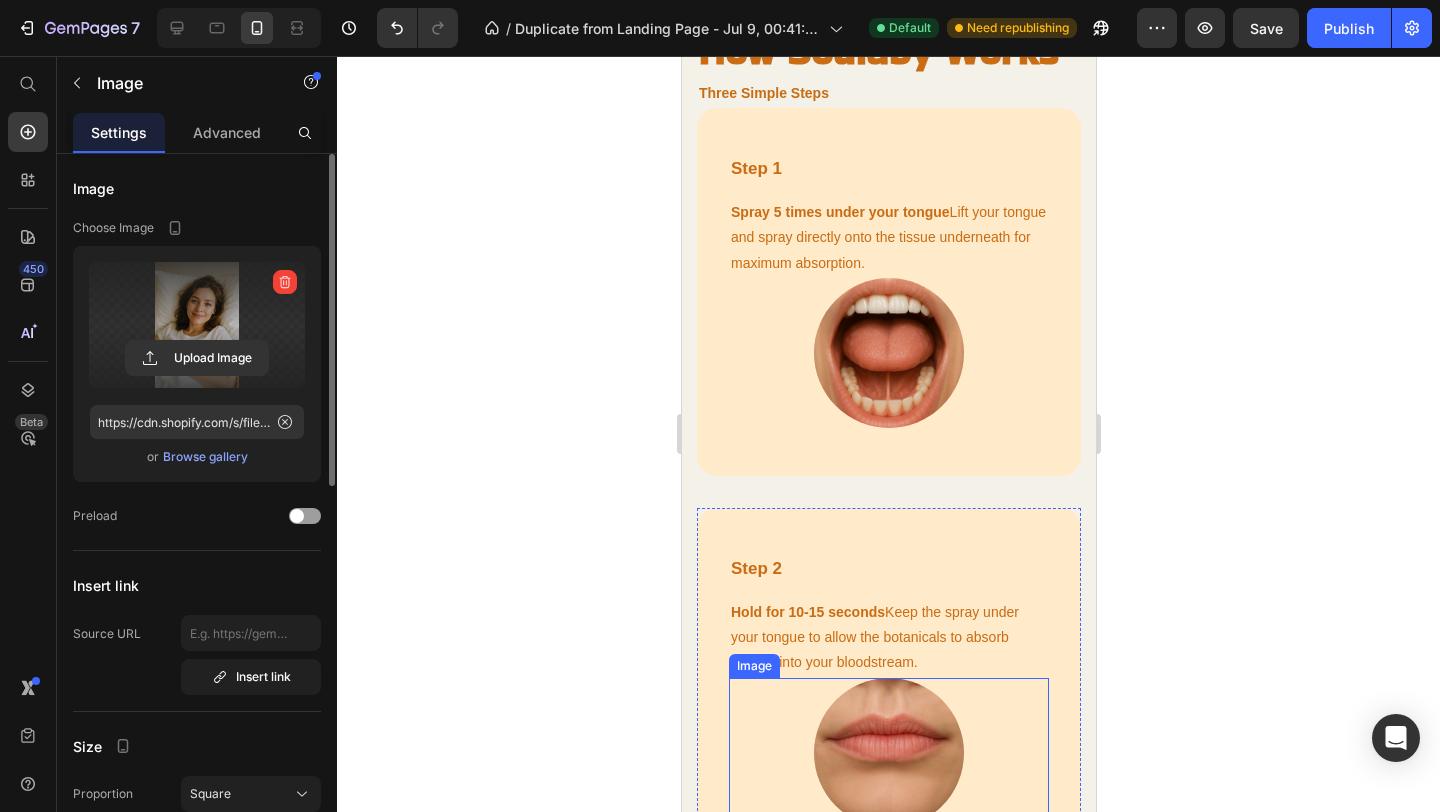 click at bounding box center (888, 753) 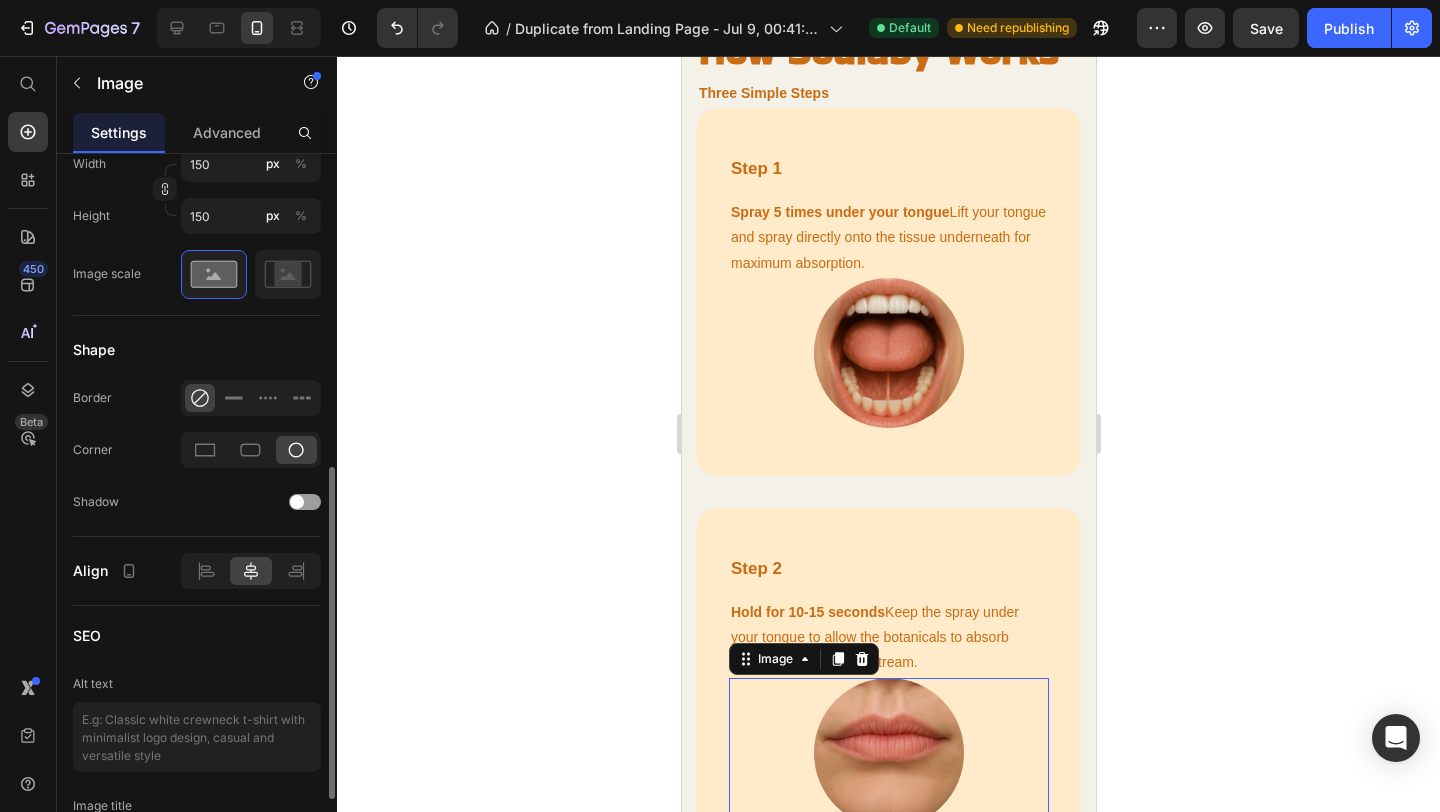 scroll, scrollTop: 679, scrollLeft: 0, axis: vertical 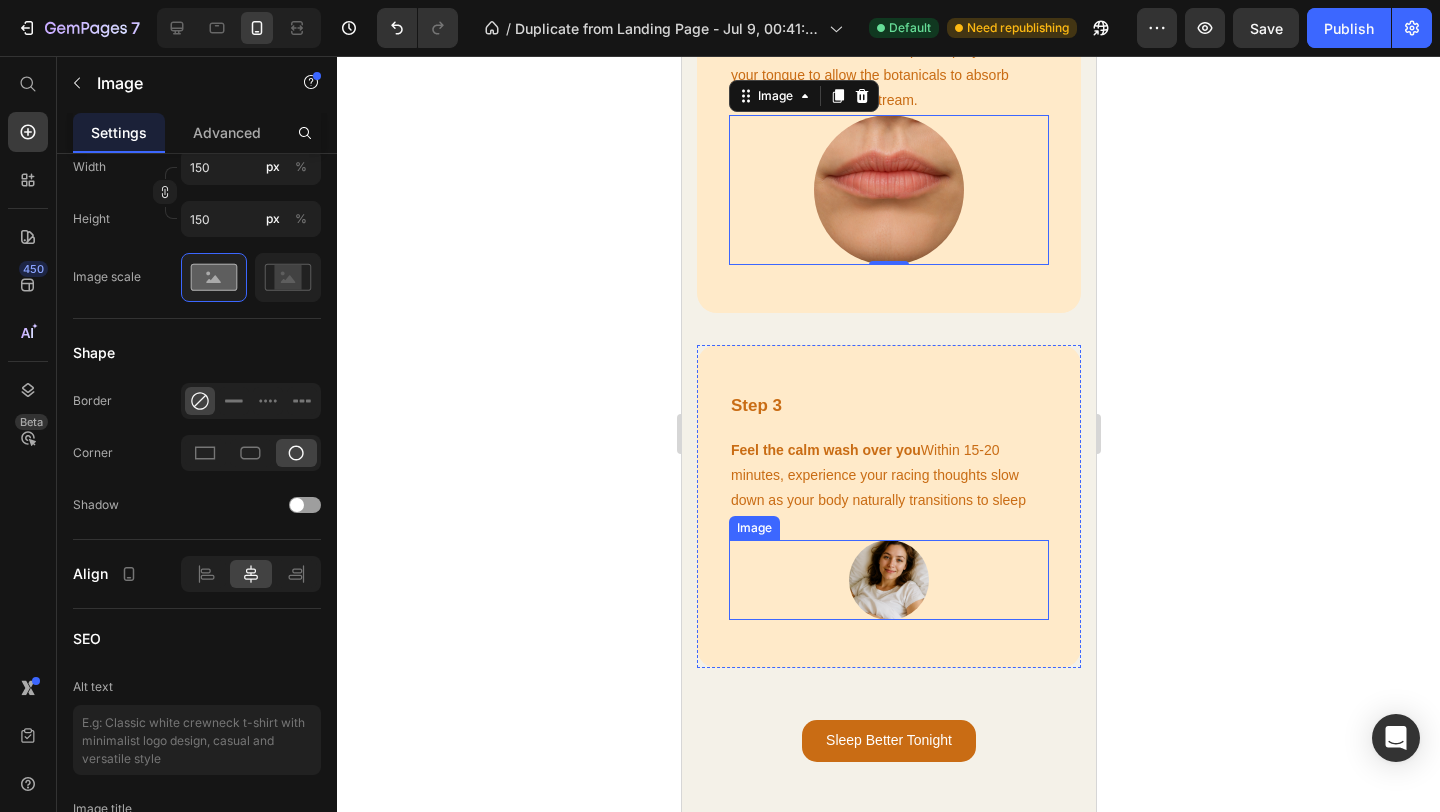 click at bounding box center (888, 580) 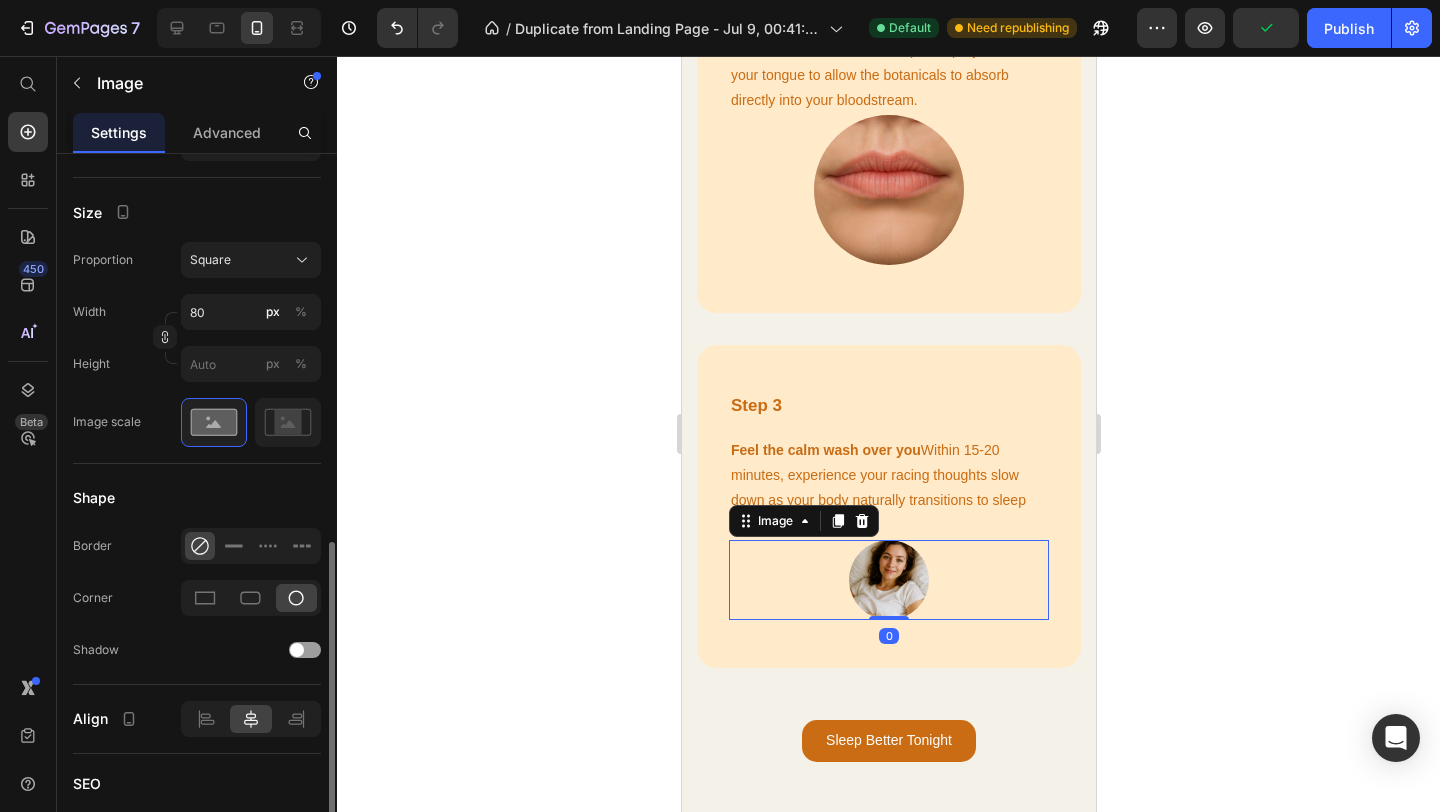 scroll, scrollTop: 446, scrollLeft: 0, axis: vertical 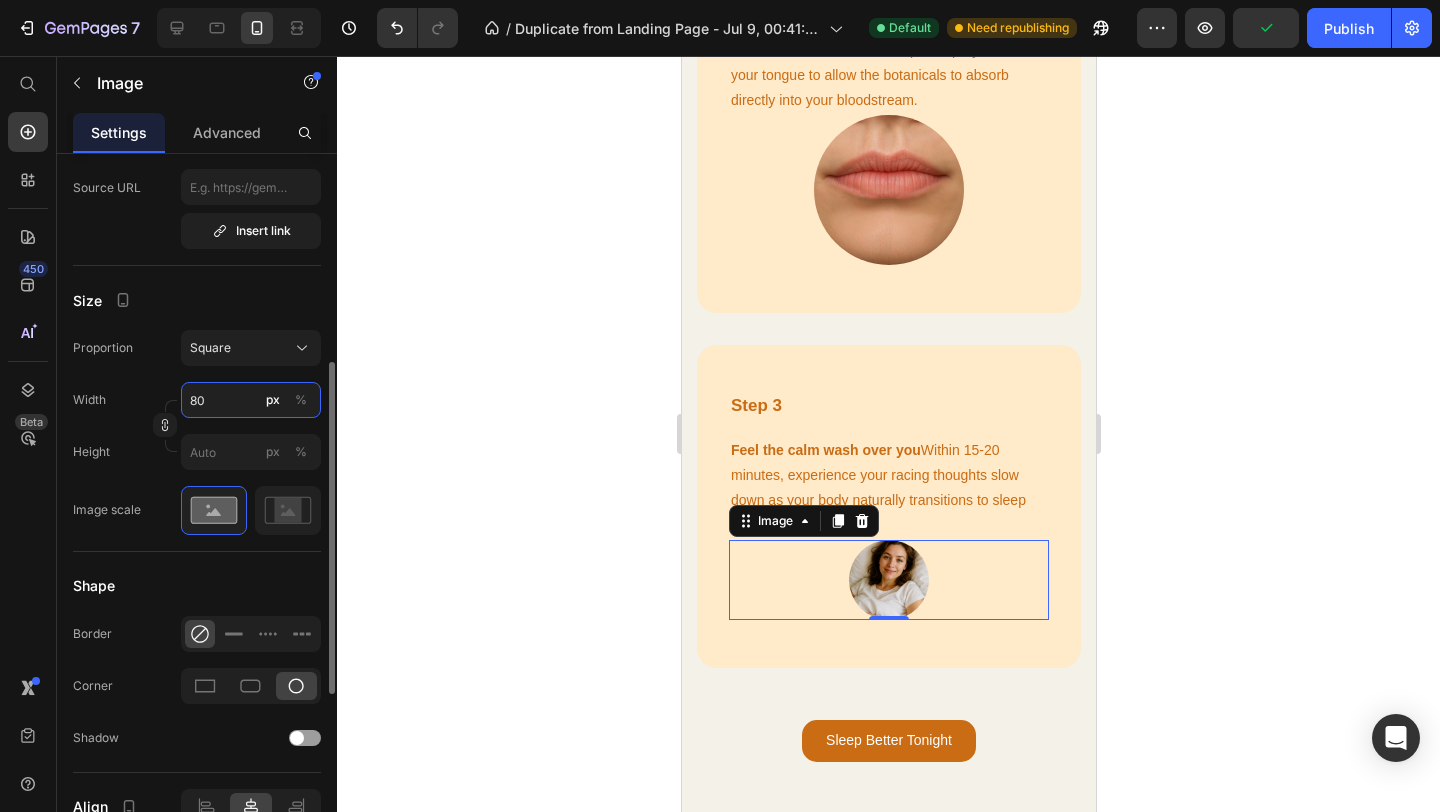 click on "80" at bounding box center (251, 400) 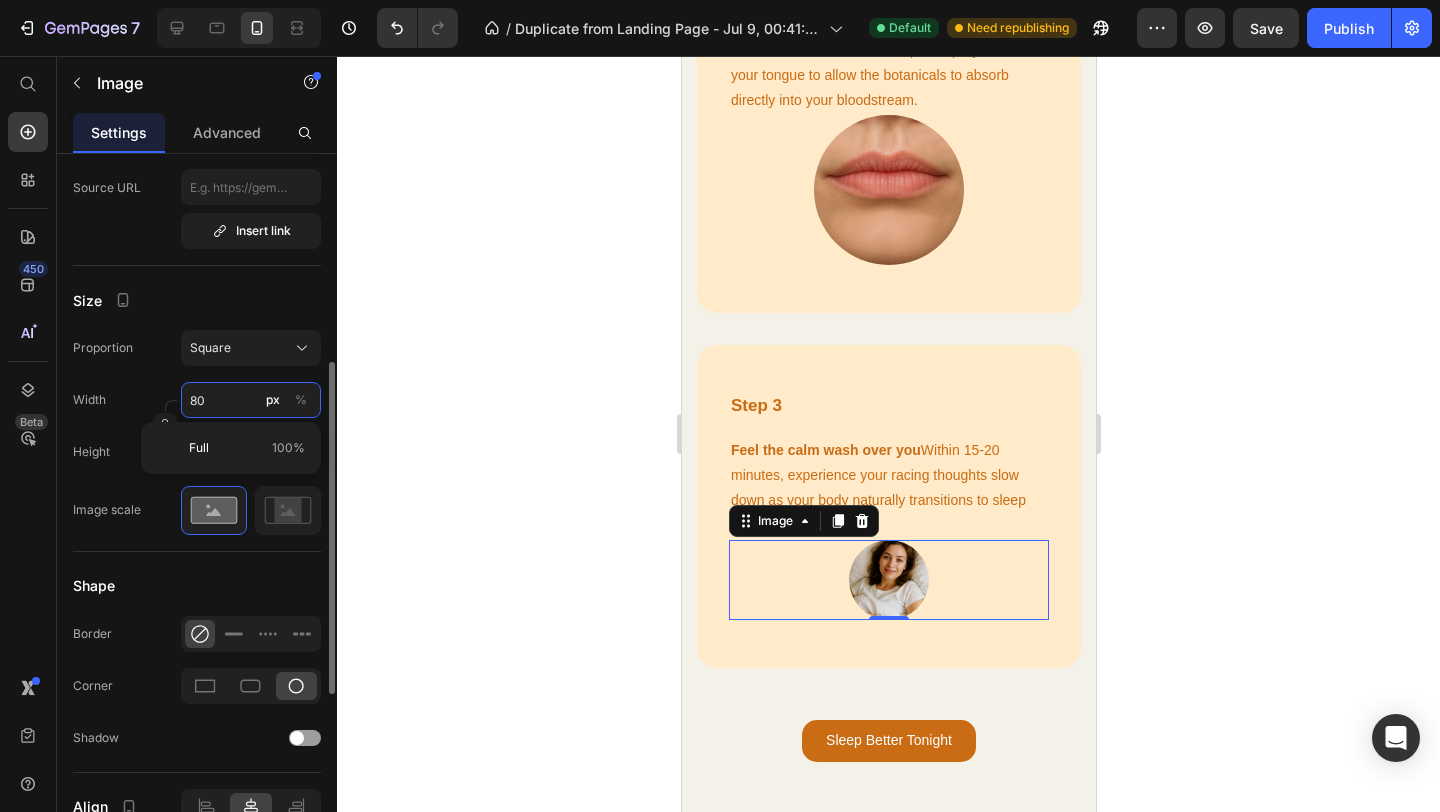 type on "1" 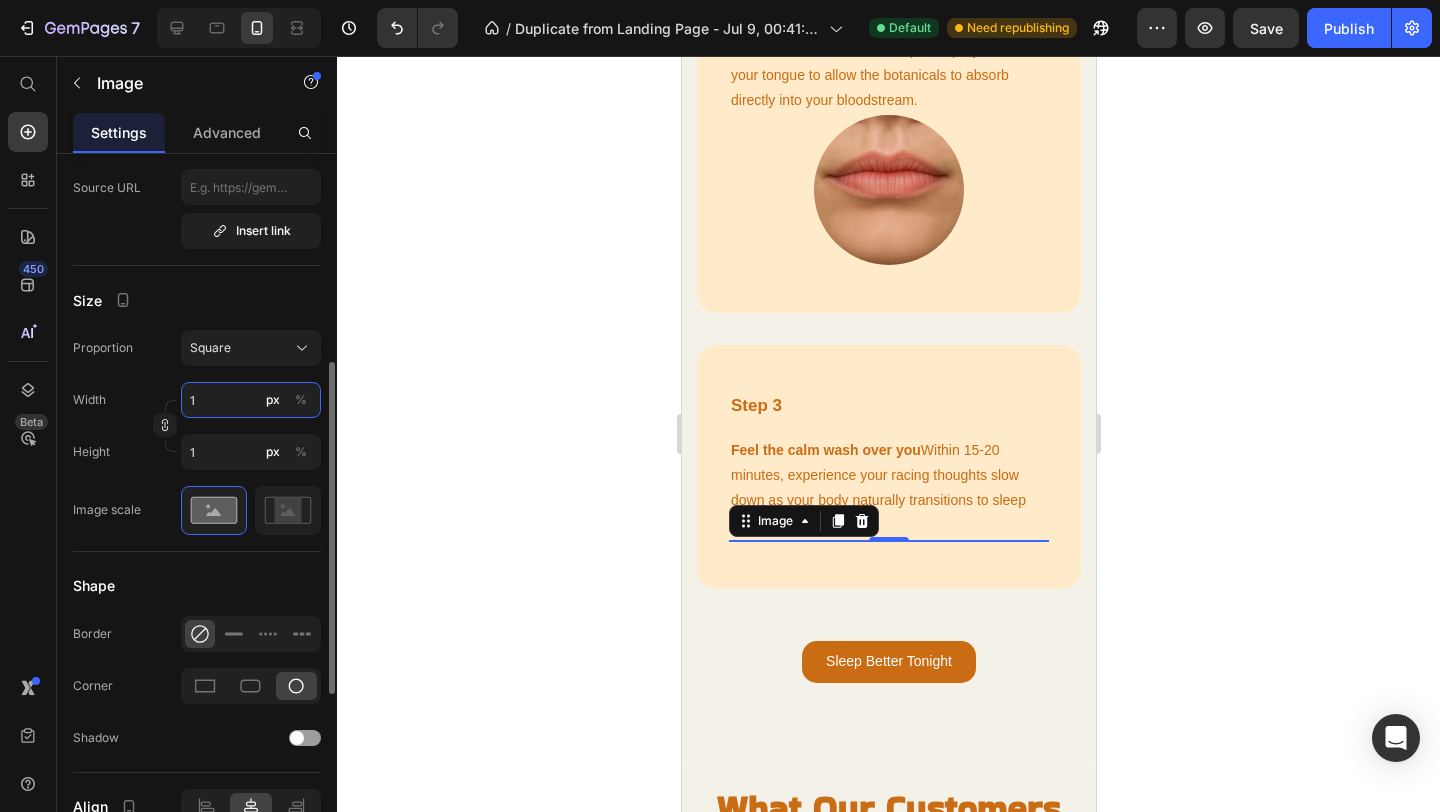 type on "15" 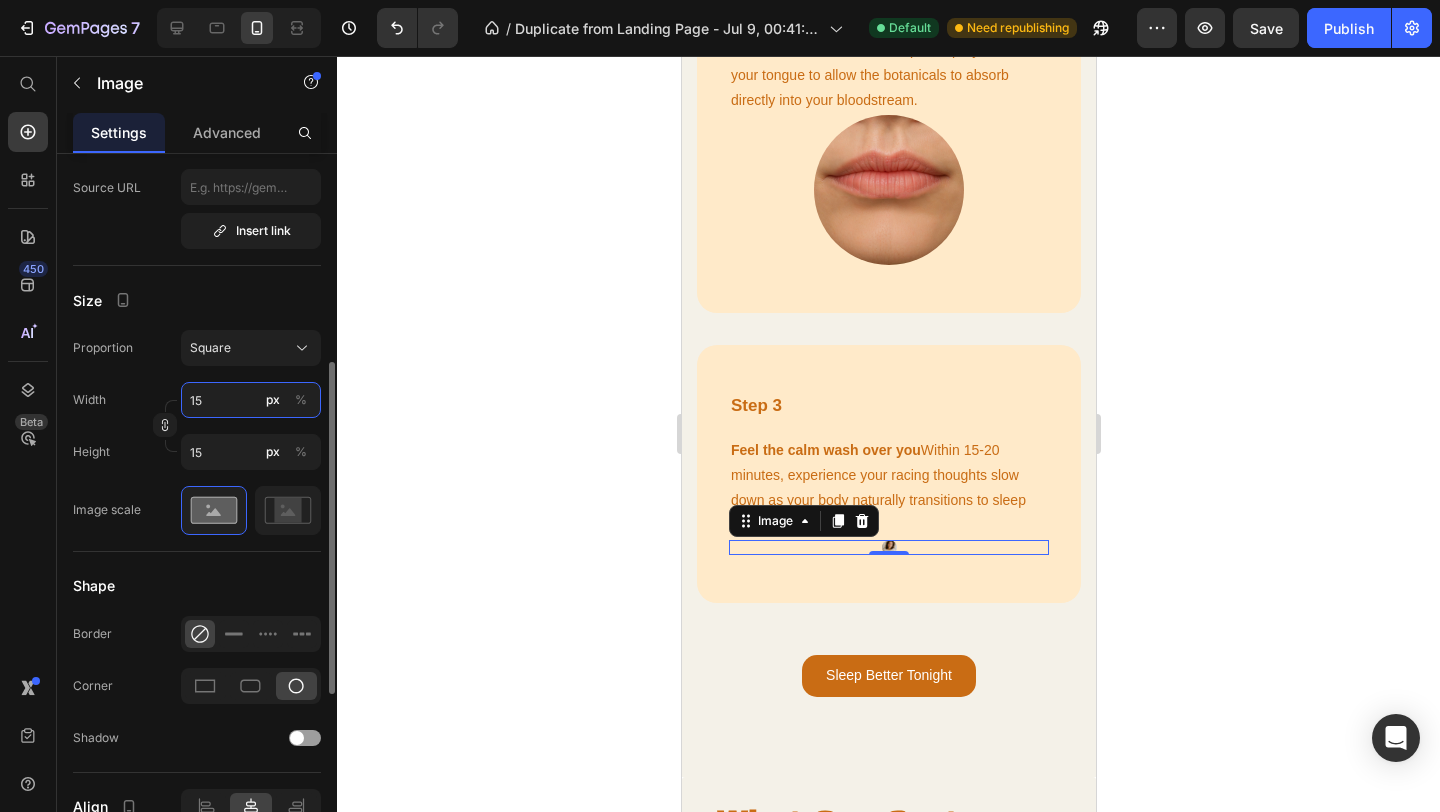 type on "150" 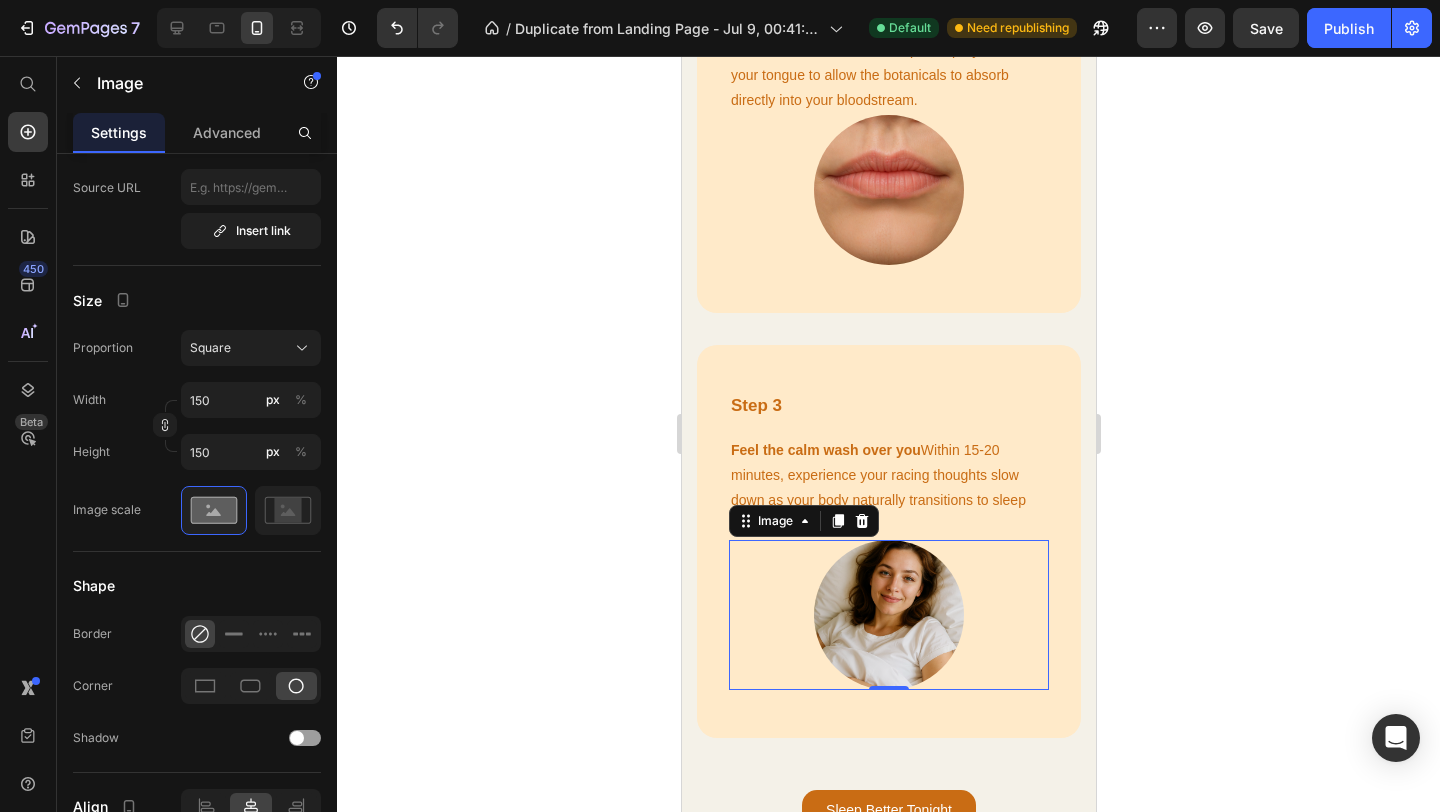 click 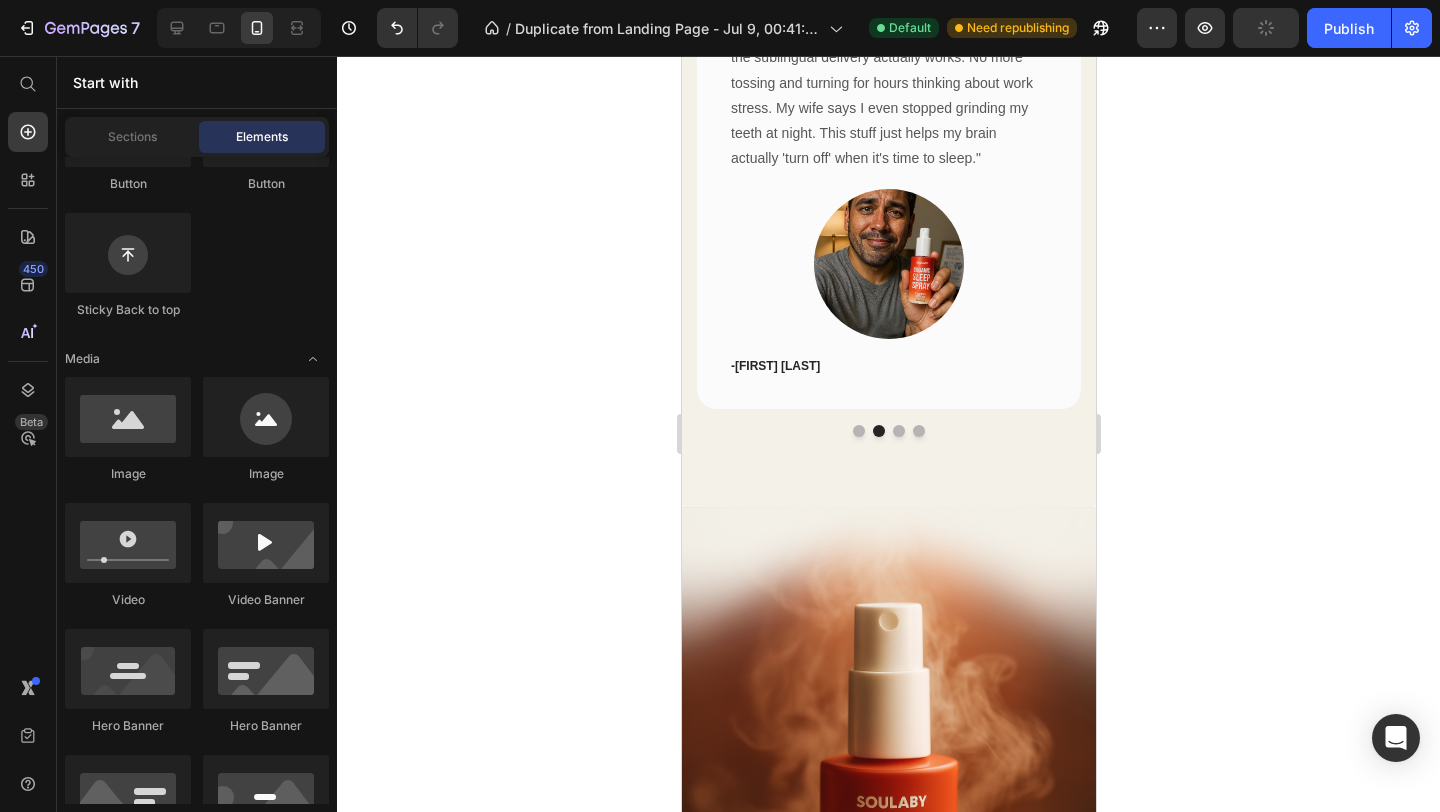 scroll, scrollTop: 4756, scrollLeft: 0, axis: vertical 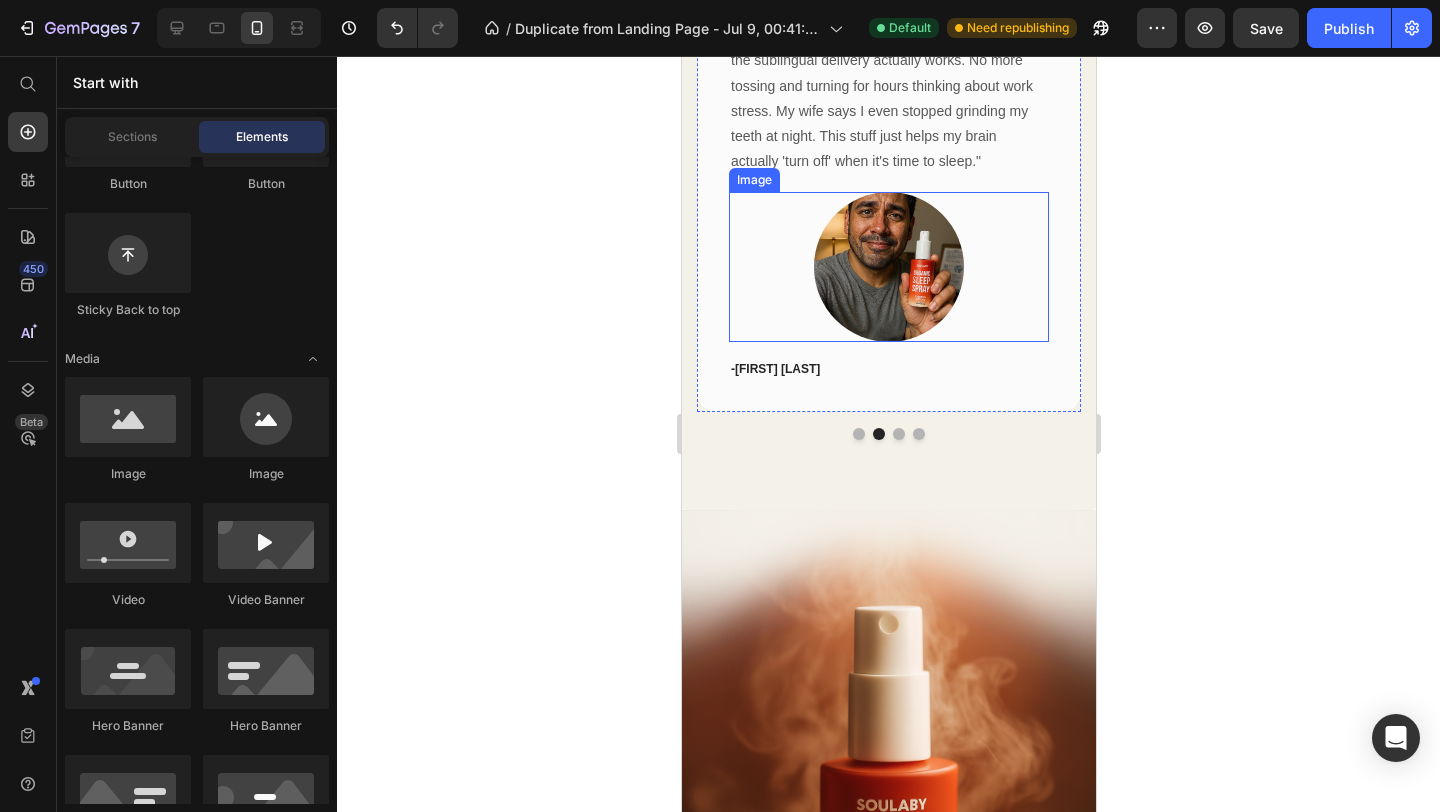 click at bounding box center (888, 267) 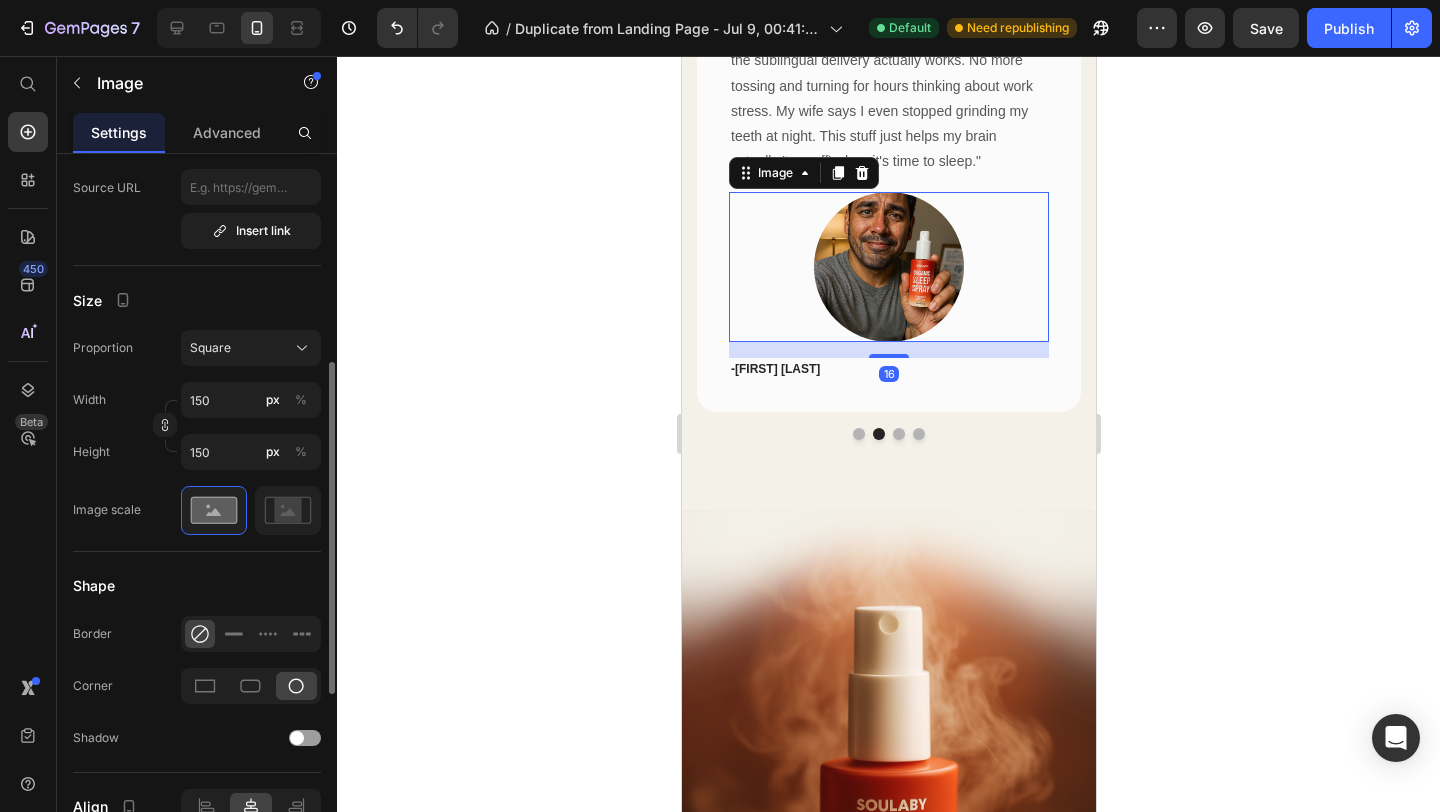 scroll, scrollTop: 0, scrollLeft: 0, axis: both 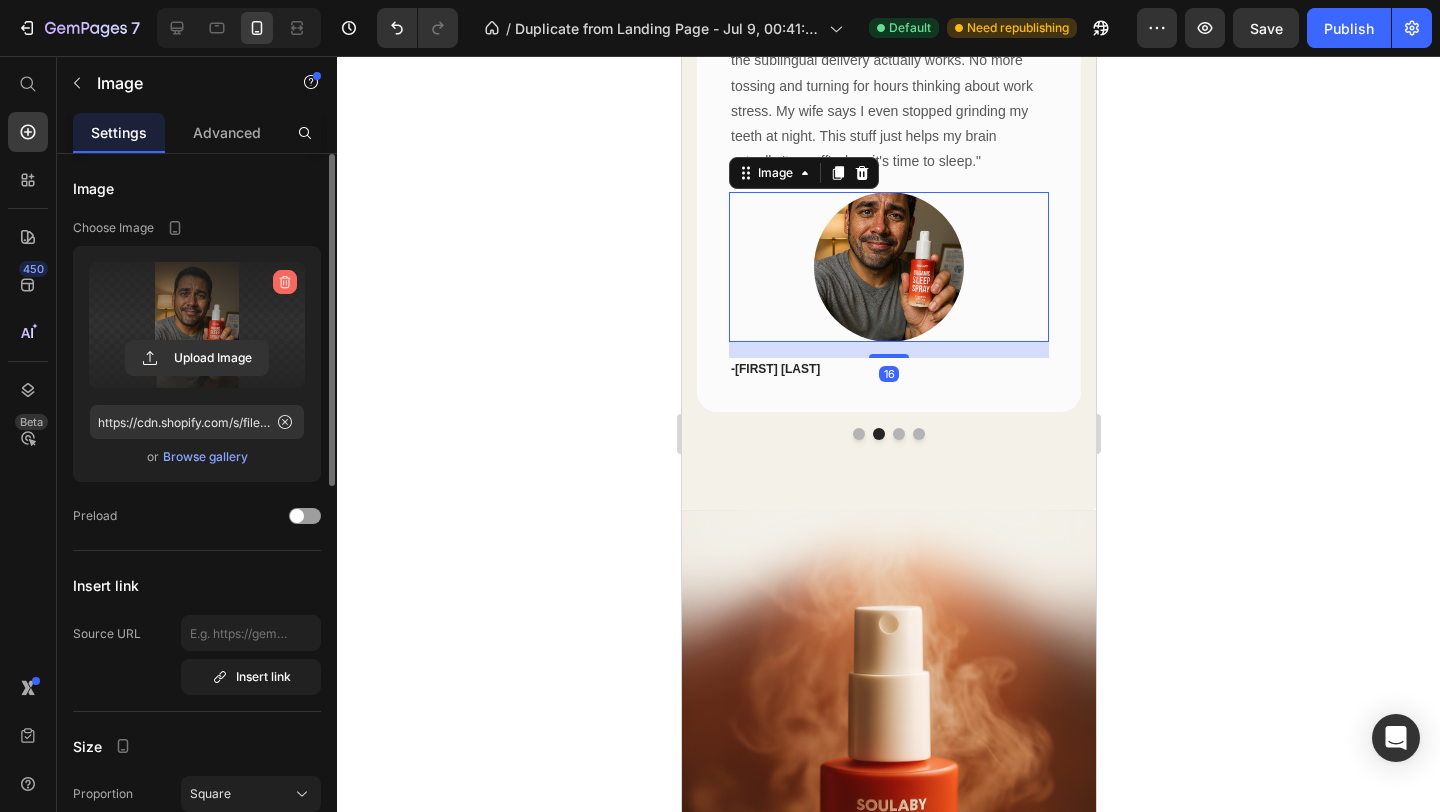 click 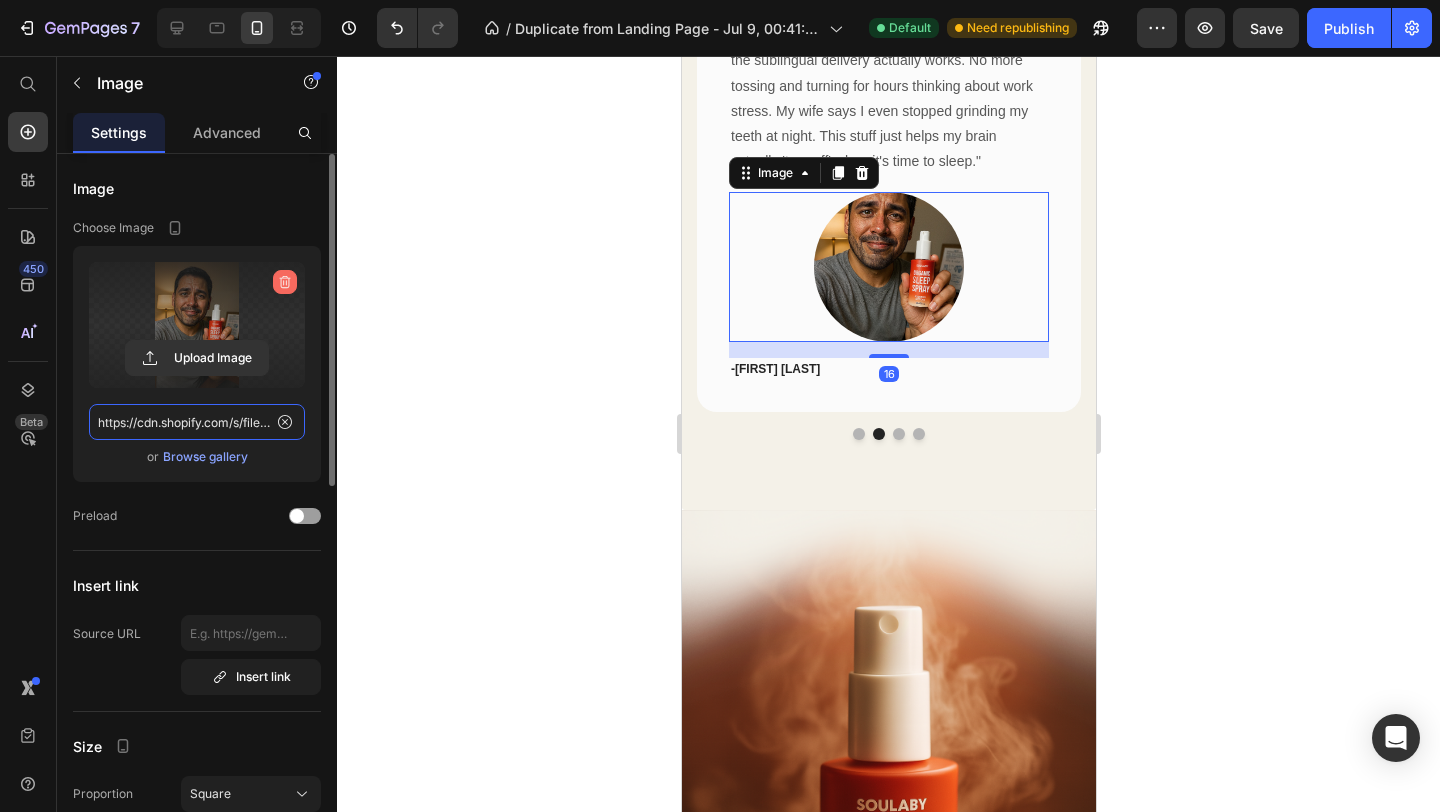 type 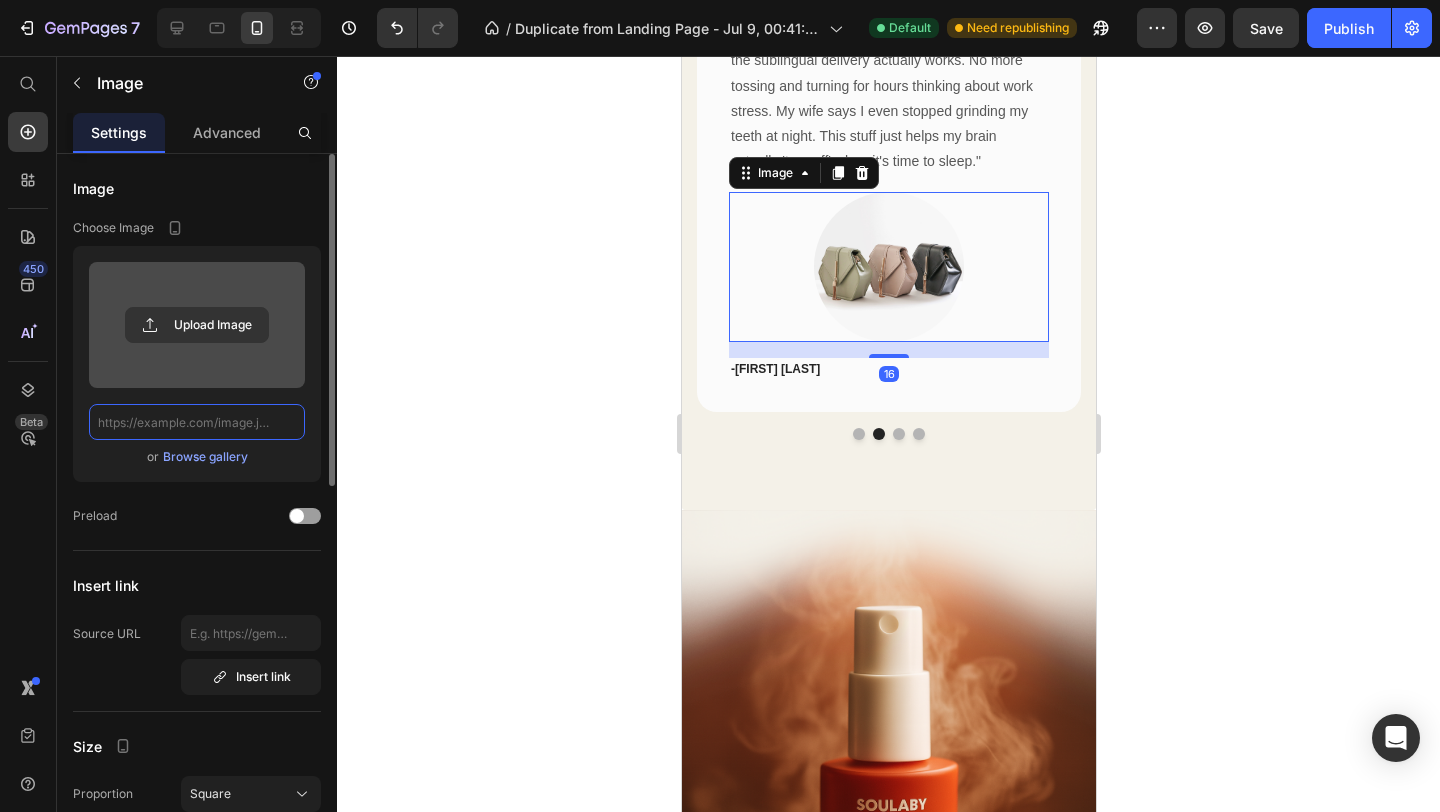 scroll, scrollTop: 0, scrollLeft: 0, axis: both 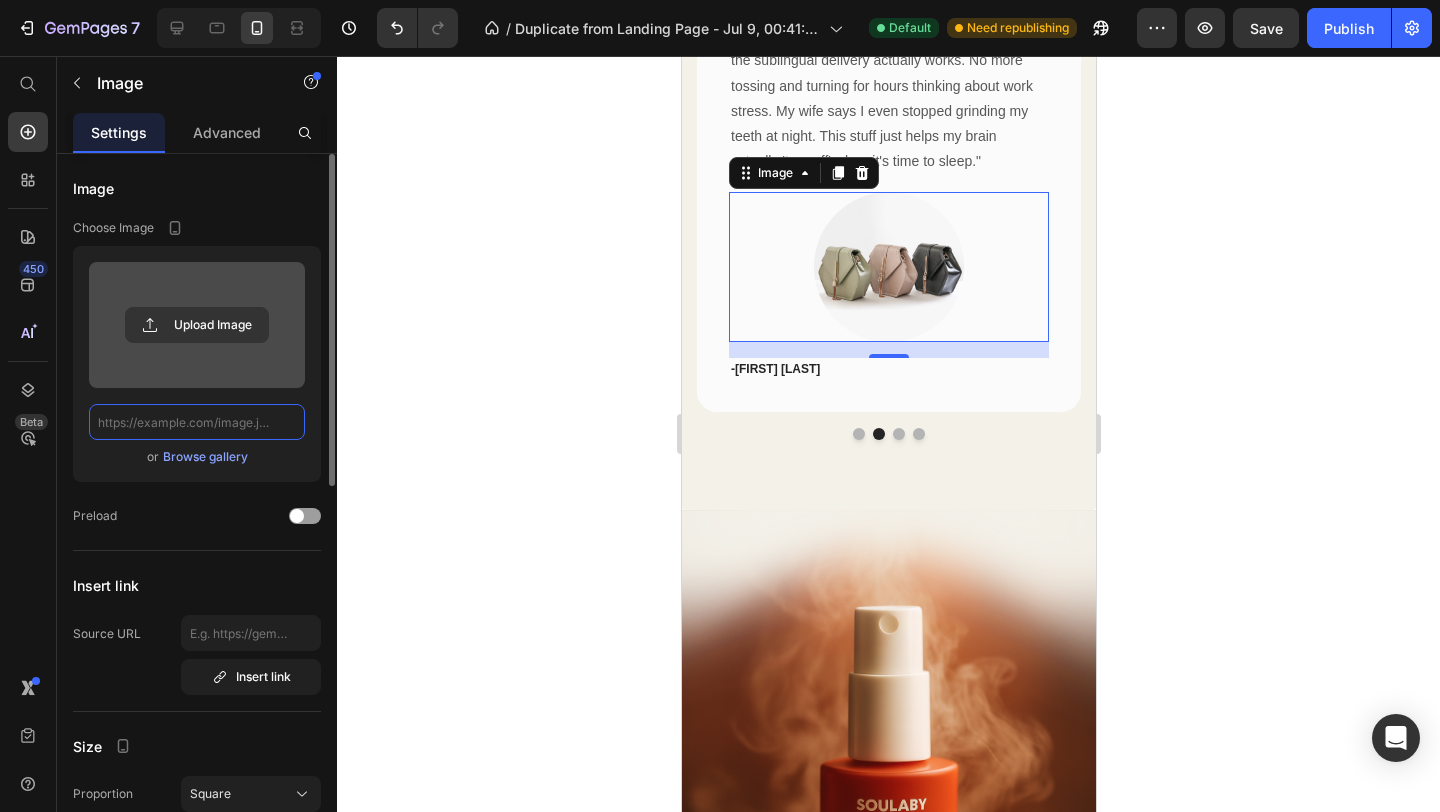 type on "C:\fakepath\[NAME]-[ID]-ChatGPT [DATE], [TIME].png" 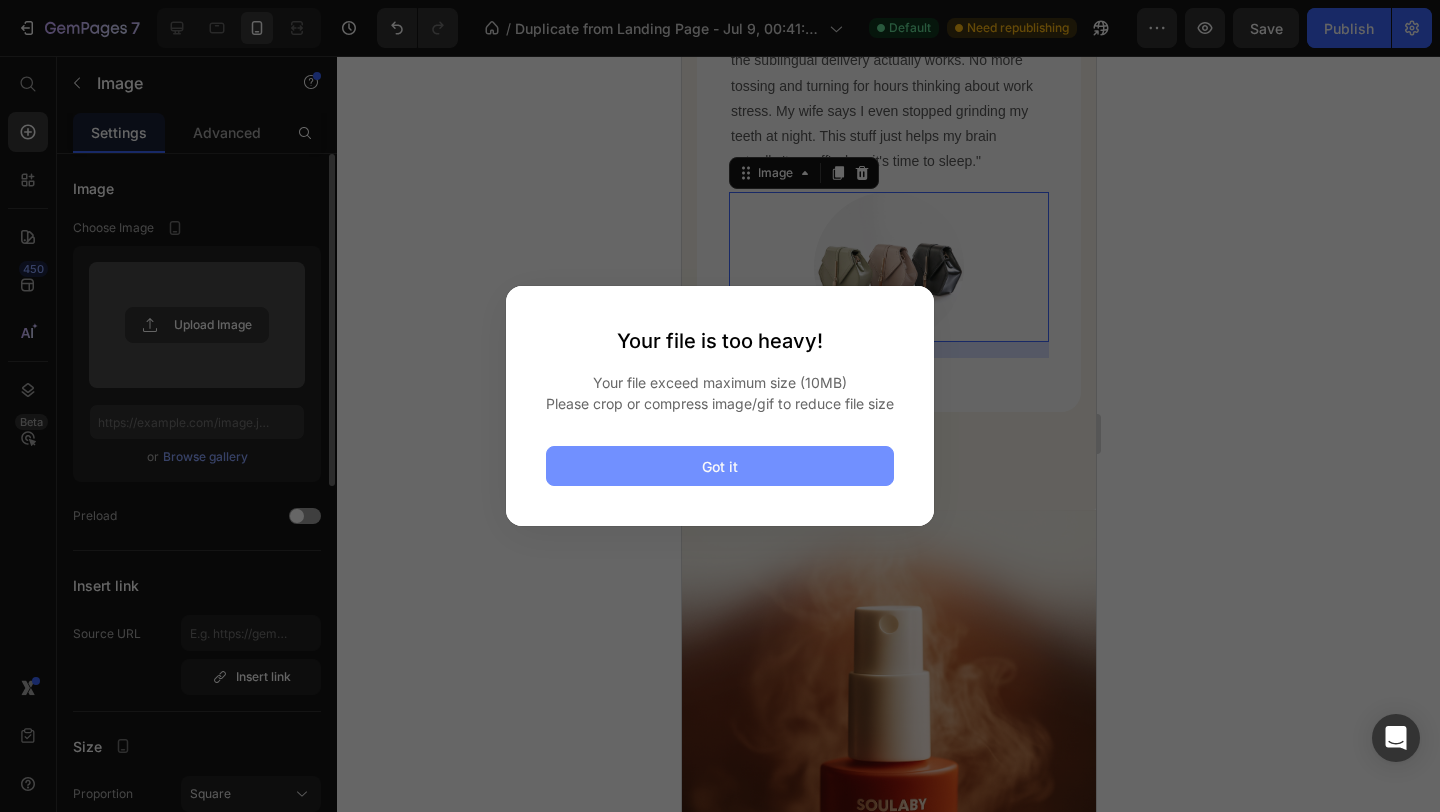 click on "Got it" at bounding box center [720, 466] 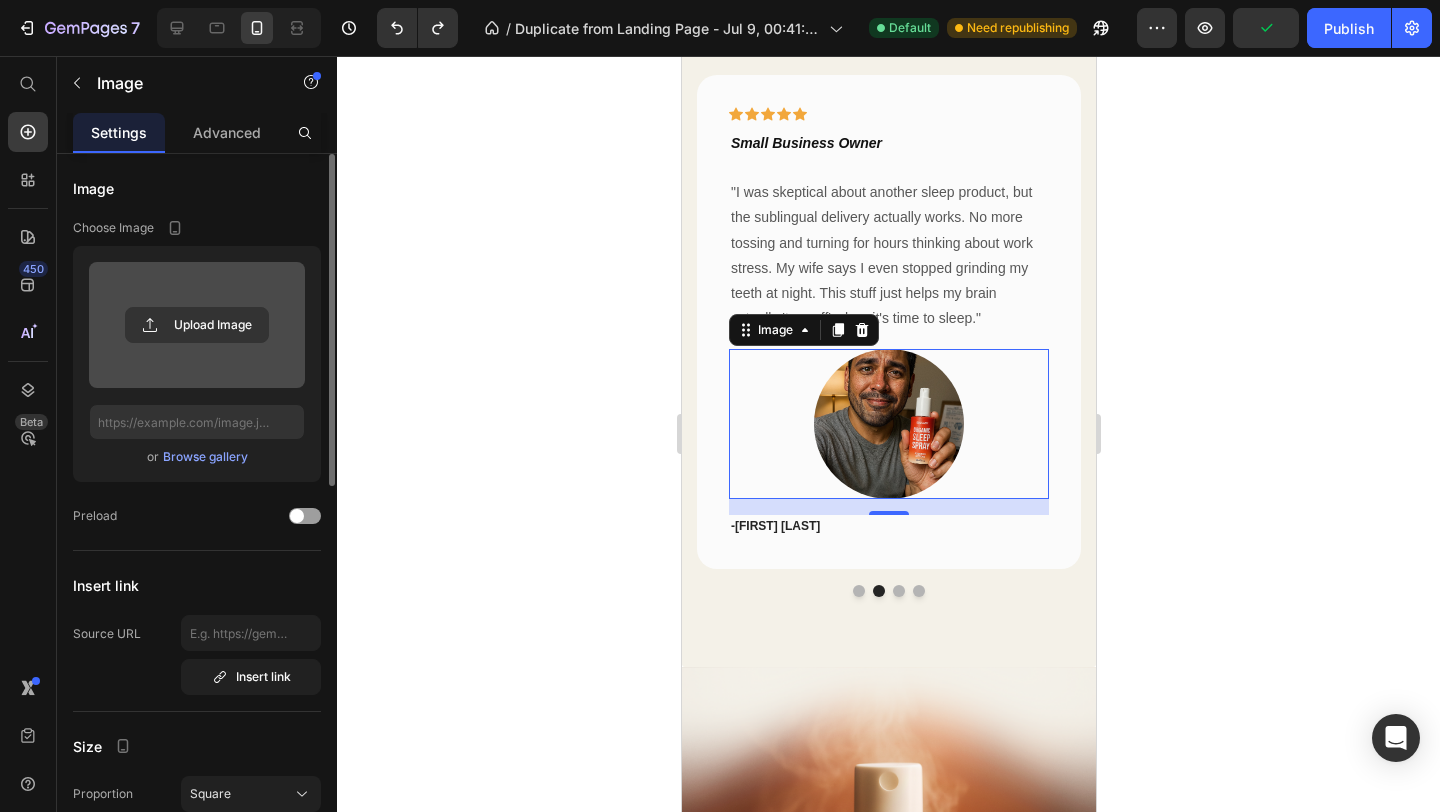 scroll, scrollTop: 4540, scrollLeft: 0, axis: vertical 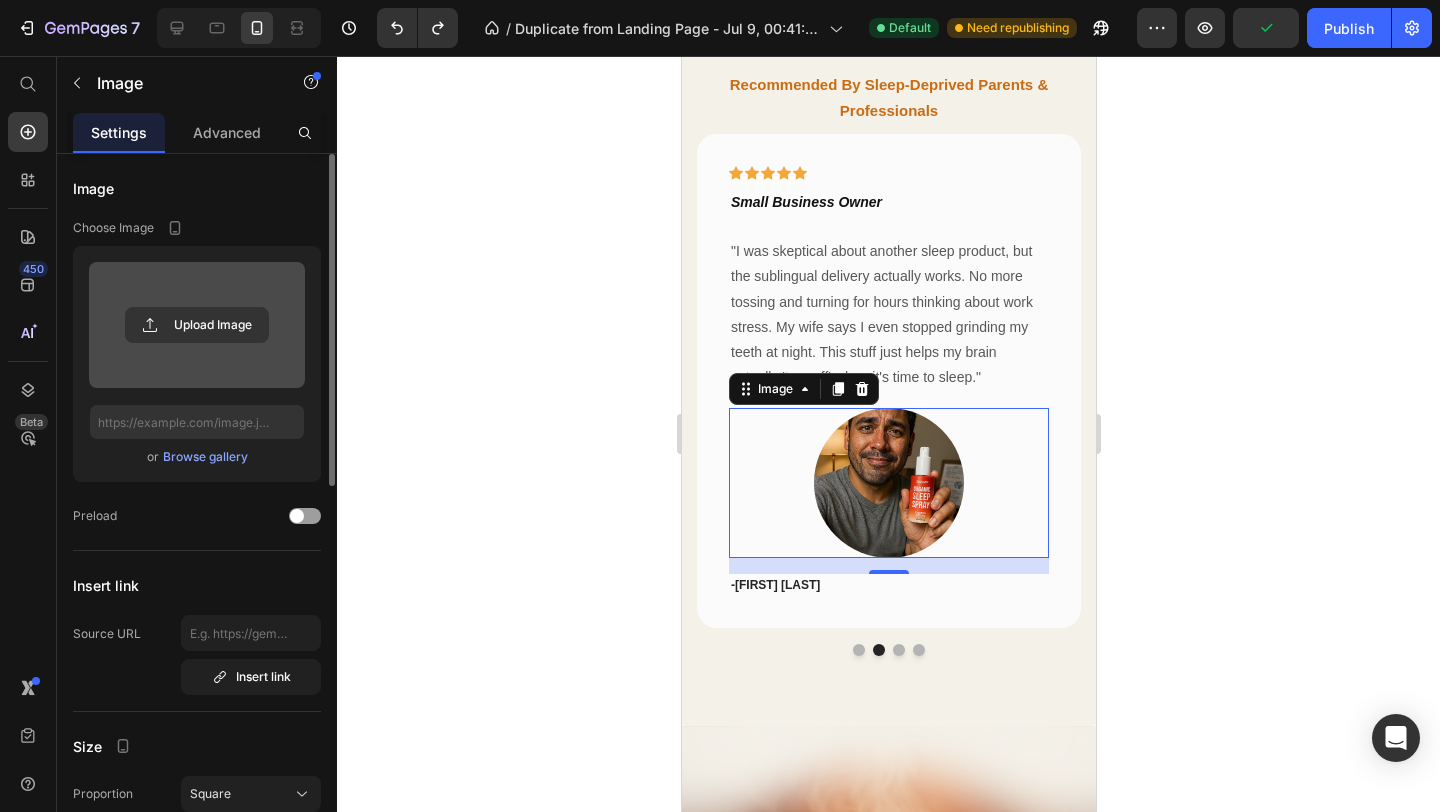 click at bounding box center (888, 483) 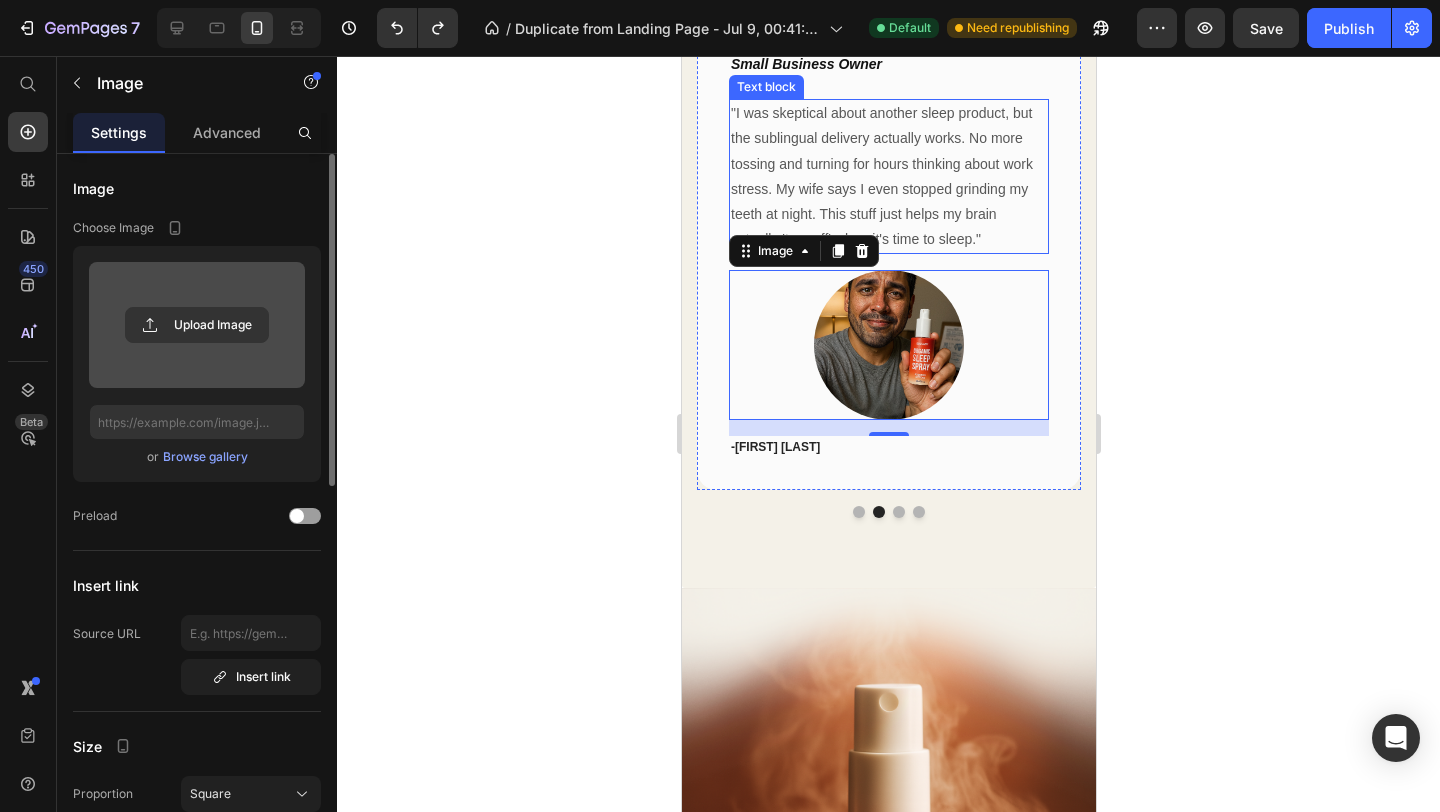 scroll, scrollTop: 4691, scrollLeft: 0, axis: vertical 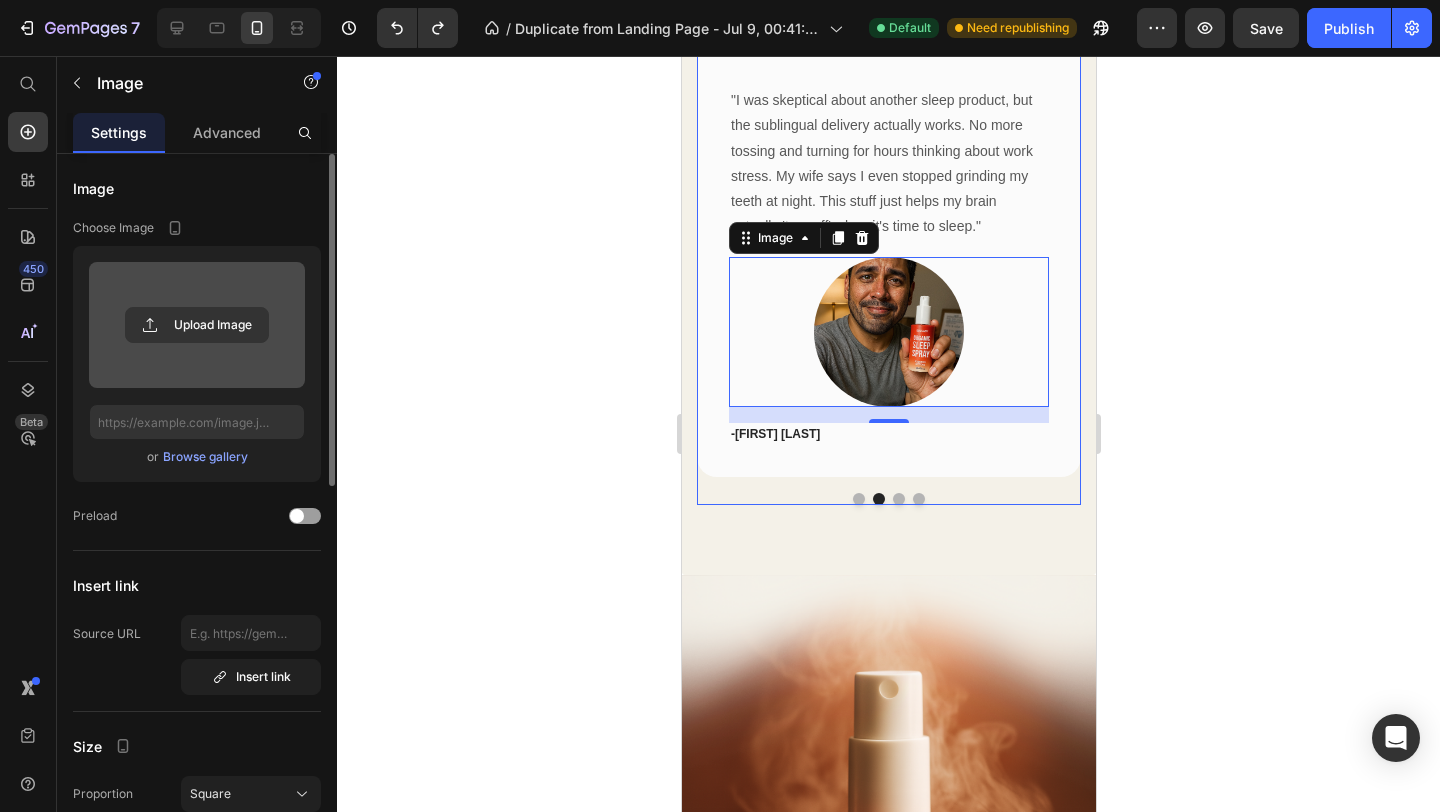 click at bounding box center [898, 499] 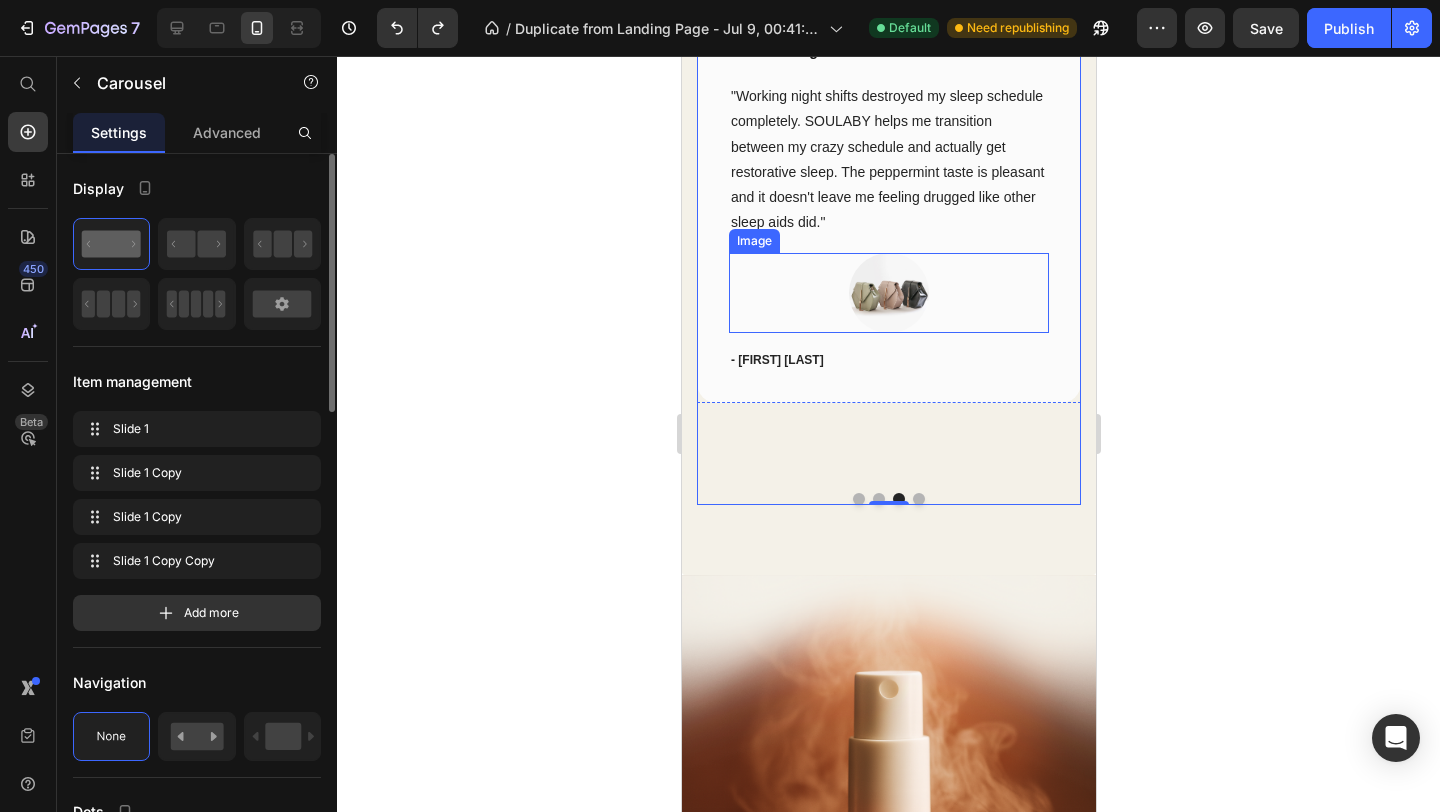 click at bounding box center [888, 293] 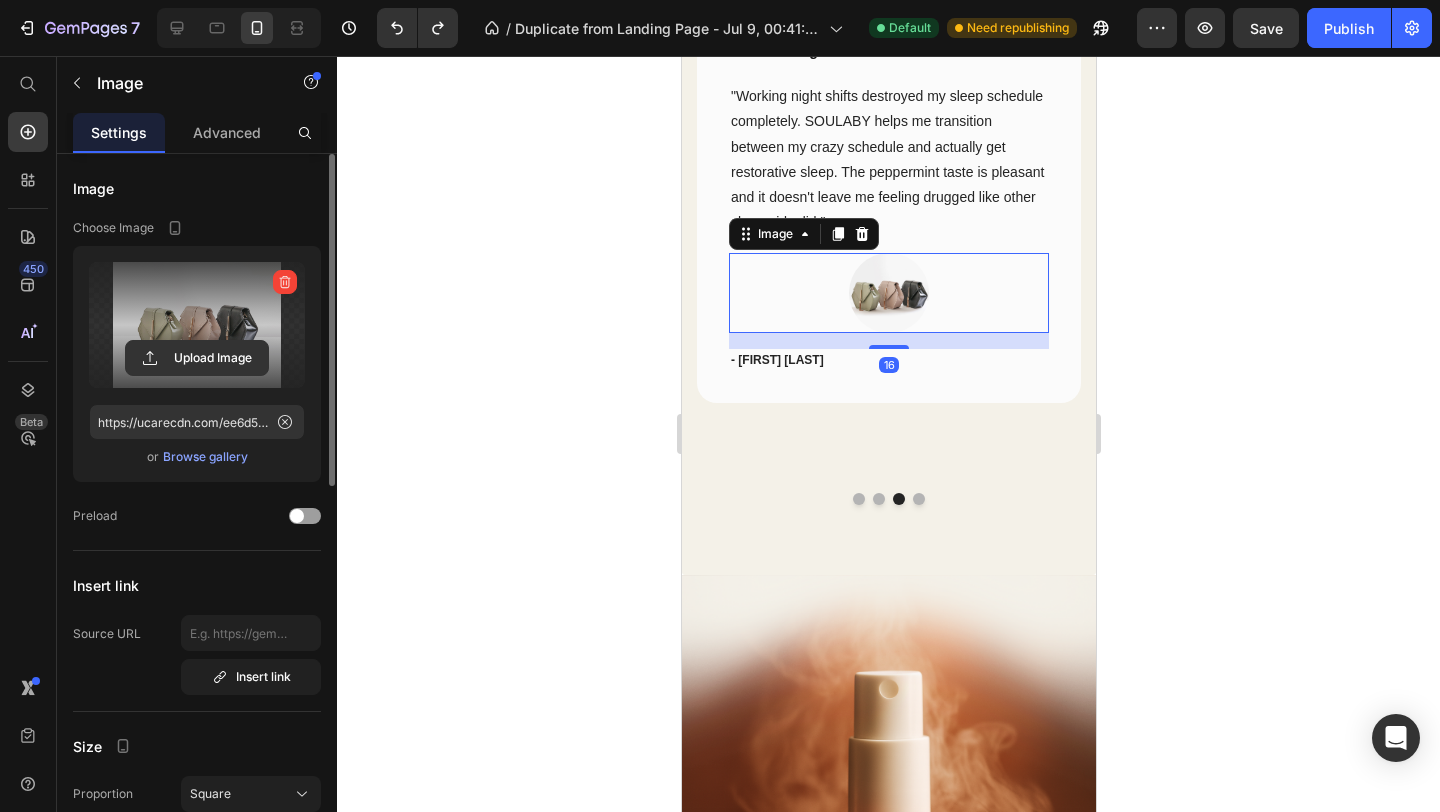 click at bounding box center (285, 282) 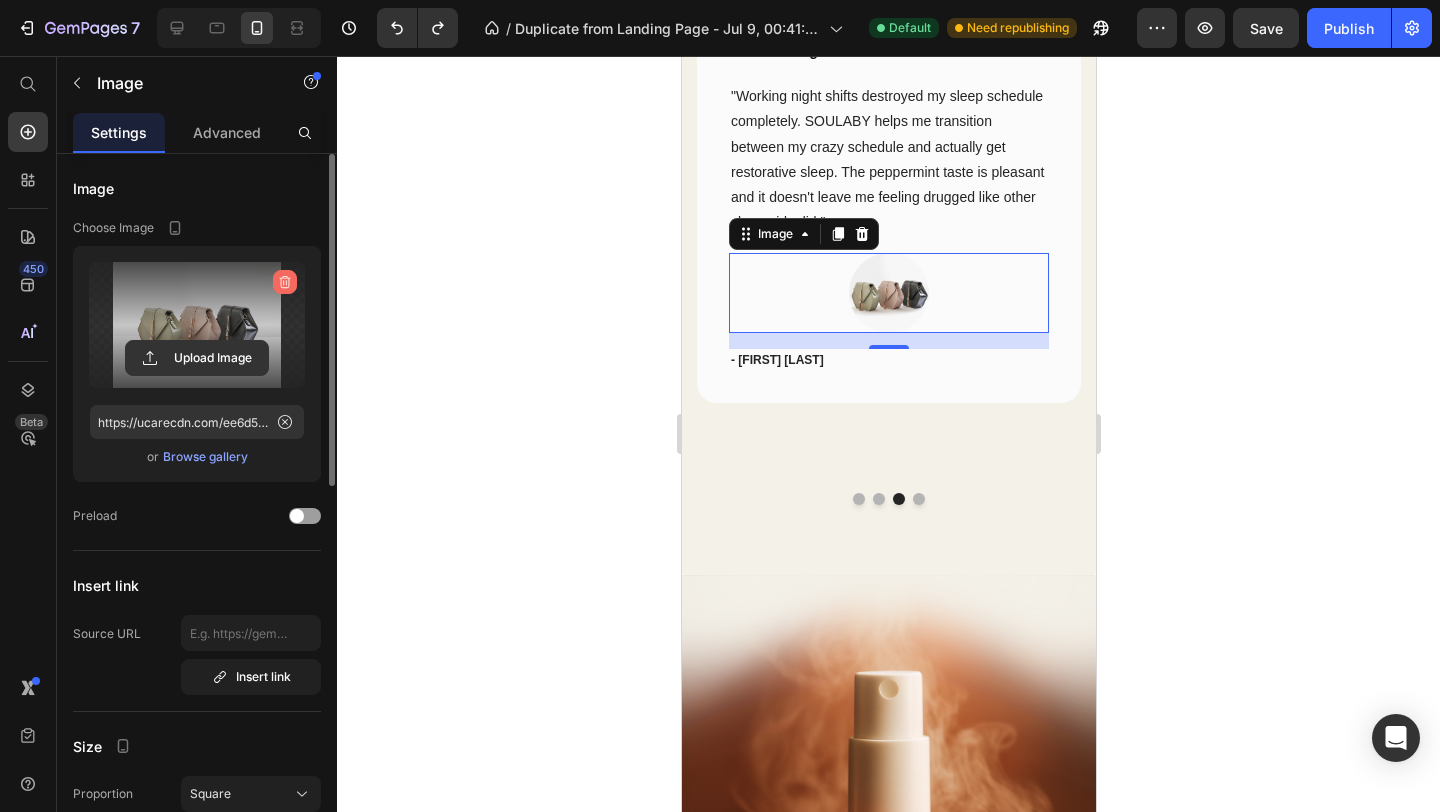 click 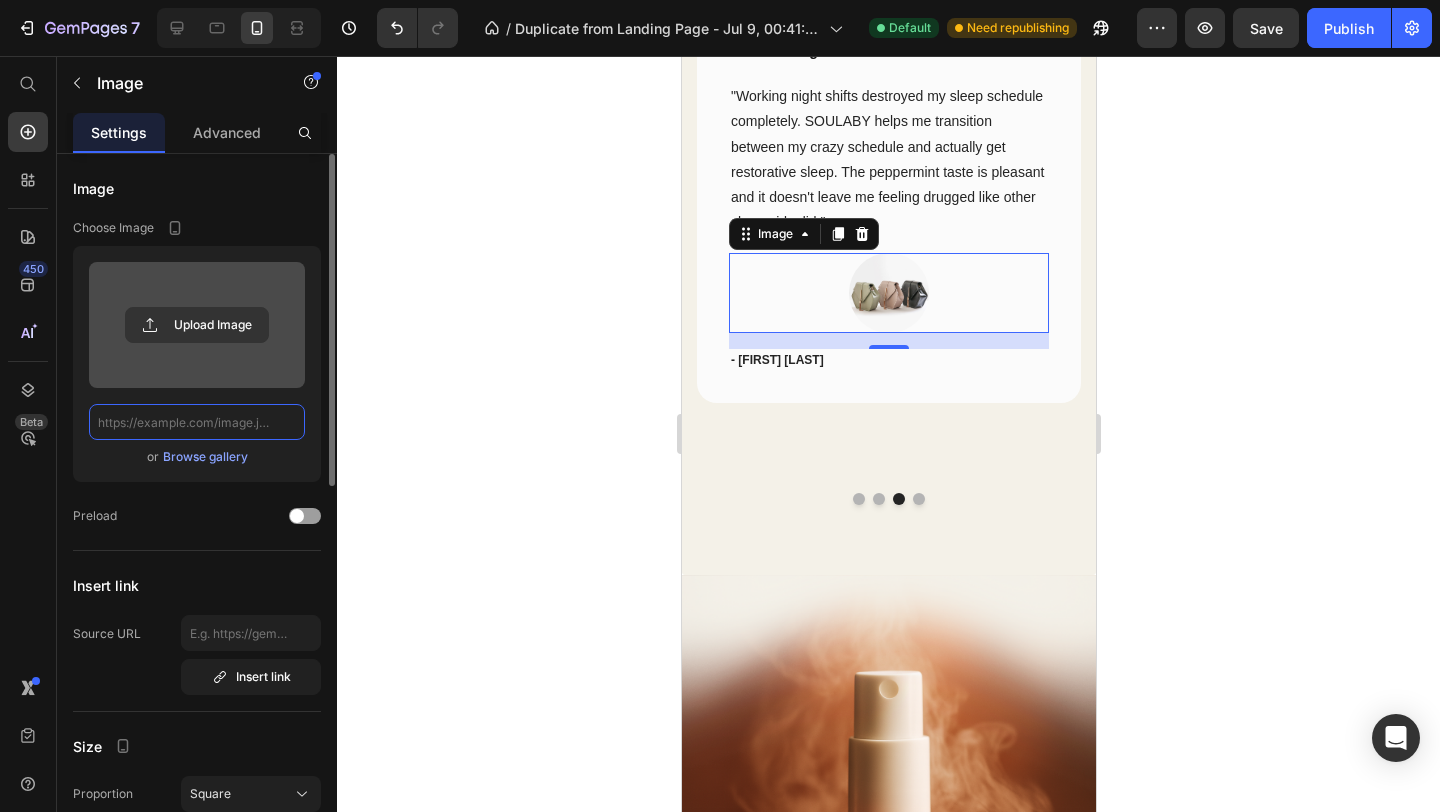 scroll, scrollTop: 0, scrollLeft: 0, axis: both 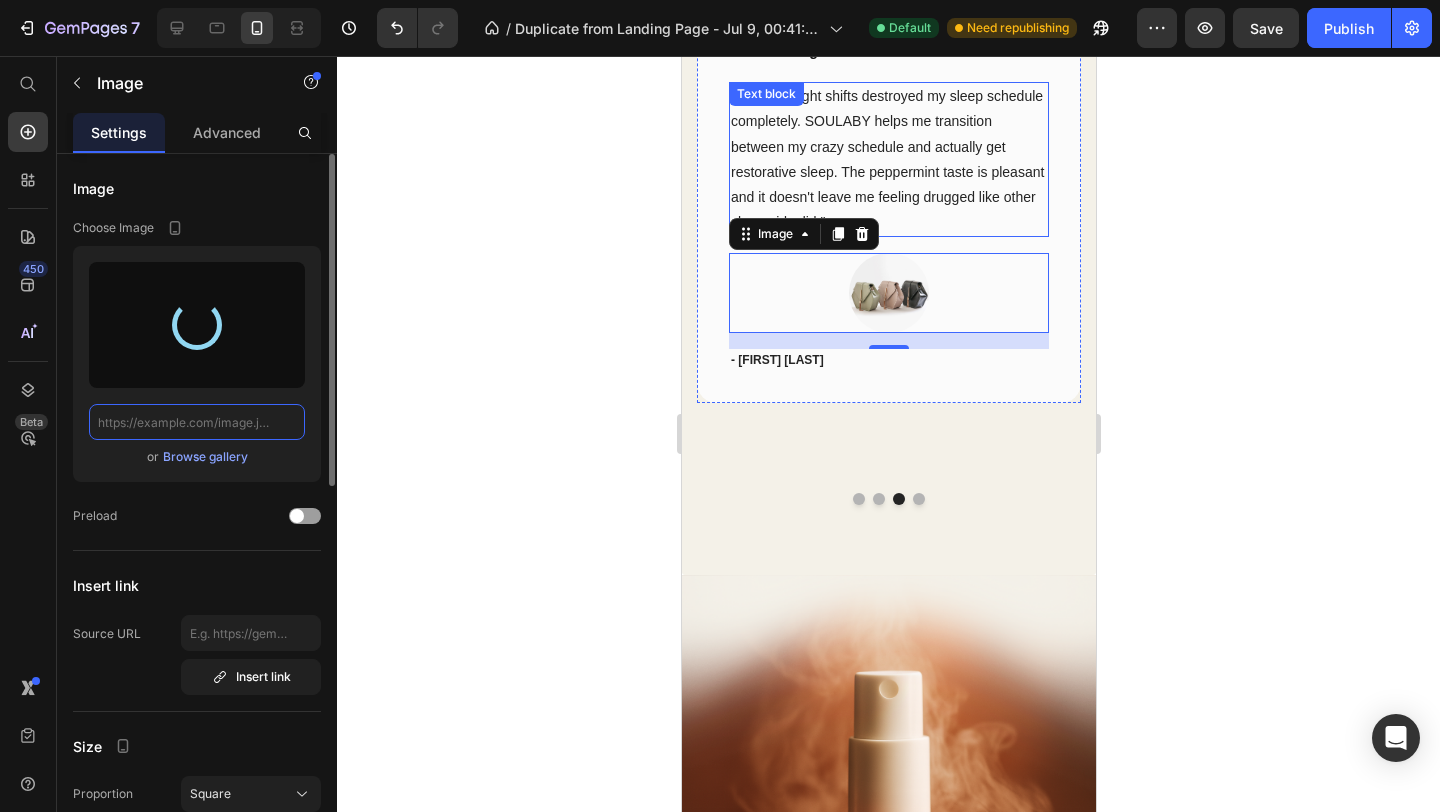 type on "https://cdn.shopify.com/s/files/1/0766/1266/5565/files/gempages_574492410030064752-14f1b171-ddbc-4194-abe5-d382b0e80d31.png" 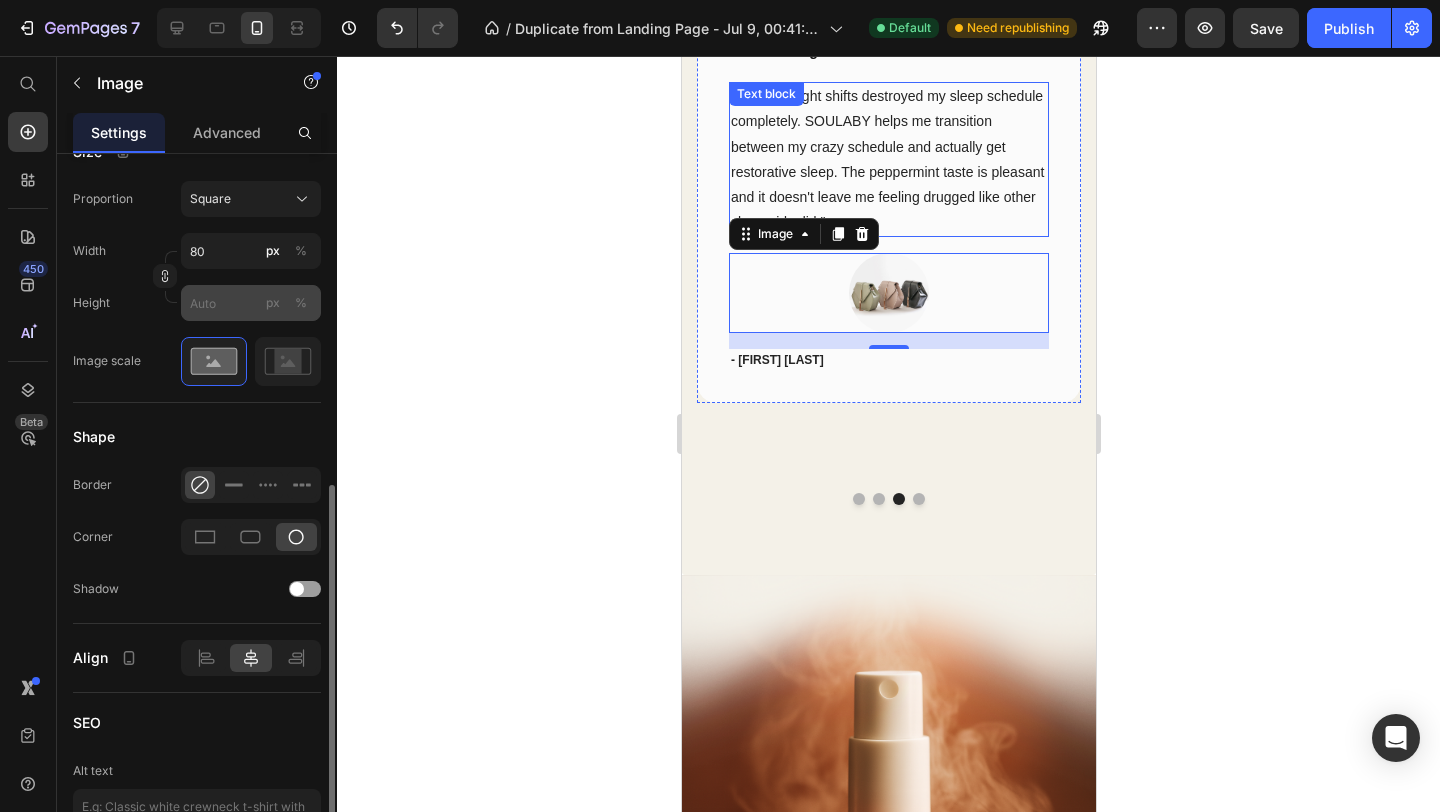scroll, scrollTop: 554, scrollLeft: 0, axis: vertical 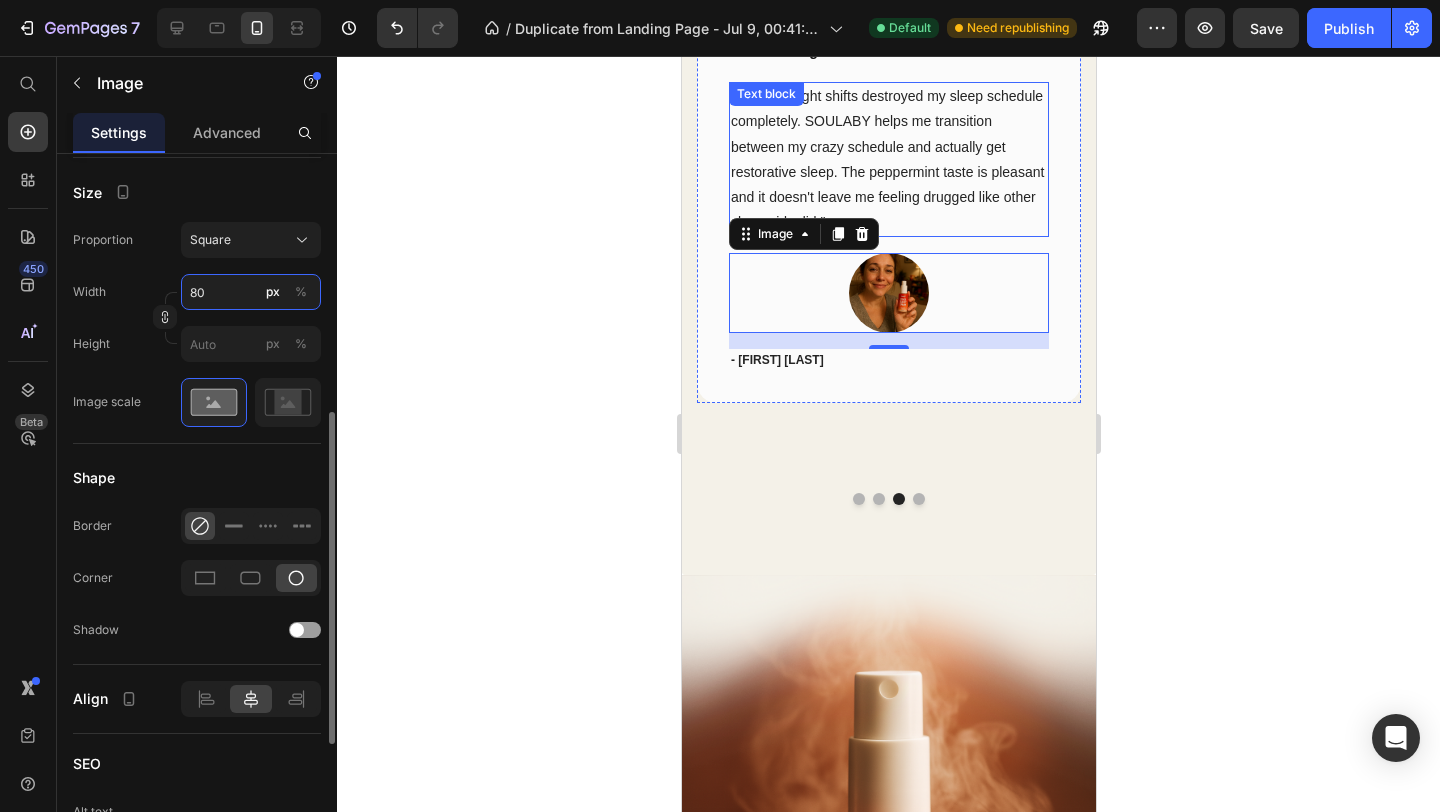 click on "80" at bounding box center [251, 292] 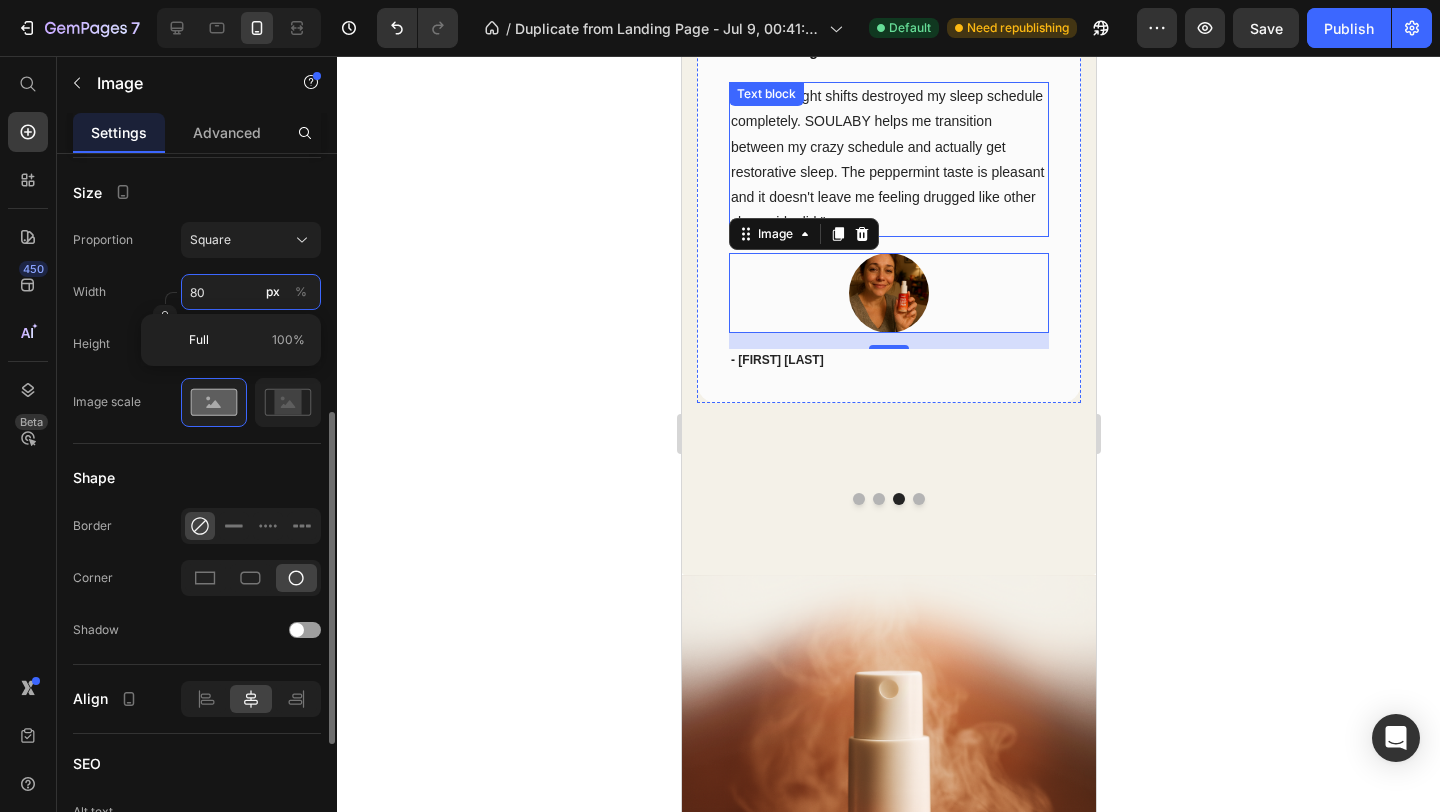 type on "1" 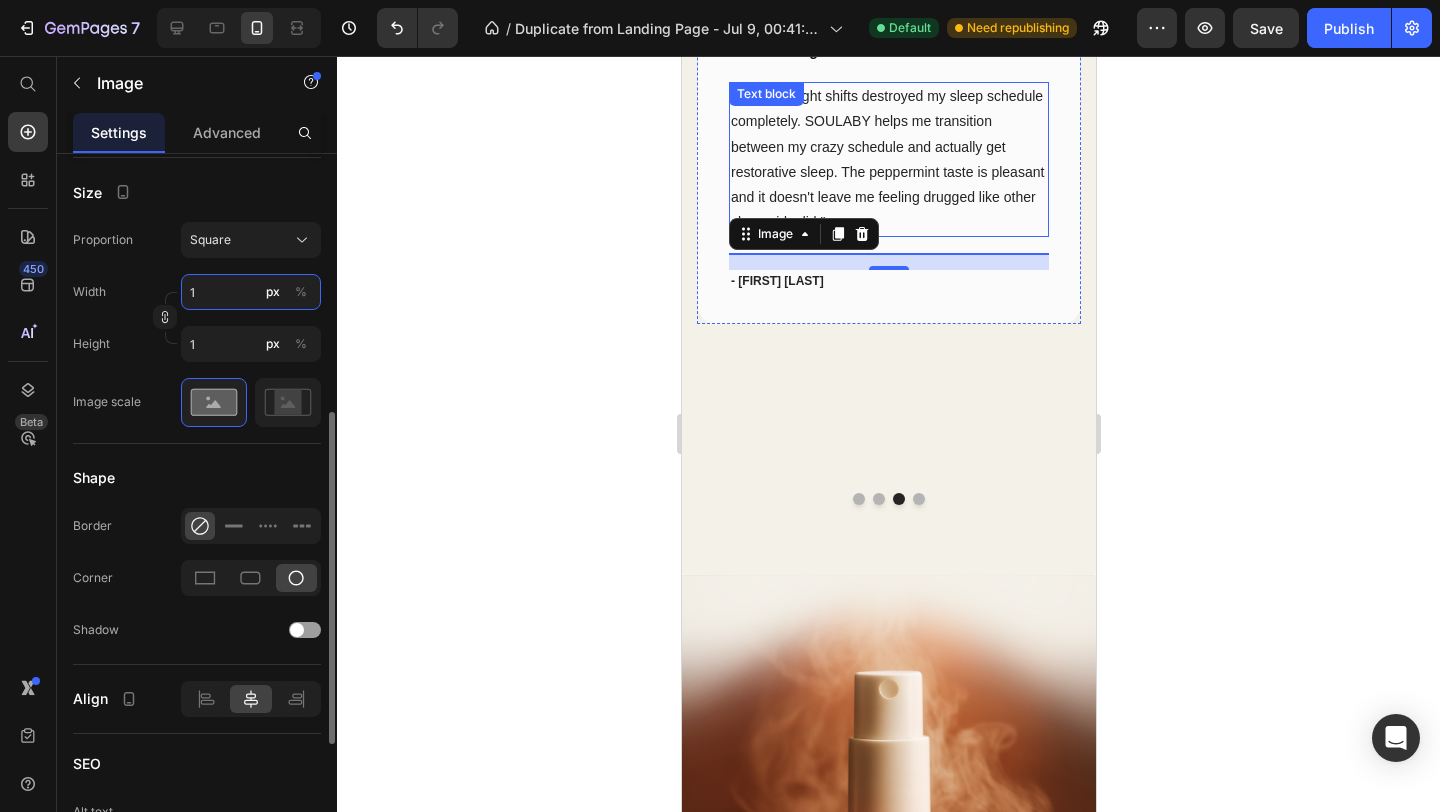 type on "15" 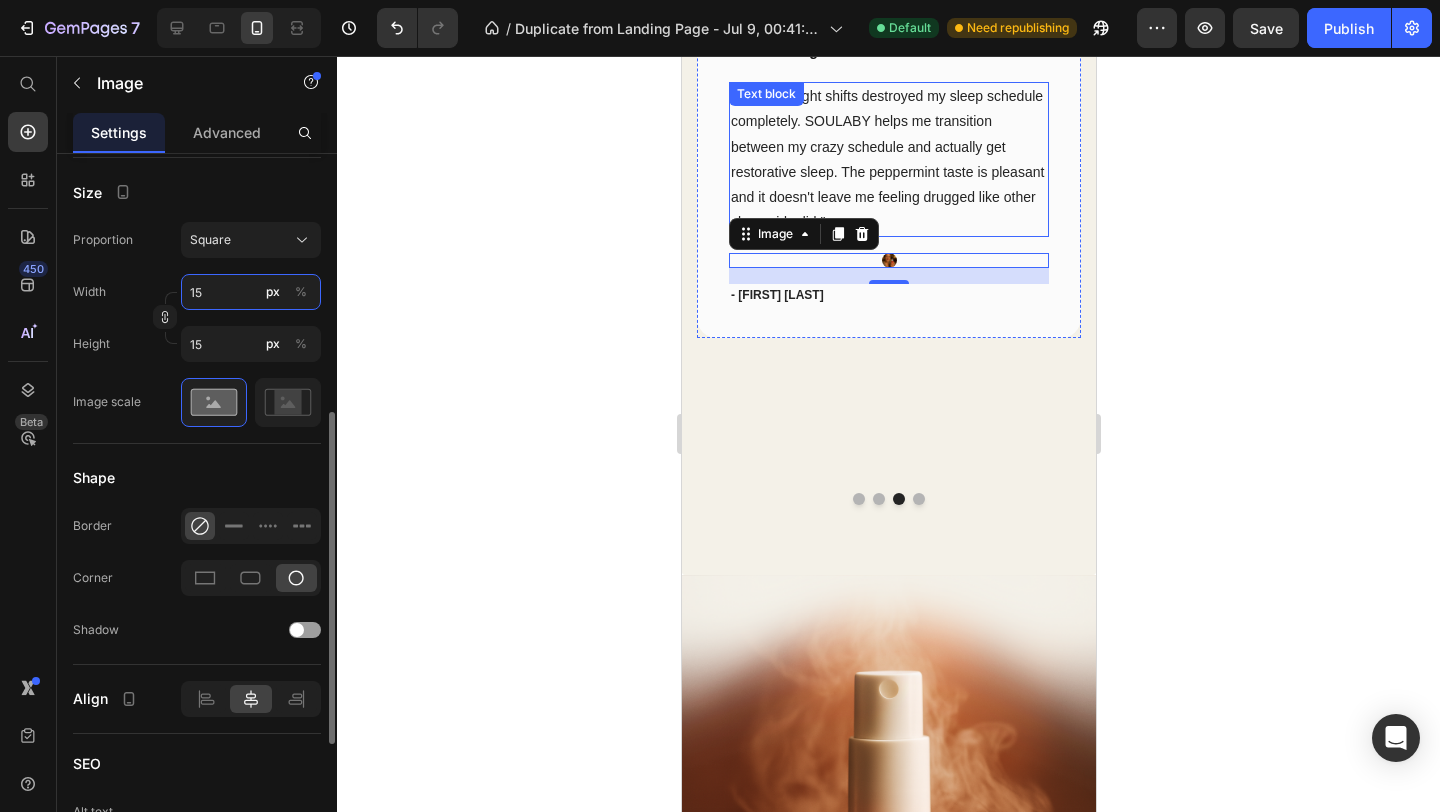 type on "150" 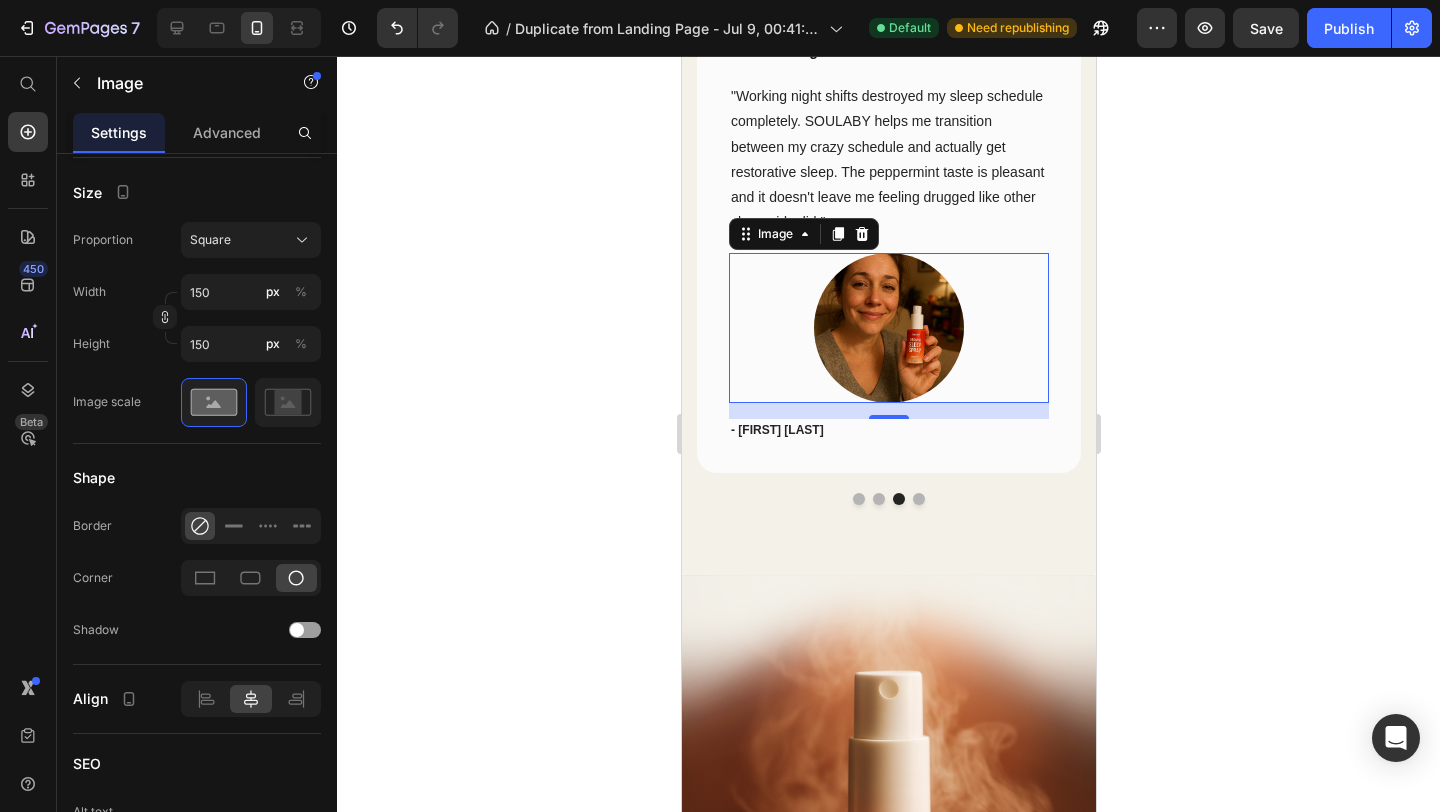click 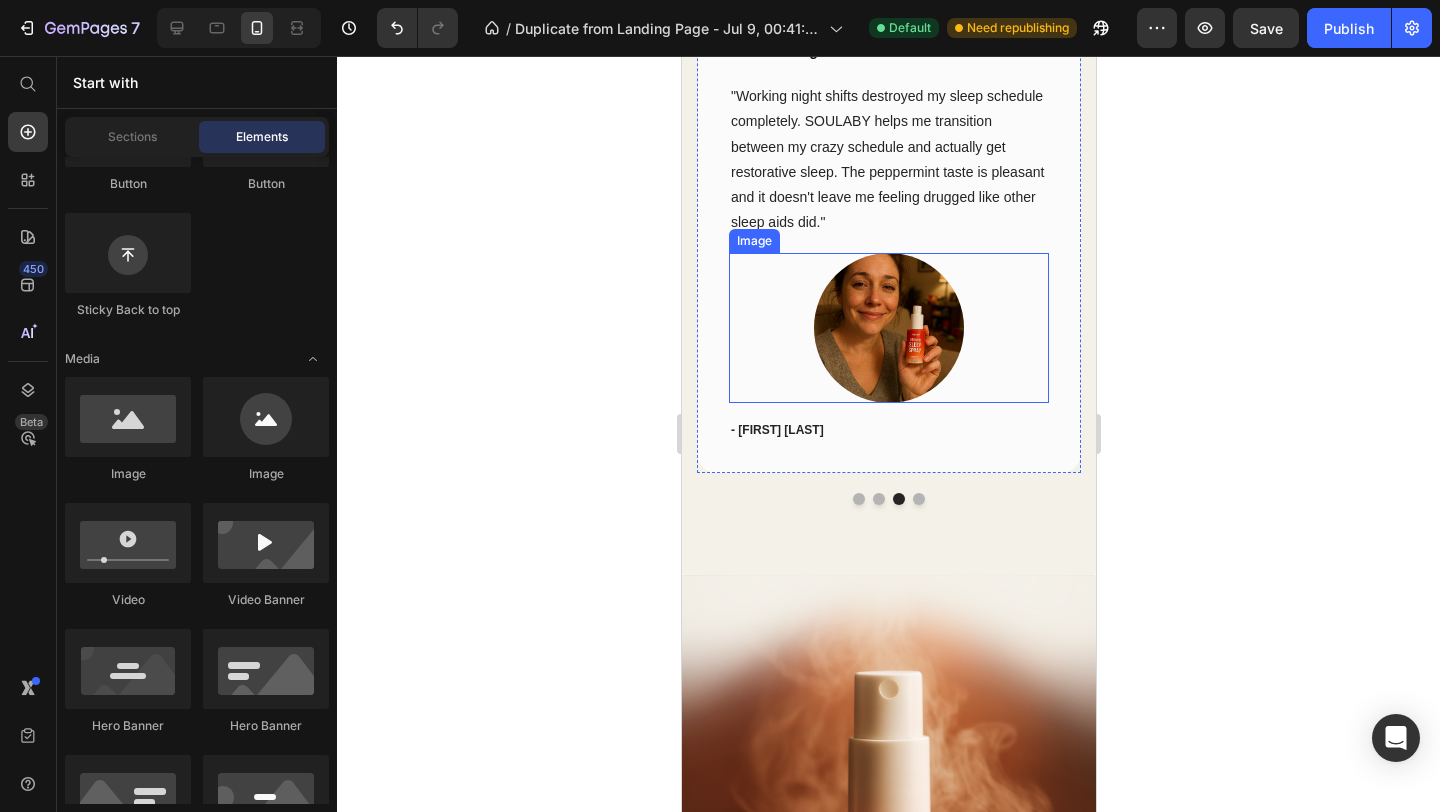 click at bounding box center [888, 328] 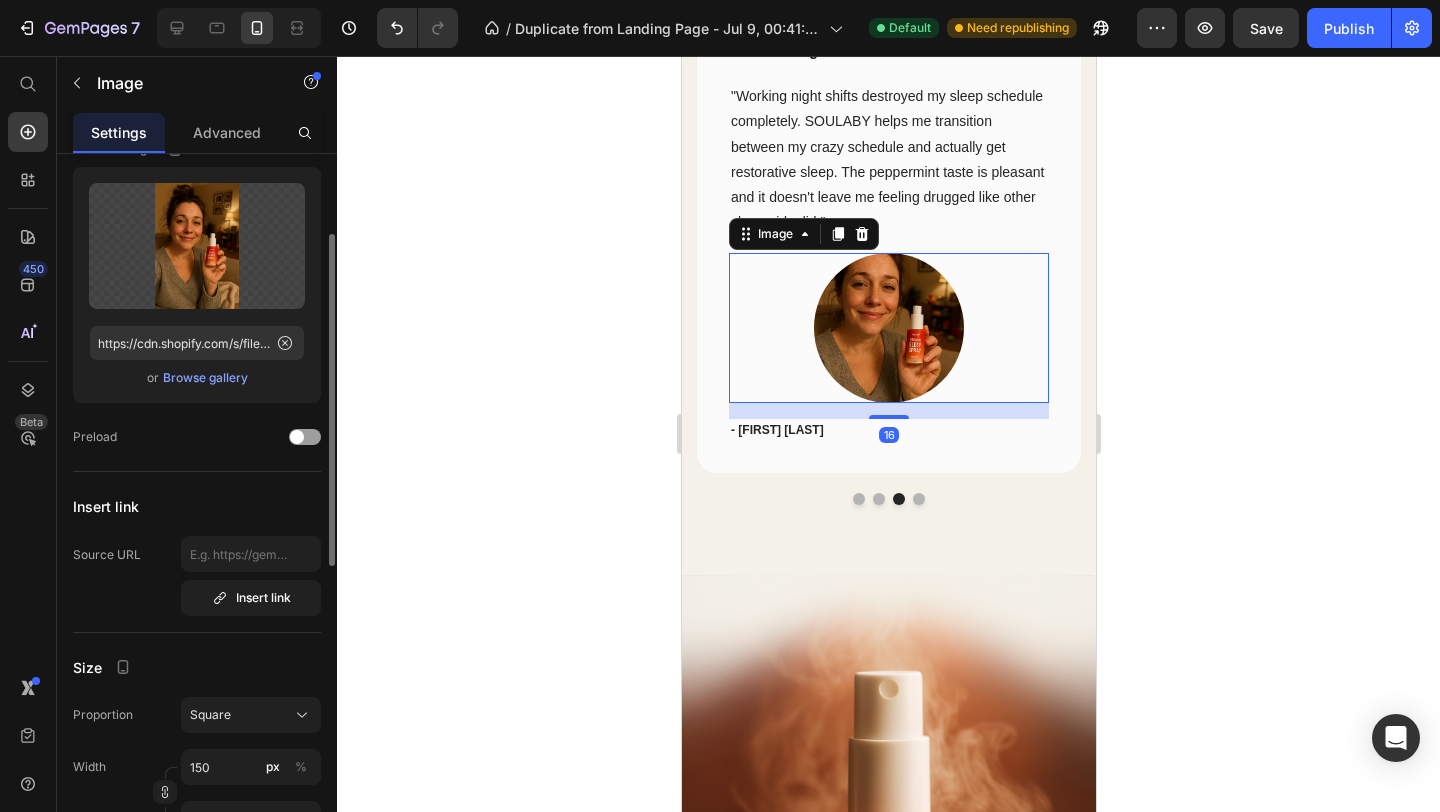 scroll, scrollTop: 0, scrollLeft: 0, axis: both 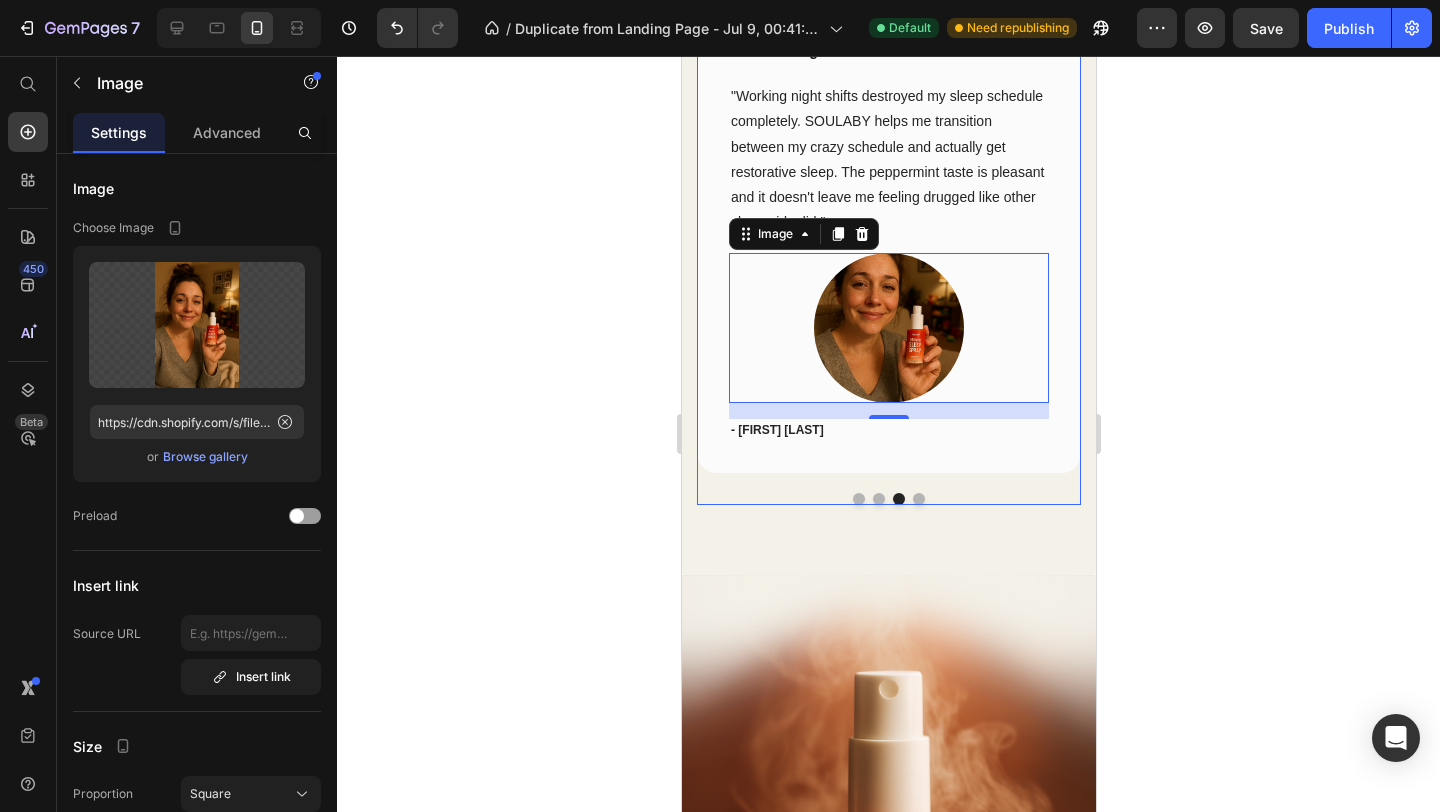 click at bounding box center [918, 499] 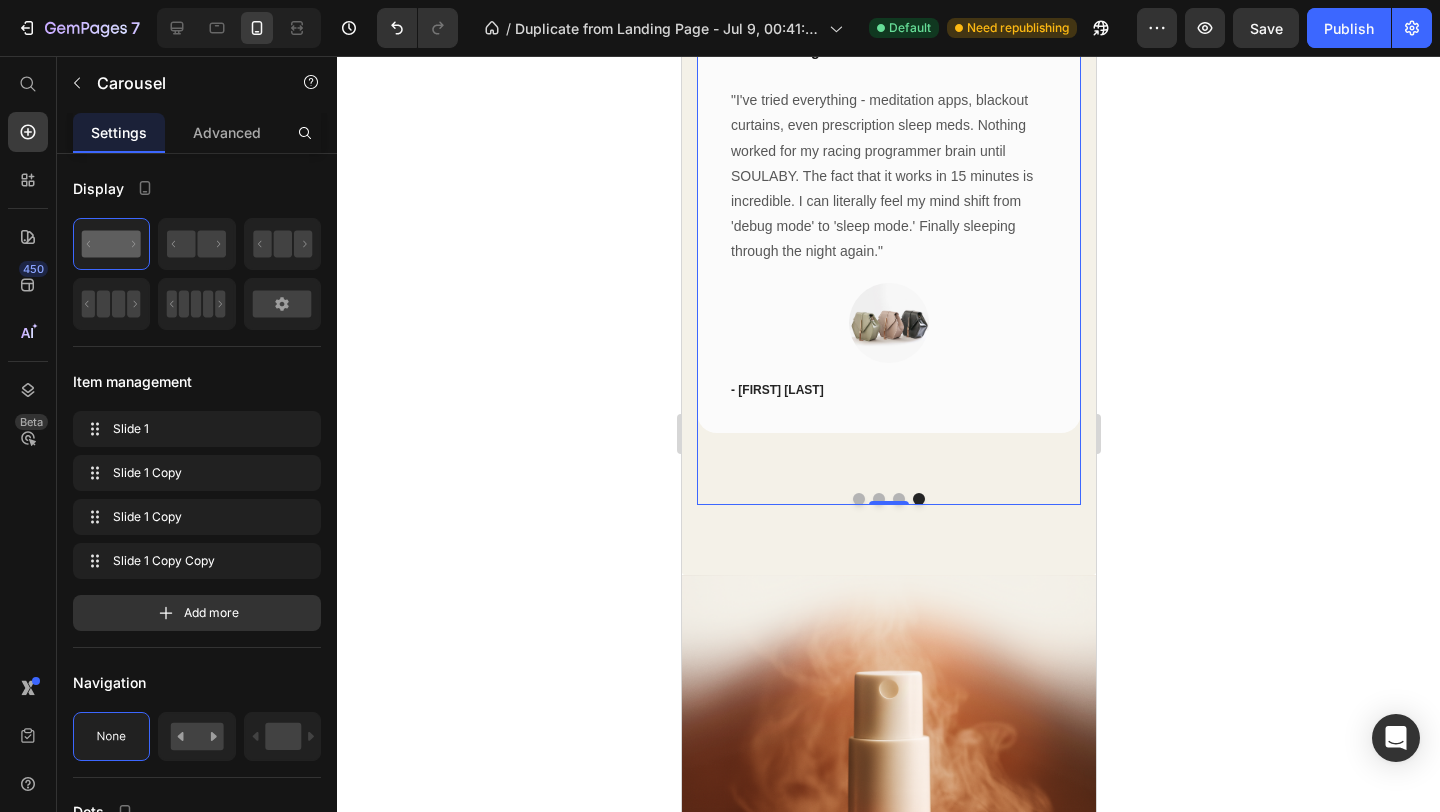 click on "Icon
Icon
Icon
Icon
Icon Row Marketing Director & Mom of Two Heading "After months of lying awake replaying my endless to-do list, SOULABY was a game-changer. Five sprays under my tongue, and within 20 minutes I actually feel my shoulders drop and my mind quiet down. I wake up refreshed instead of groggy - which never happened with melatonin pills." Text block Image - [FIRST] [LAST] Text block Row
Icon
Icon
Icon
Icon
Icon Row Small Business Owner Heading "I was skeptical about another sleep product, but the sublingual delivery actually works. No more tossing and turning for hours thinking about work stress. My wife says I even stopped grinding my teeth at night. This stuff just helps my brain actually 'turn off' when it's time to sleep." Text block Image -  [FIRST] [LAST] Text block Row
Icon
Icon
Icon Icon" at bounding box center (888, 244) 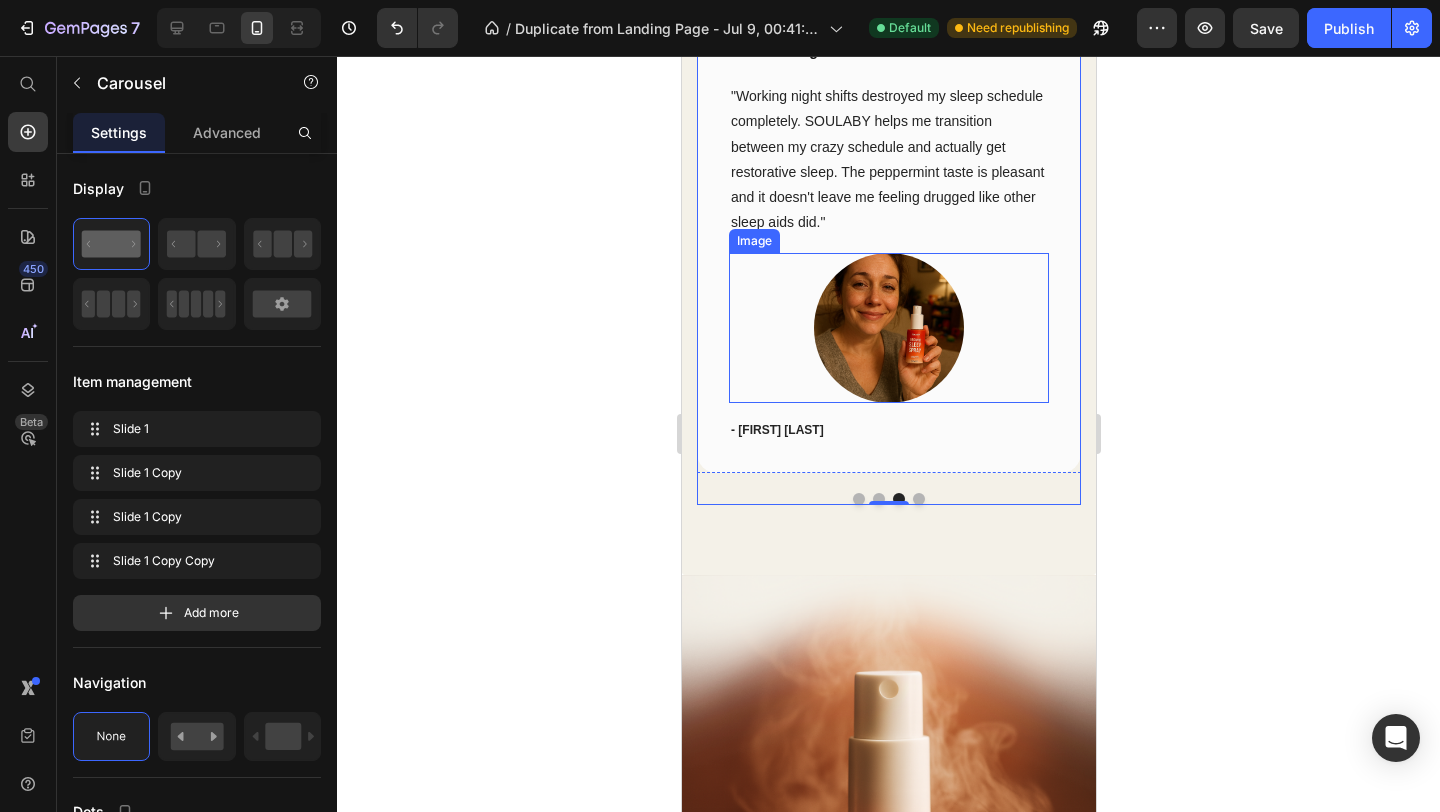 click at bounding box center (888, 328) 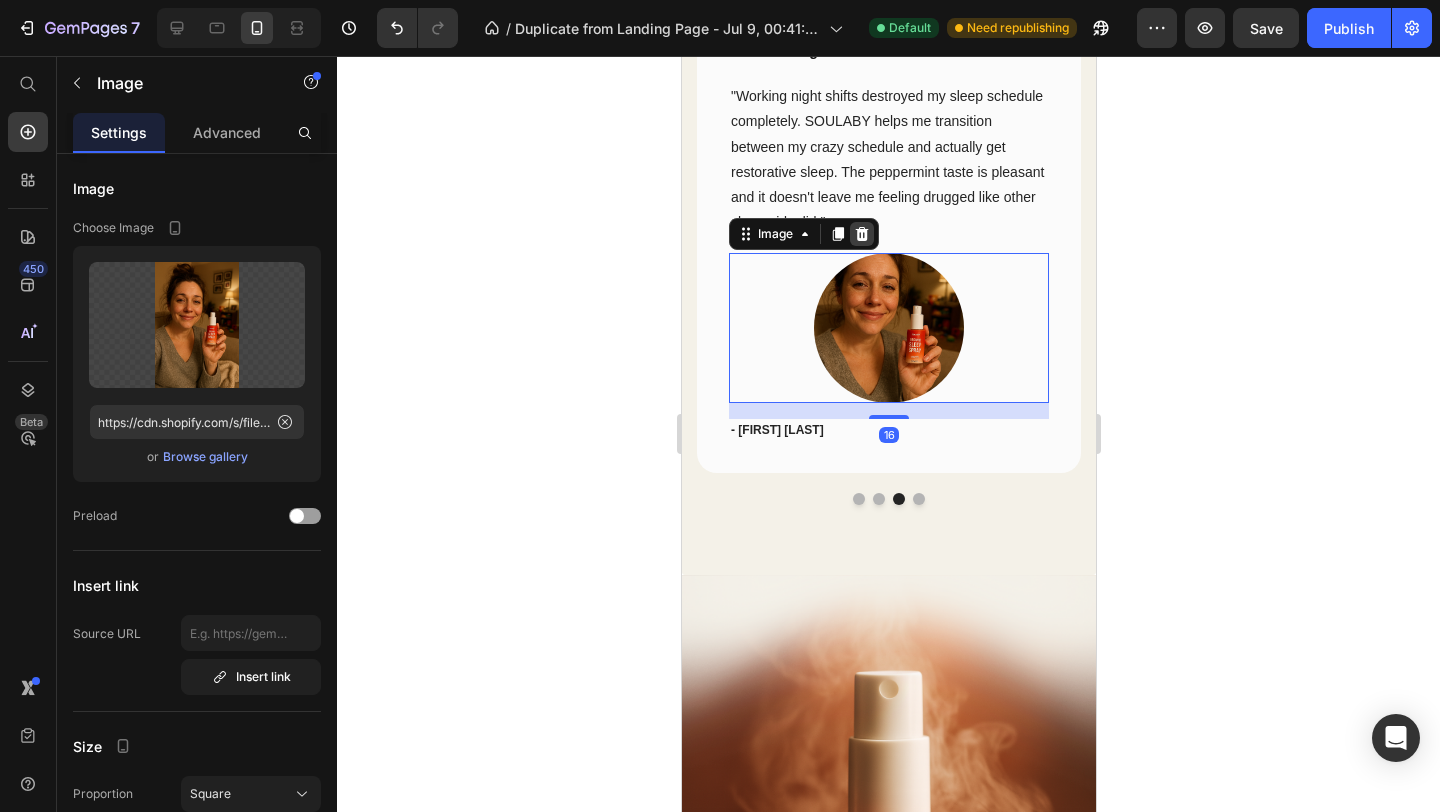 click 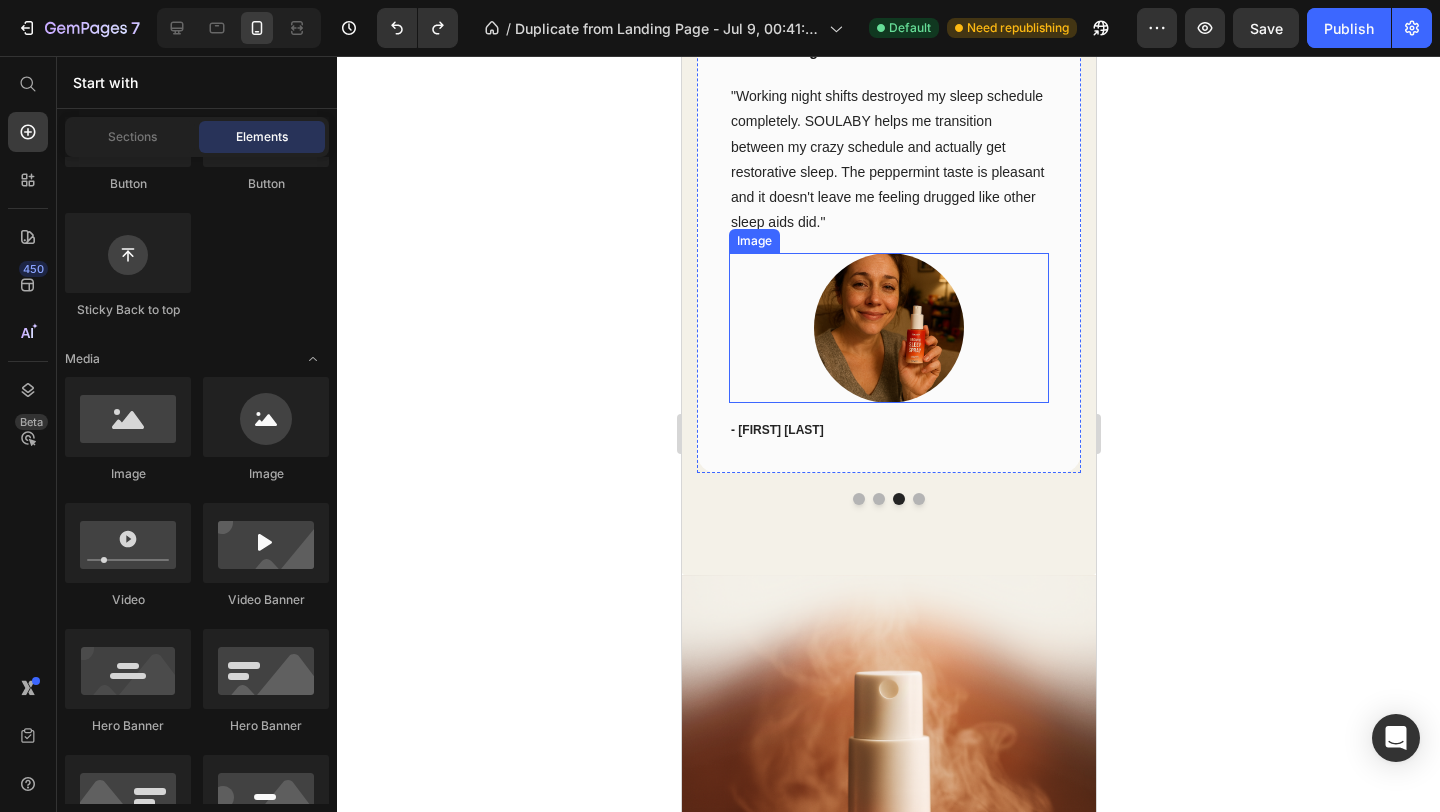 click at bounding box center [888, 328] 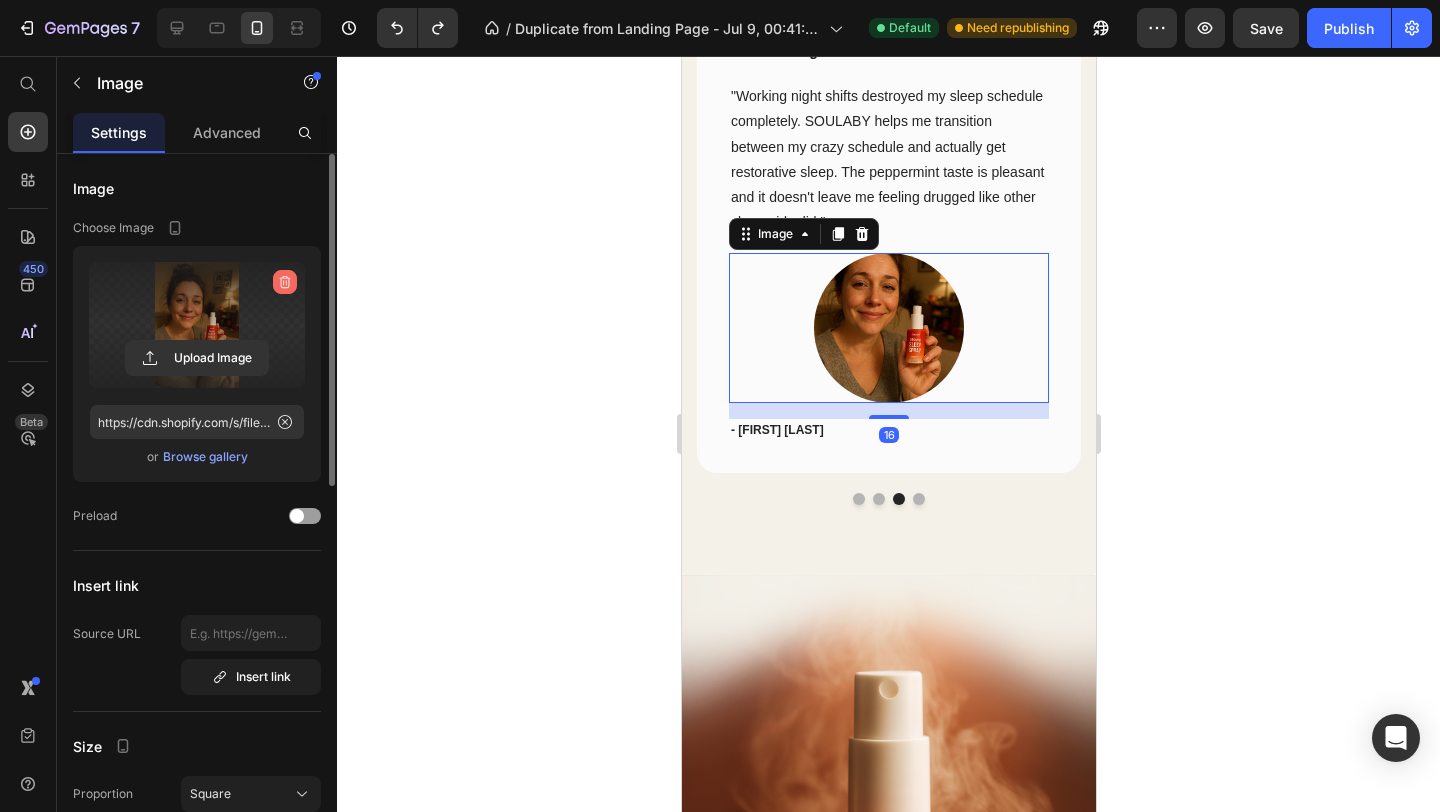 click at bounding box center (285, 282) 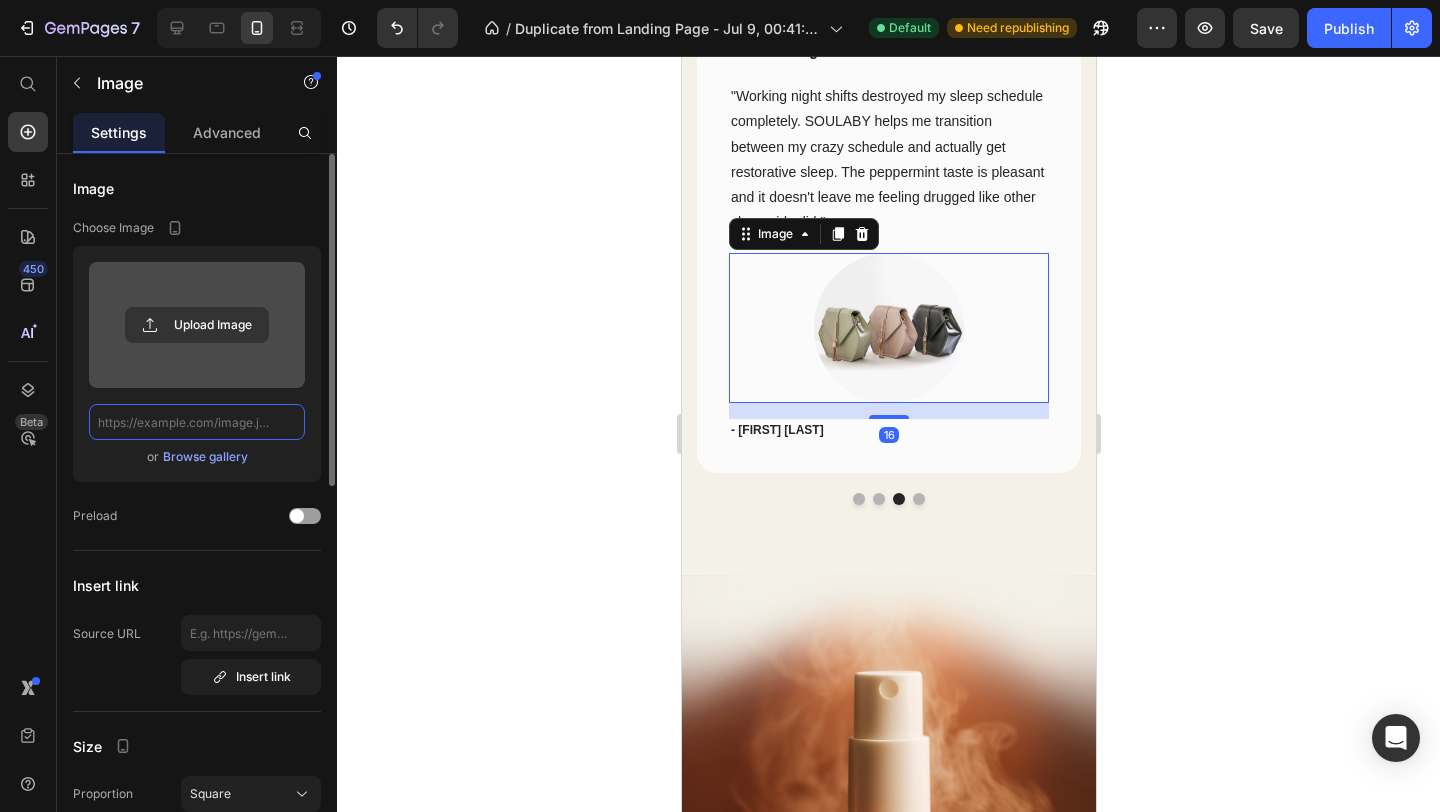 scroll, scrollTop: 0, scrollLeft: 0, axis: both 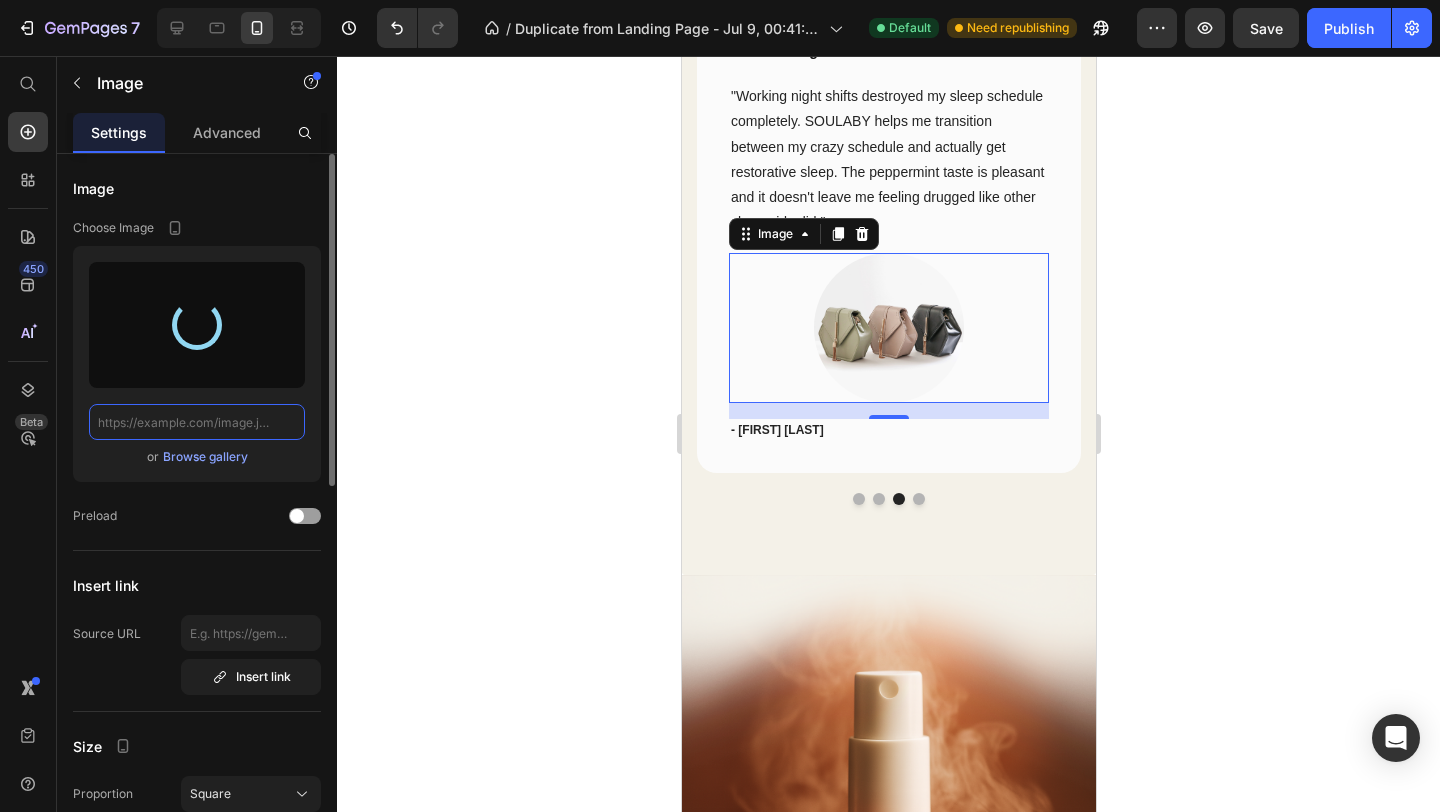 type on "https://cdn.shopify.com/s/files/1/0766/1266/5565/files/gempages_574492410030064752-5c542b13-4414-41d4-9b1d-80d35dddb282.jpg" 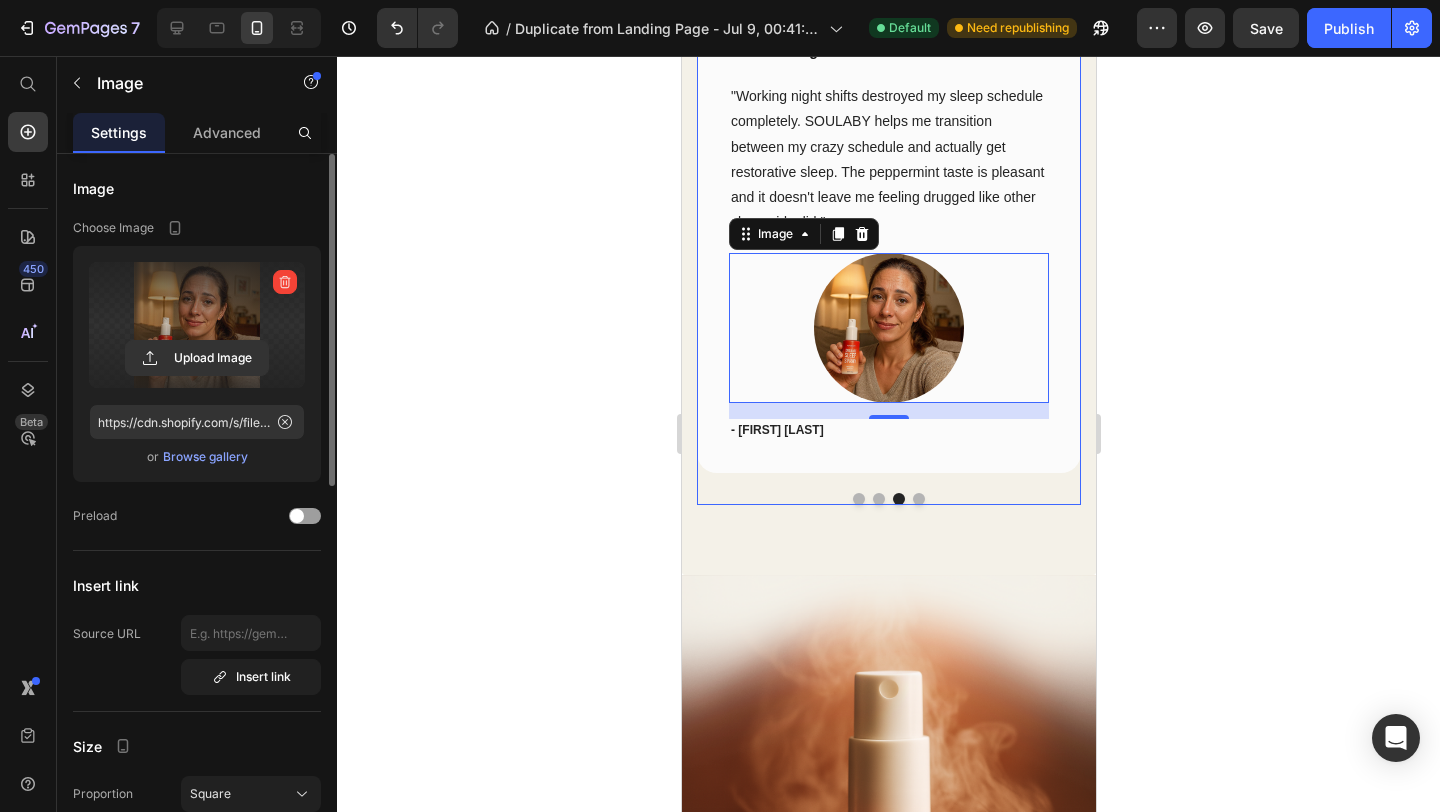 click at bounding box center [918, 499] 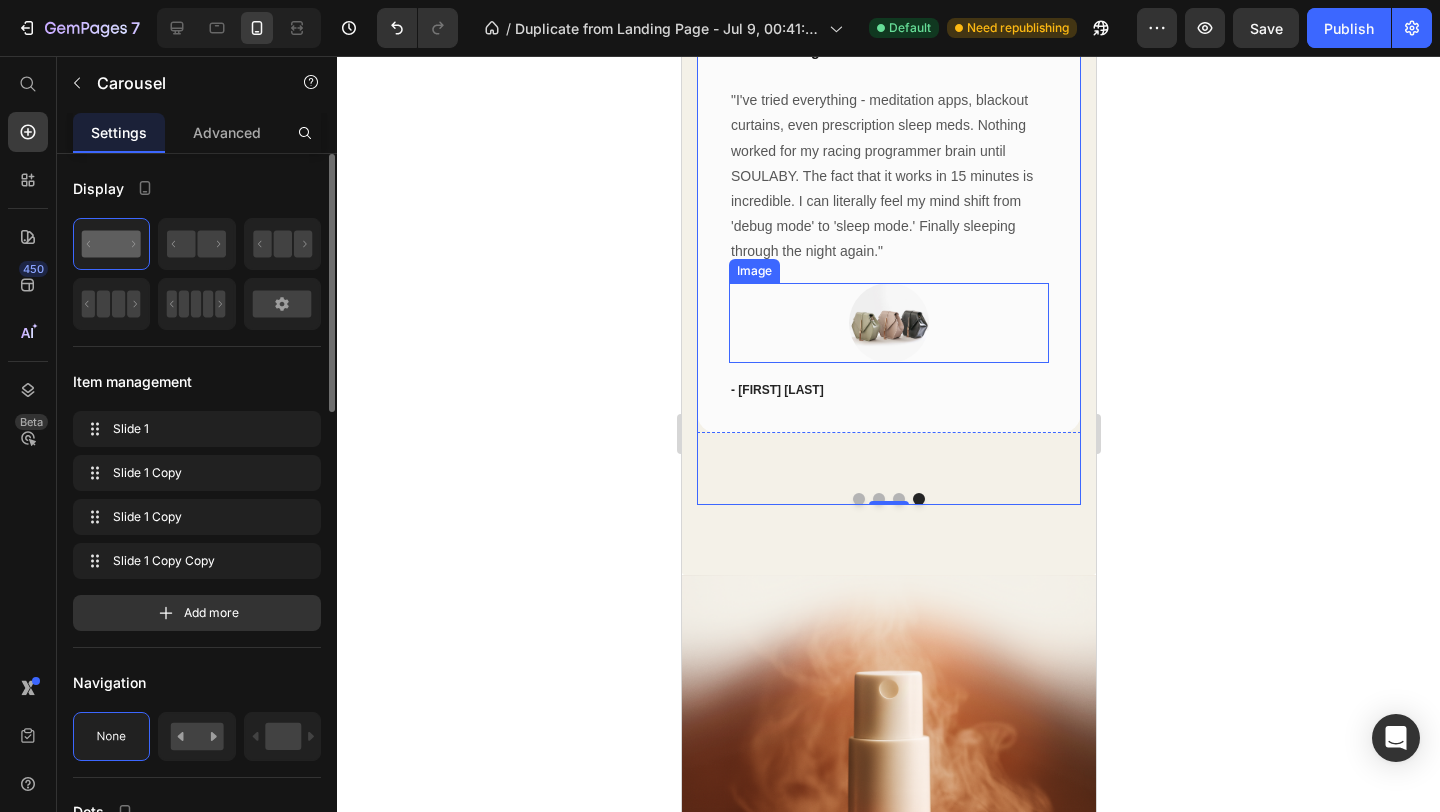 click at bounding box center [888, 323] 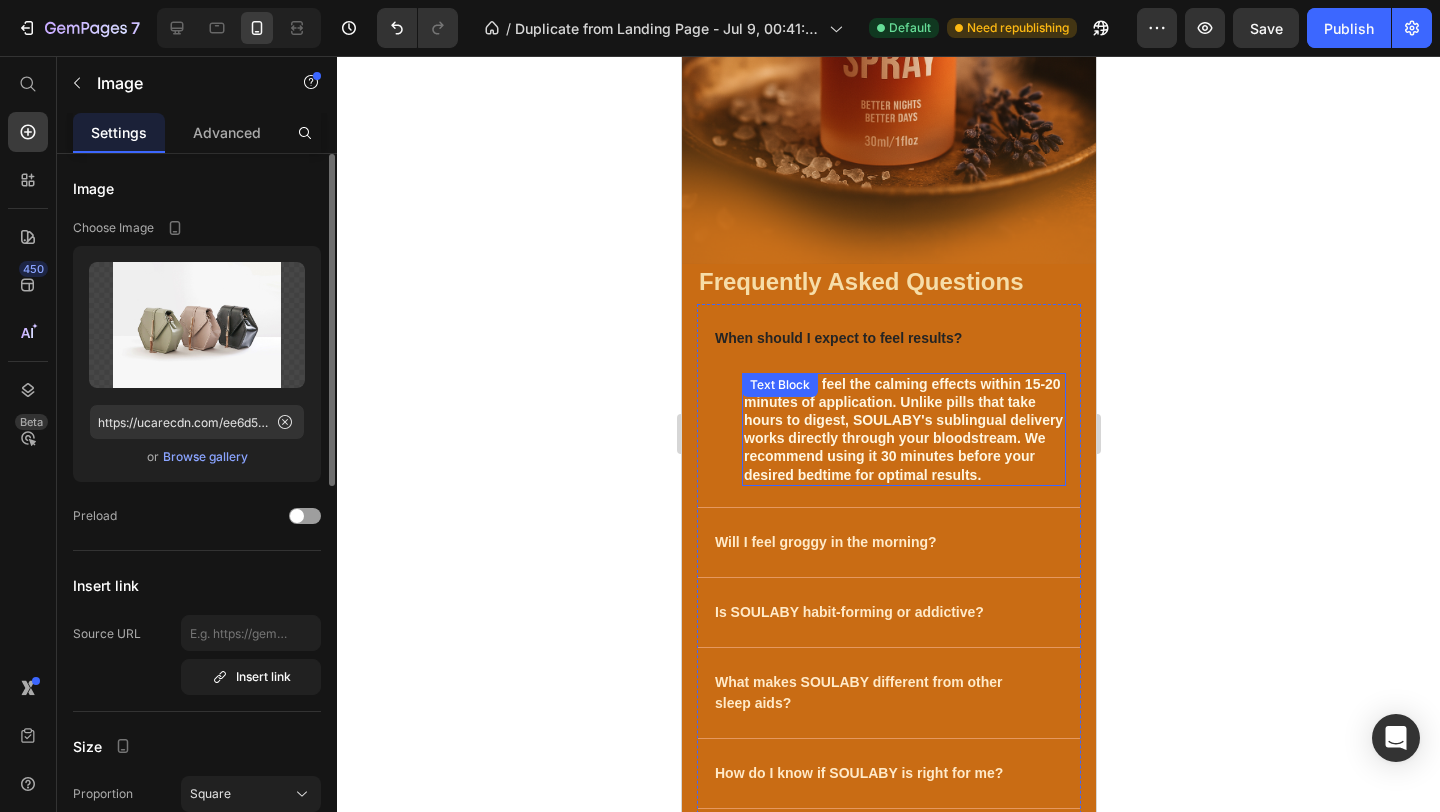 scroll, scrollTop: 5618, scrollLeft: 0, axis: vertical 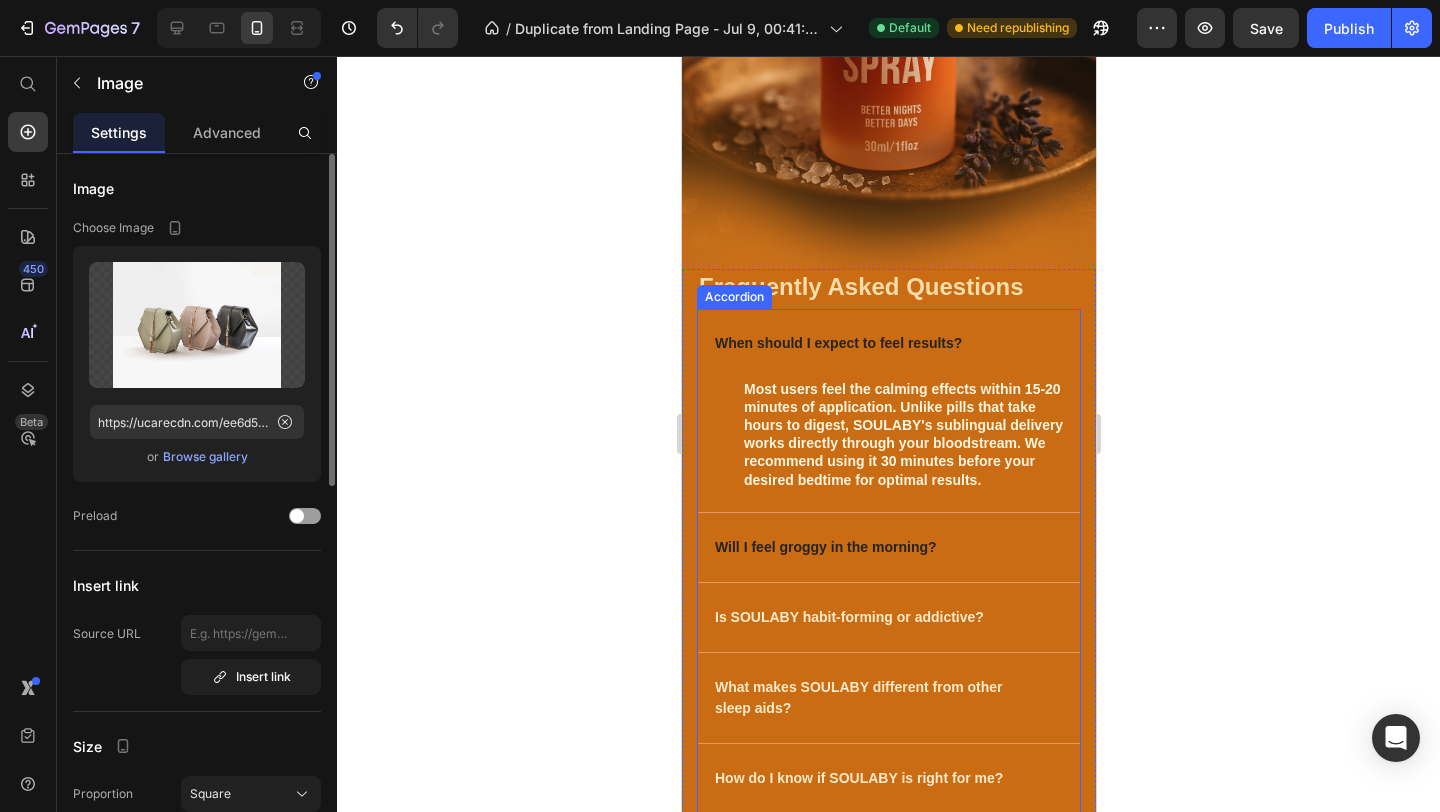 click on "Will I feel groggy in the morning?" at bounding box center [888, 547] 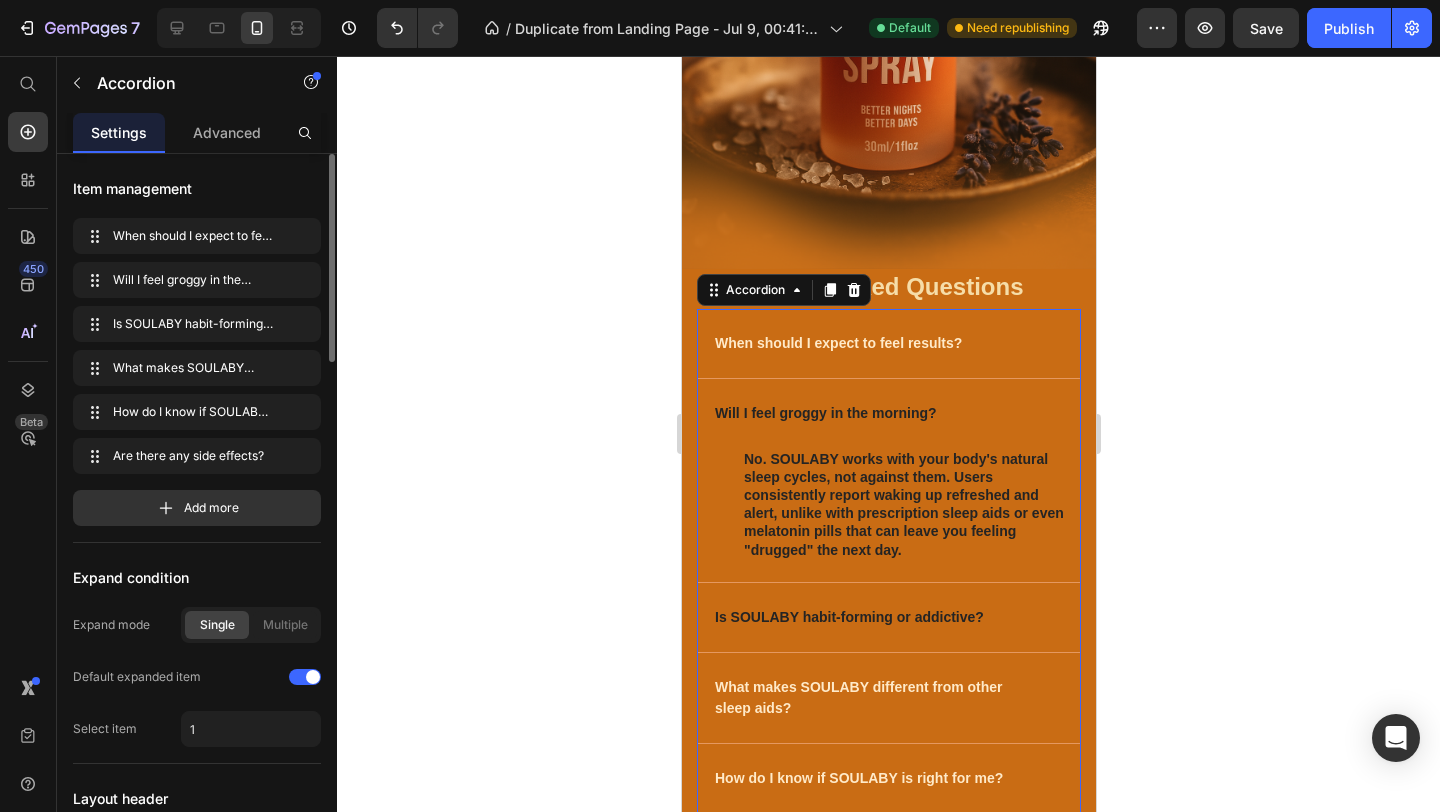 click on "Is SOULABY habit-forming or addictive?" at bounding box center (848, 617) 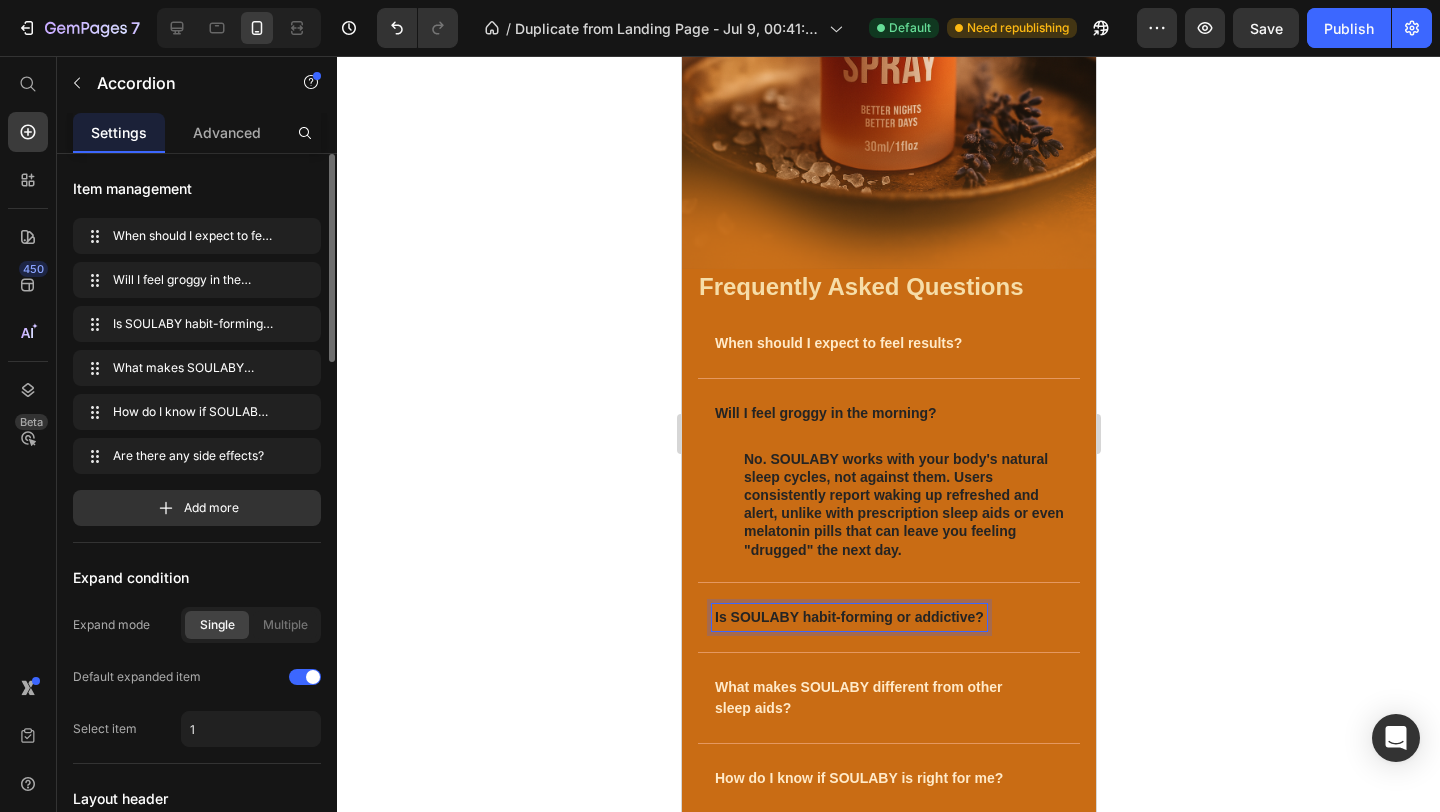 click on "Is SOULABY habit-forming or addictive?" at bounding box center (888, 617) 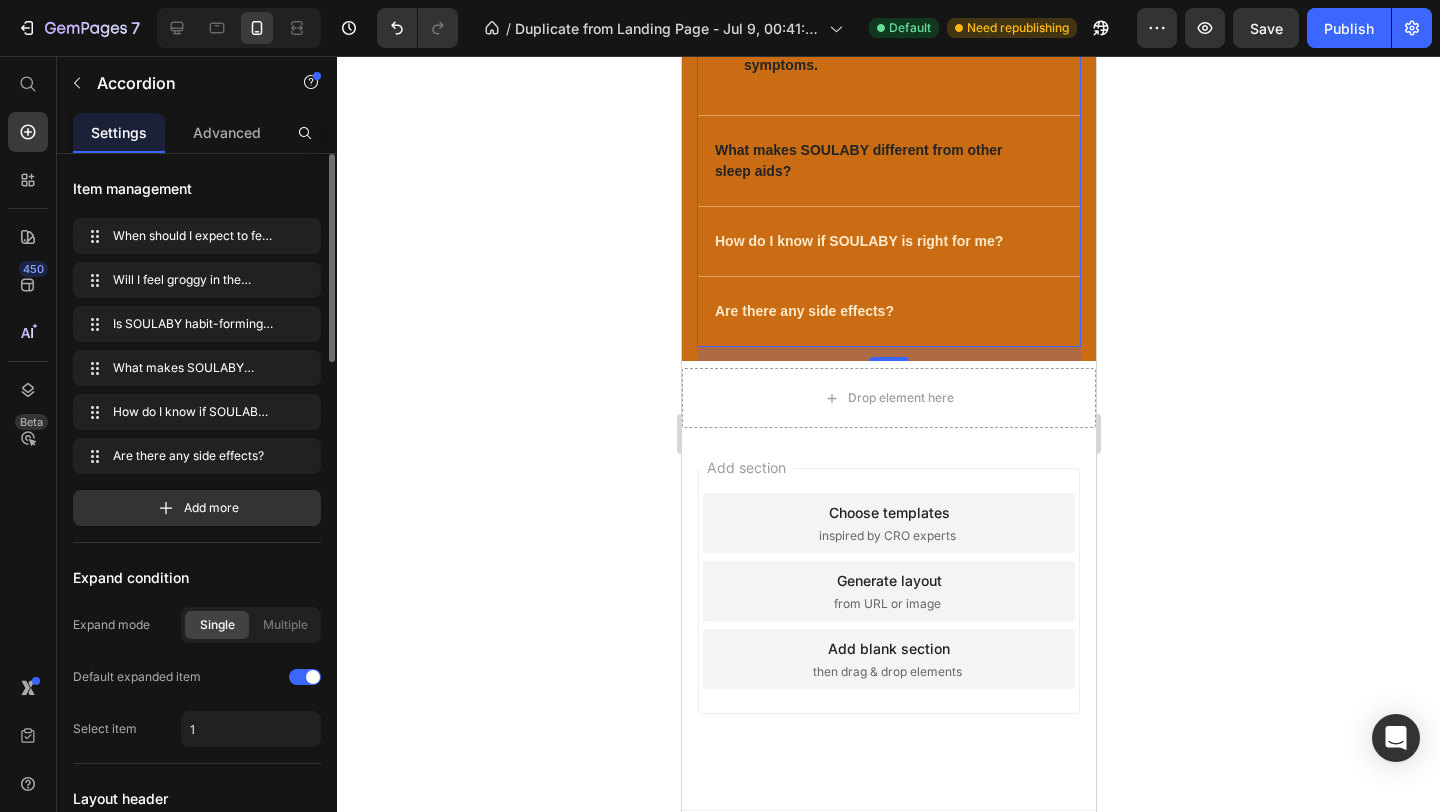 scroll, scrollTop: 6211, scrollLeft: 0, axis: vertical 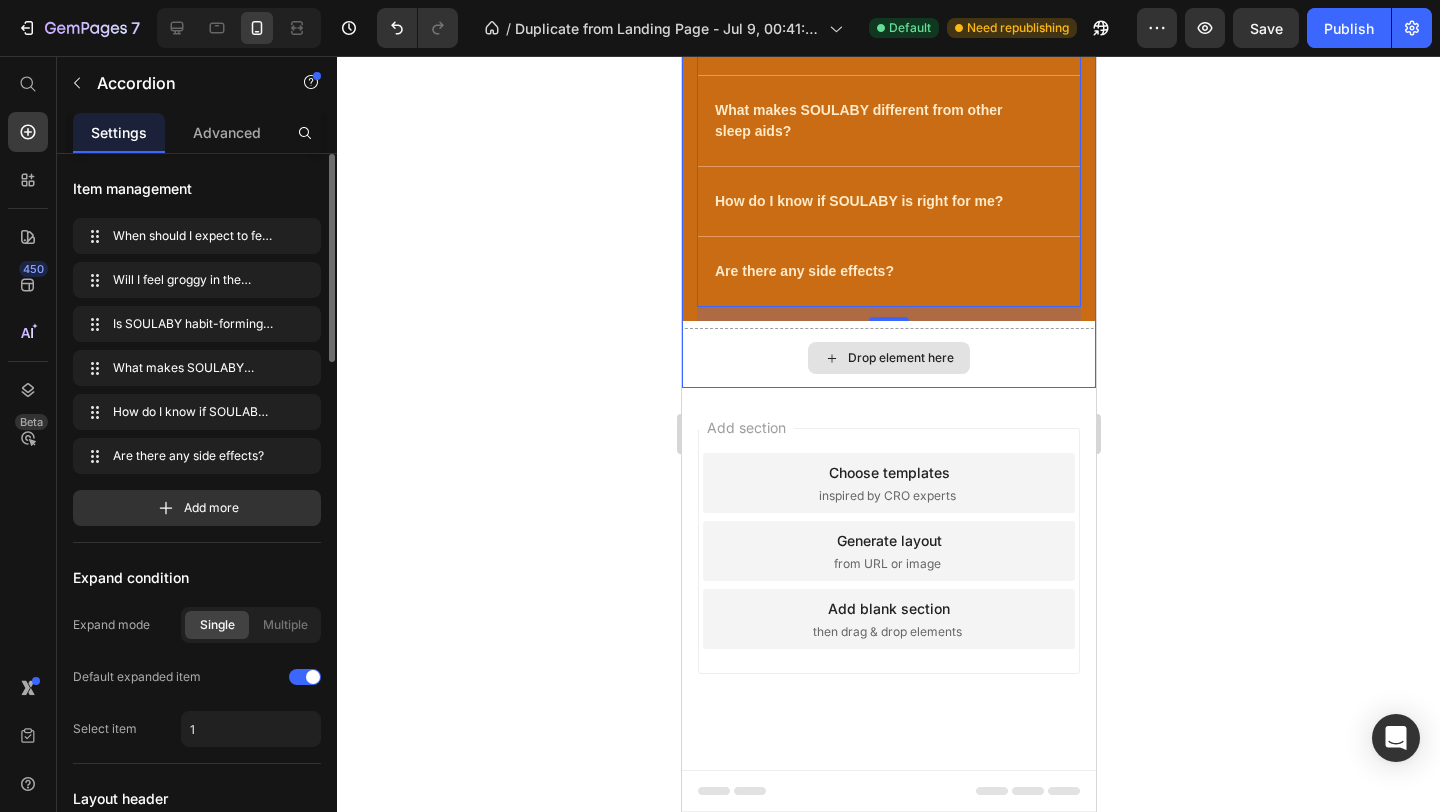 click on "Drop element here" at bounding box center (888, 358) 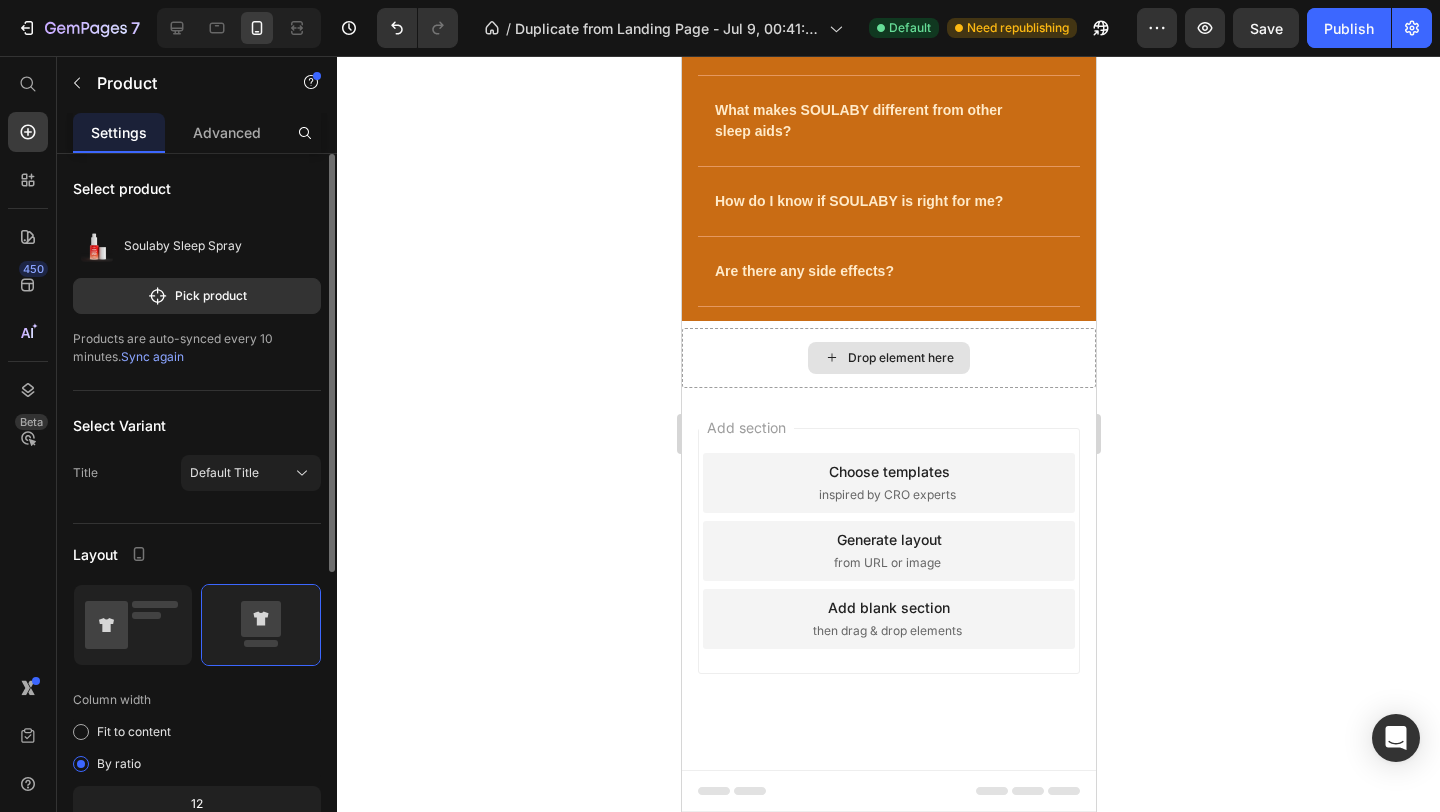 scroll, scrollTop: 6193, scrollLeft: 0, axis: vertical 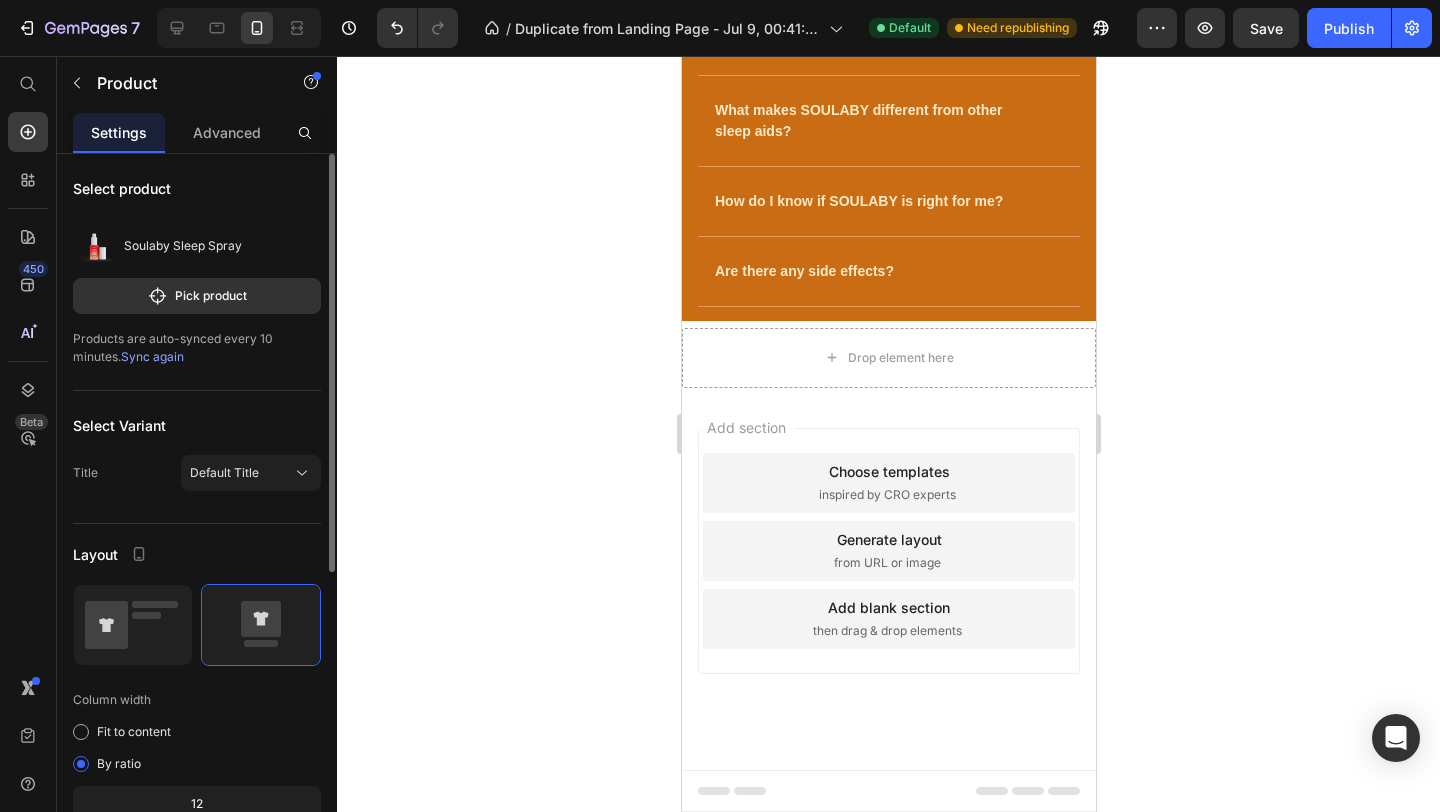click on "Add section Choose templates inspired by CRO experts Generate layout from URL or image Add blank section then drag & drop elements" at bounding box center [888, 579] 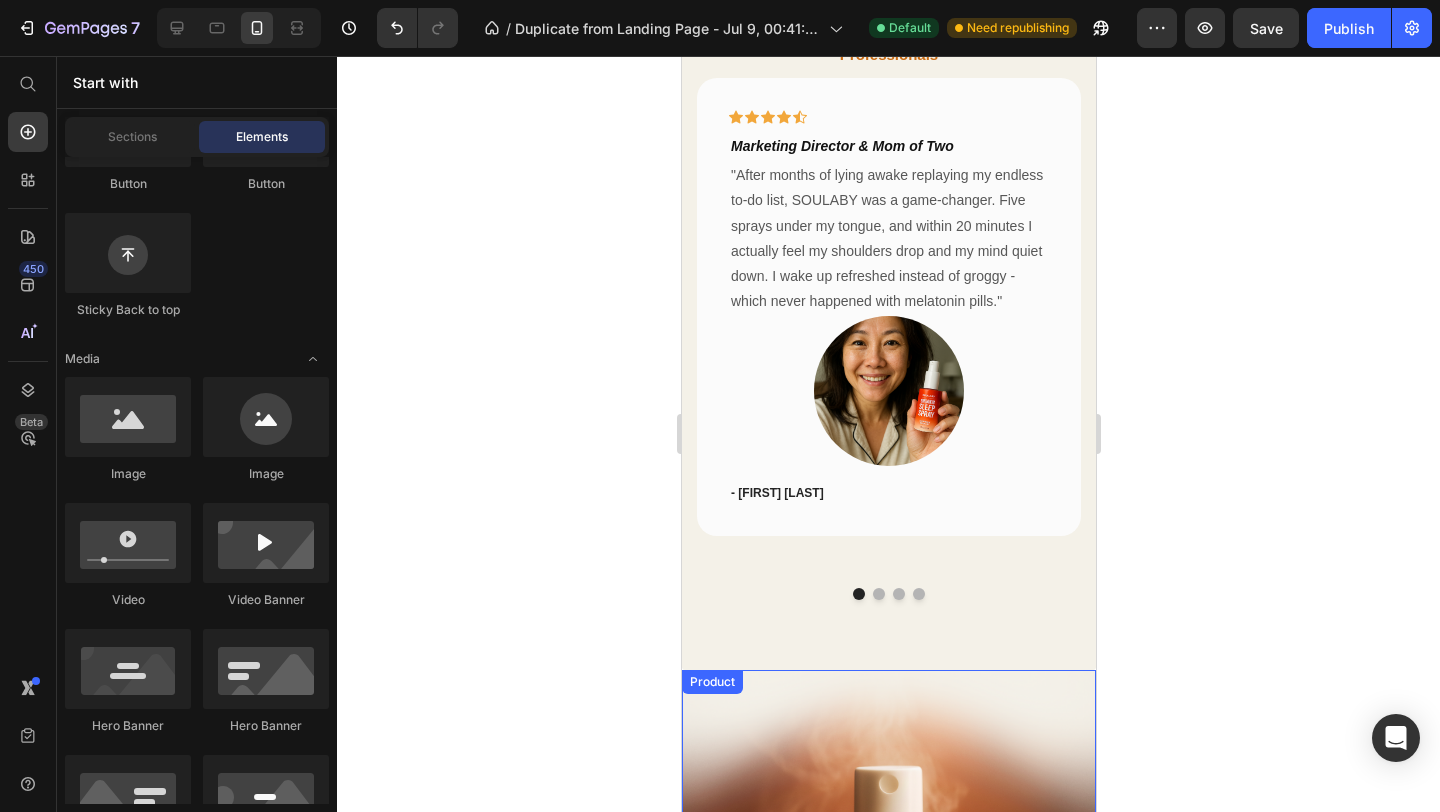 scroll, scrollTop: 4586, scrollLeft: 0, axis: vertical 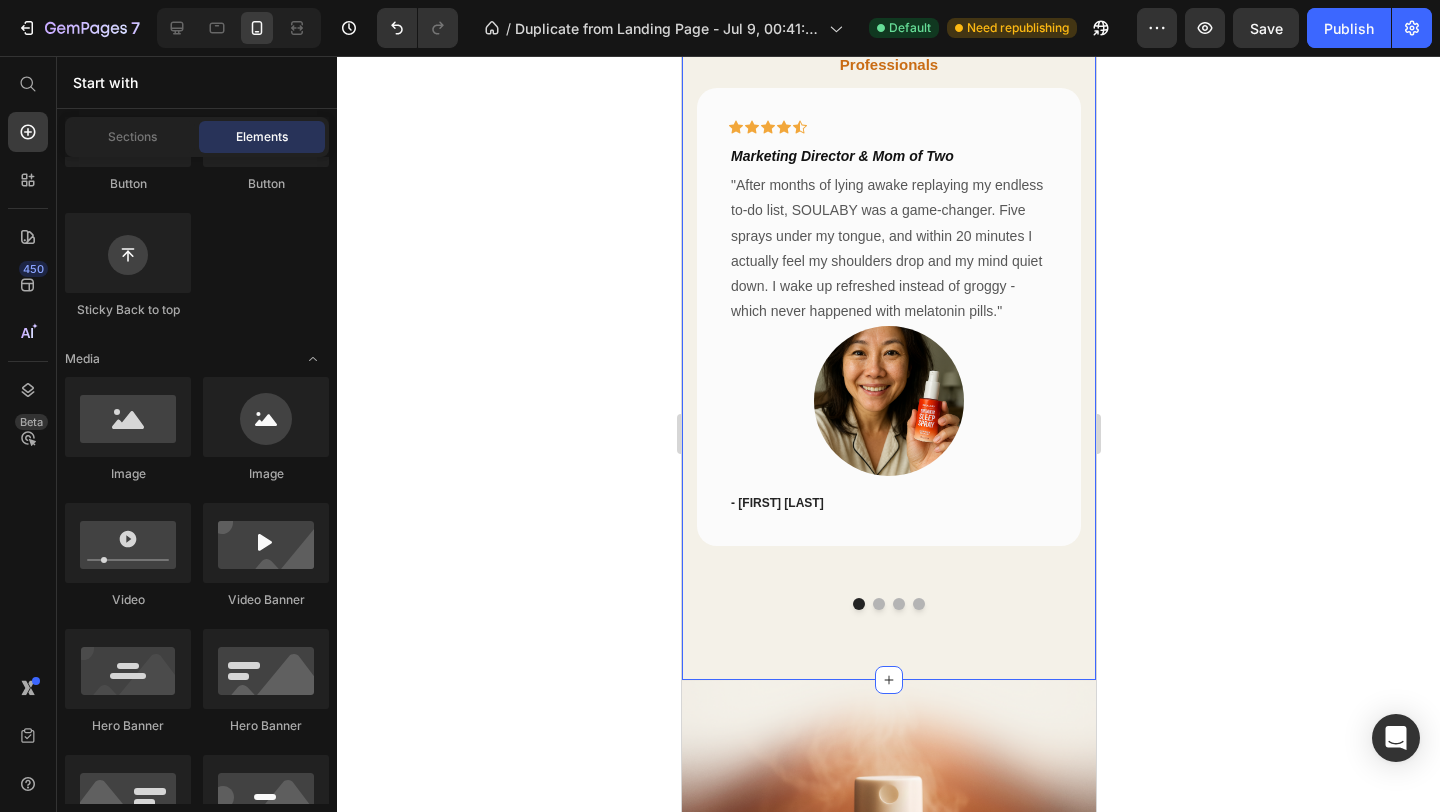 click on "What Our Customers Are Saying... Heading Recommended By Sleep-Deprived Parents & Professionals Text block
Icon
Icon
Icon
Icon
Icon Row Marketing Director & Mom of Two Heading "After months of lying awake replaying my endless to-do list, SOULABY was a game-changer. Five sprays under my tongue, and within 20 minutes I actually feel my shoulders drop and my mind quiet down. I wake up refreshed instead of groggy - which never happened with melatonin pills." Text block Image - [FIRST] [LAST] Text block Row
Icon
Icon
Icon
Icon
Icon Row Small Business Owner Heading "I was skeptical about another sleep product, but the sublingual delivery actually works. No more tossing and turning for hours thinking about work stress. My wife says I even stopped grinding my teeth at night. This stuff just helps my brain actually 'turn off' when it's time to sleep." Text block -" at bounding box center [888, 287] 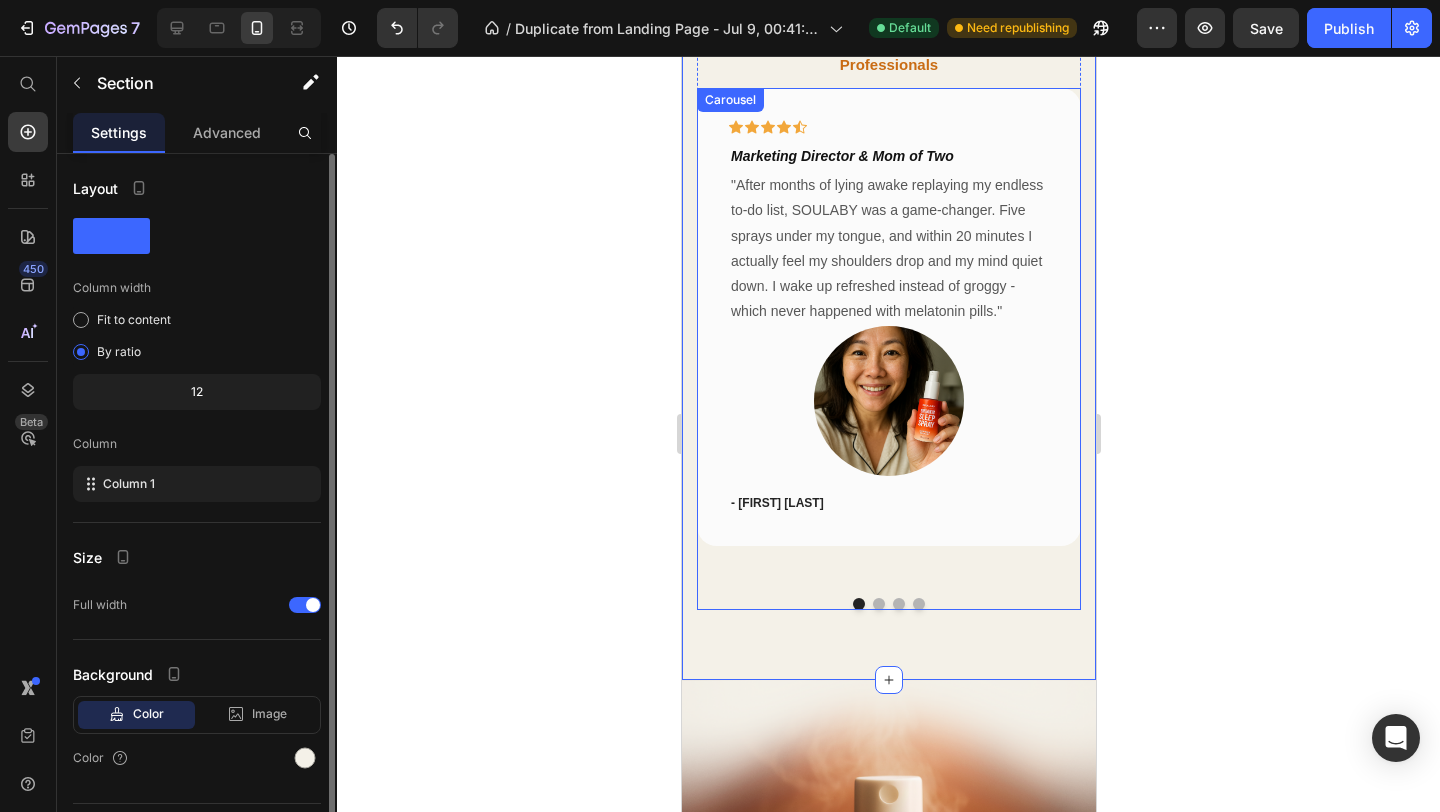 click at bounding box center (918, 604) 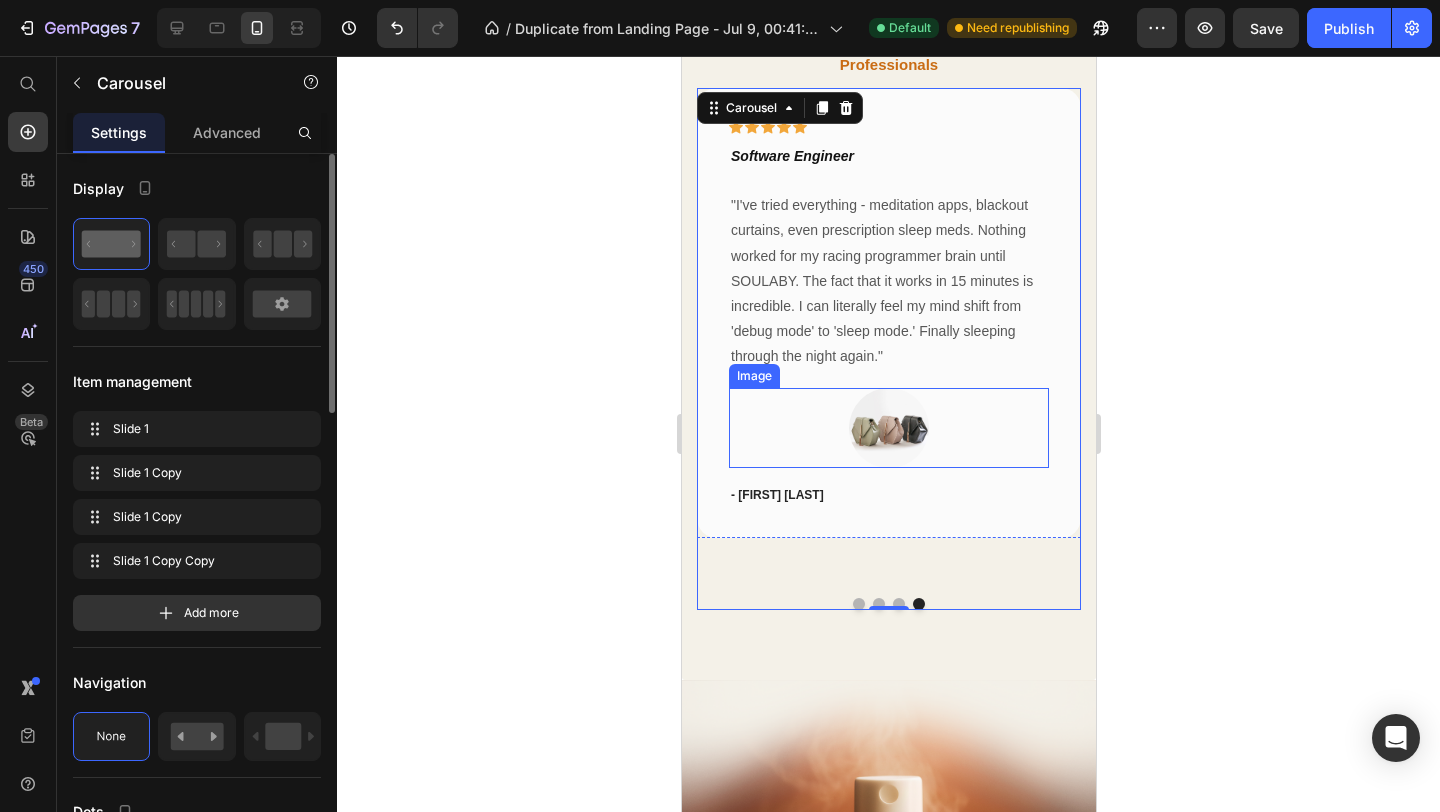 click at bounding box center [888, 428] 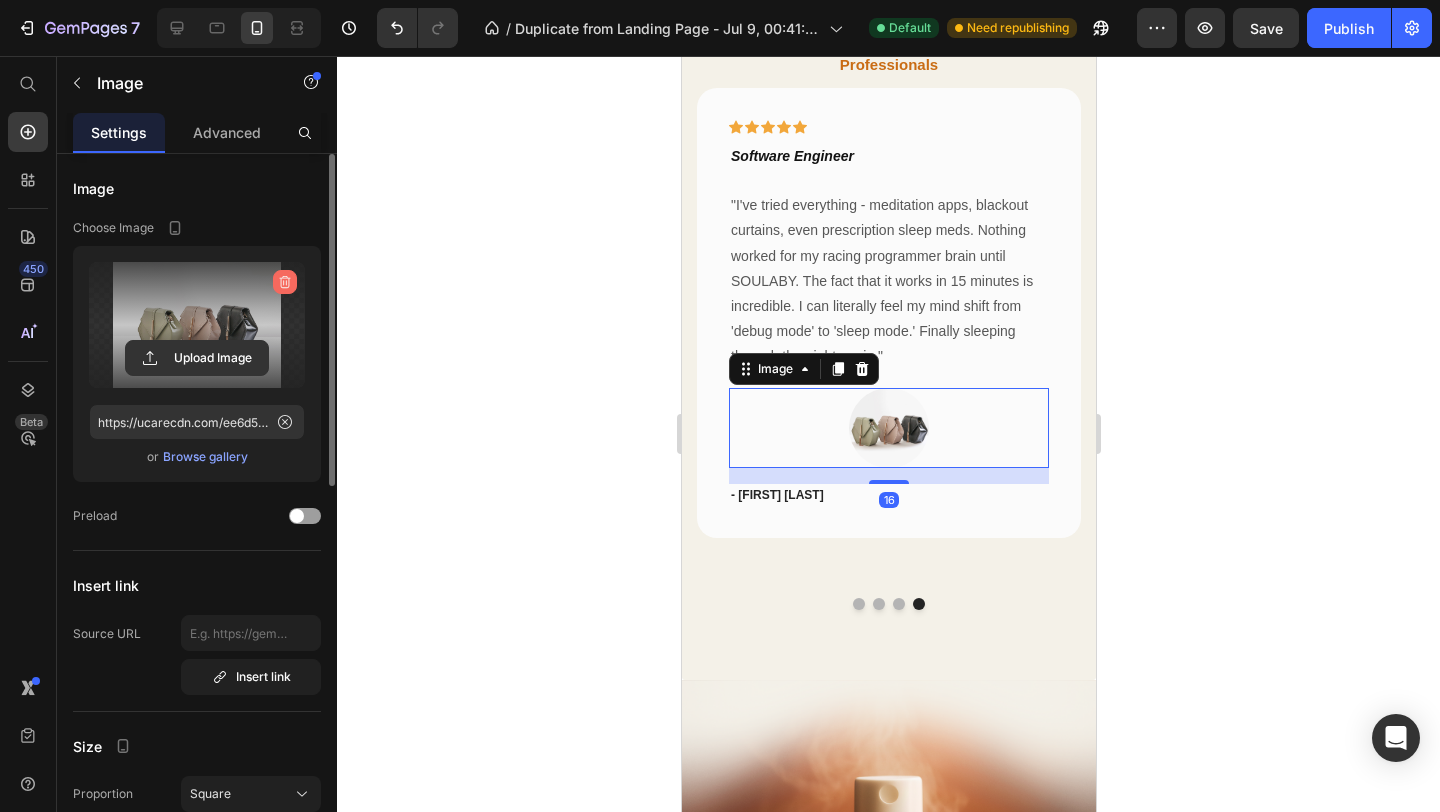 click at bounding box center [285, 282] 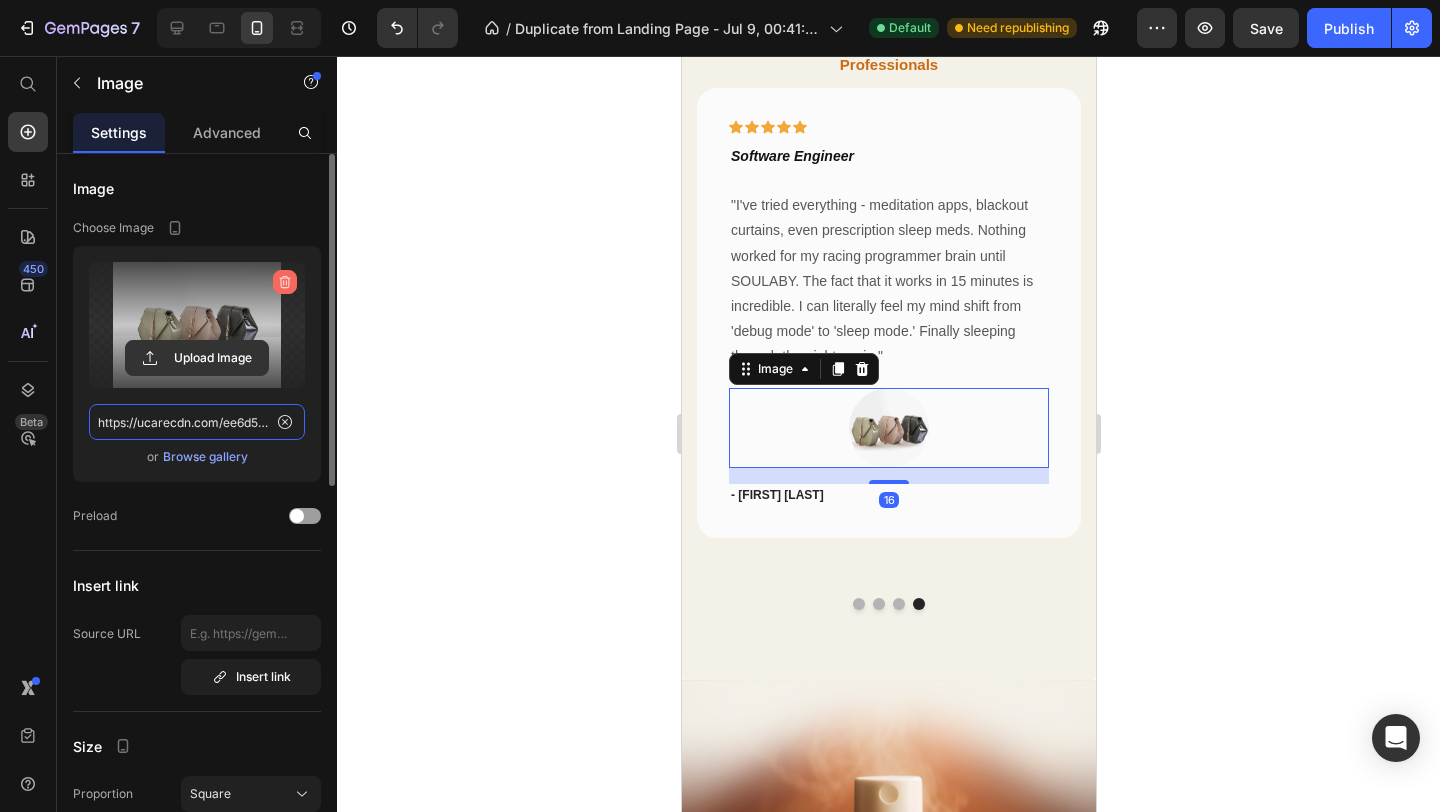 type 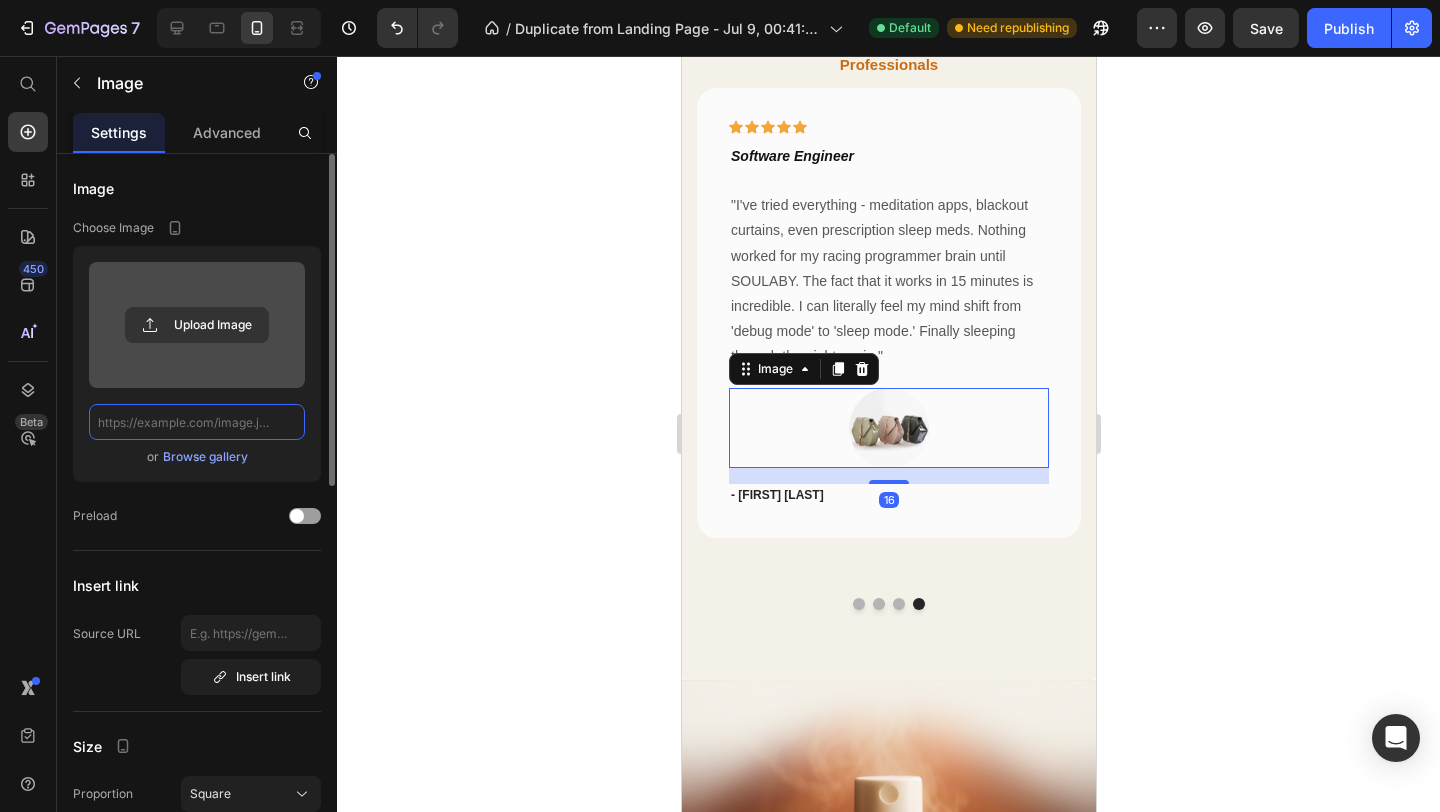 scroll, scrollTop: 0, scrollLeft: 0, axis: both 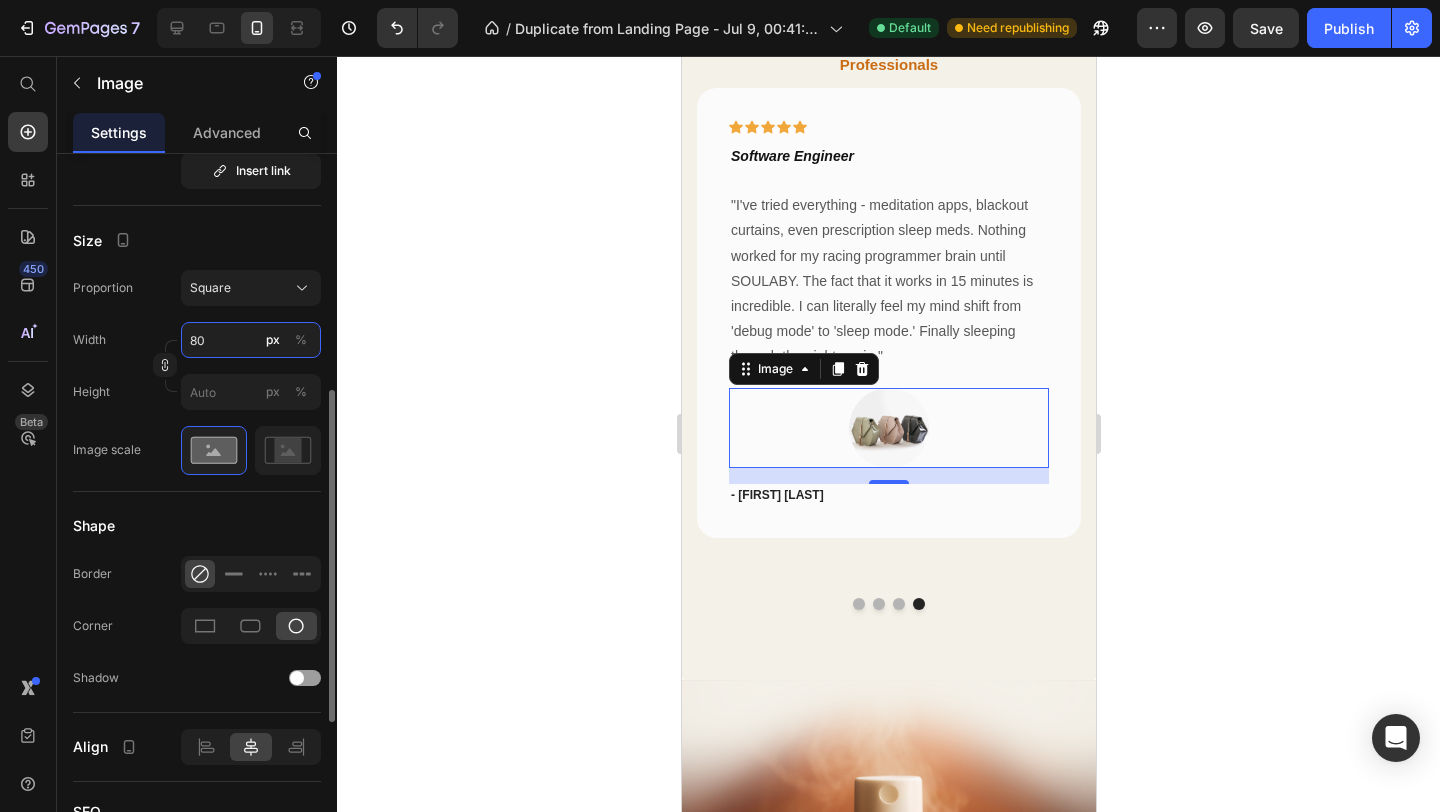 click on "80" at bounding box center (251, 340) 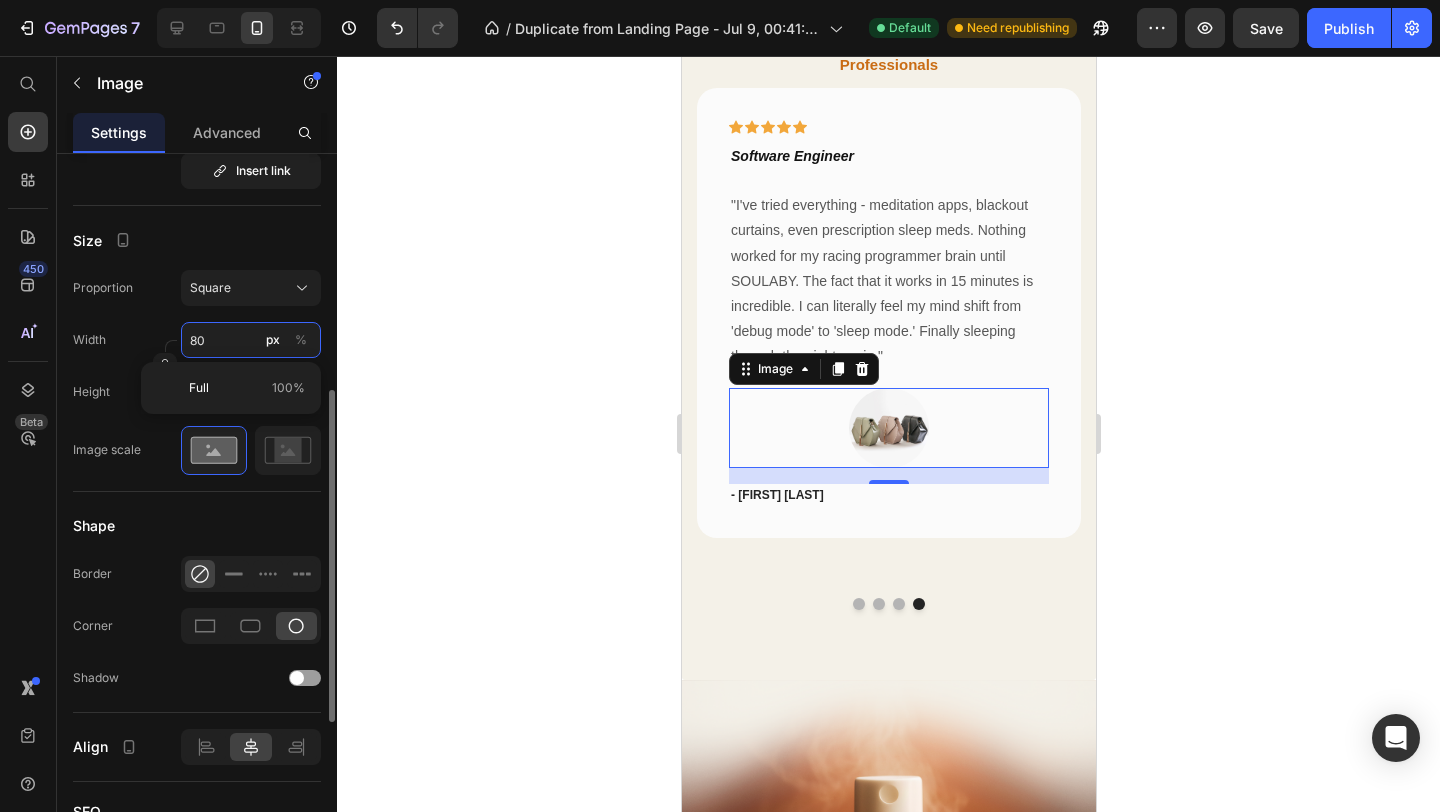 type on "1" 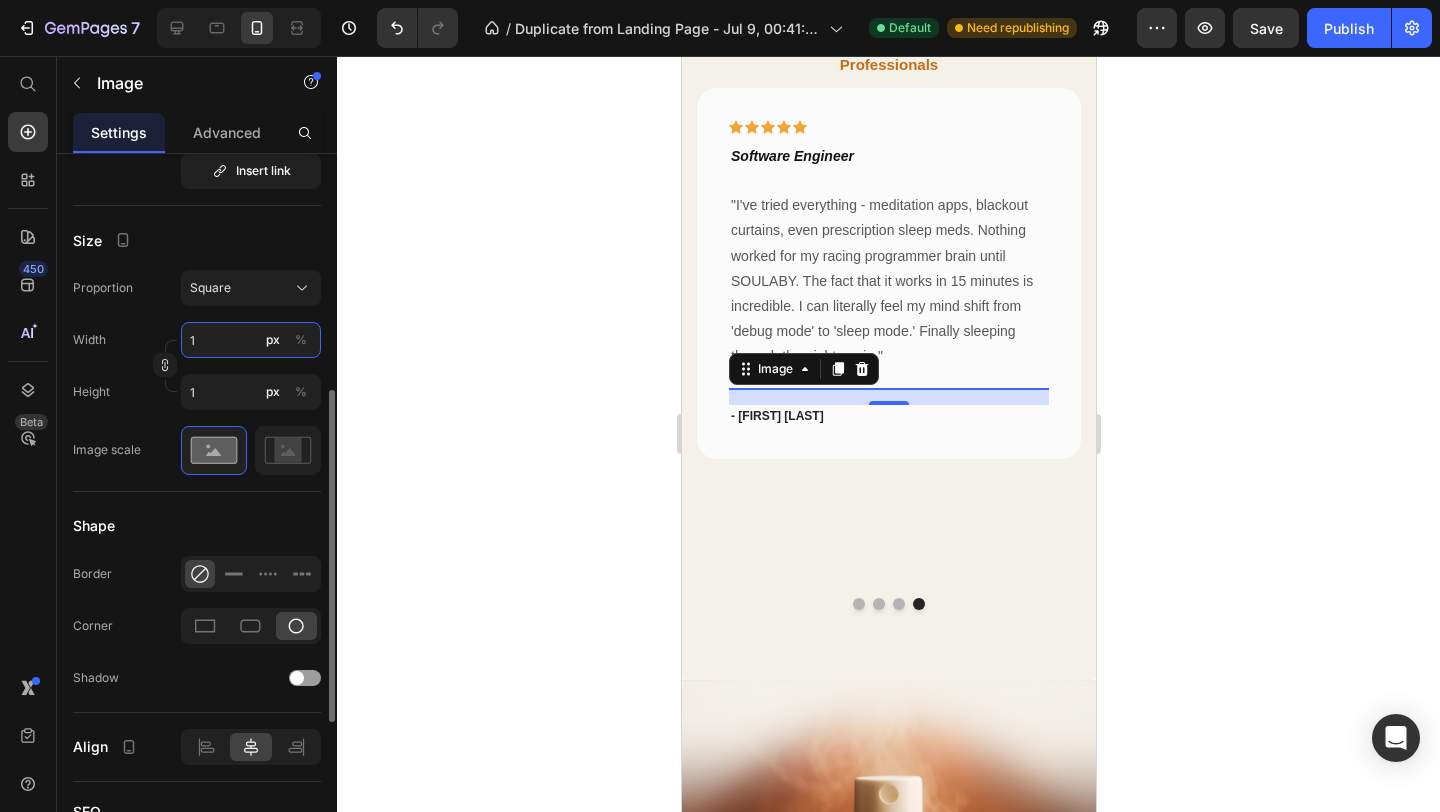 type on "15" 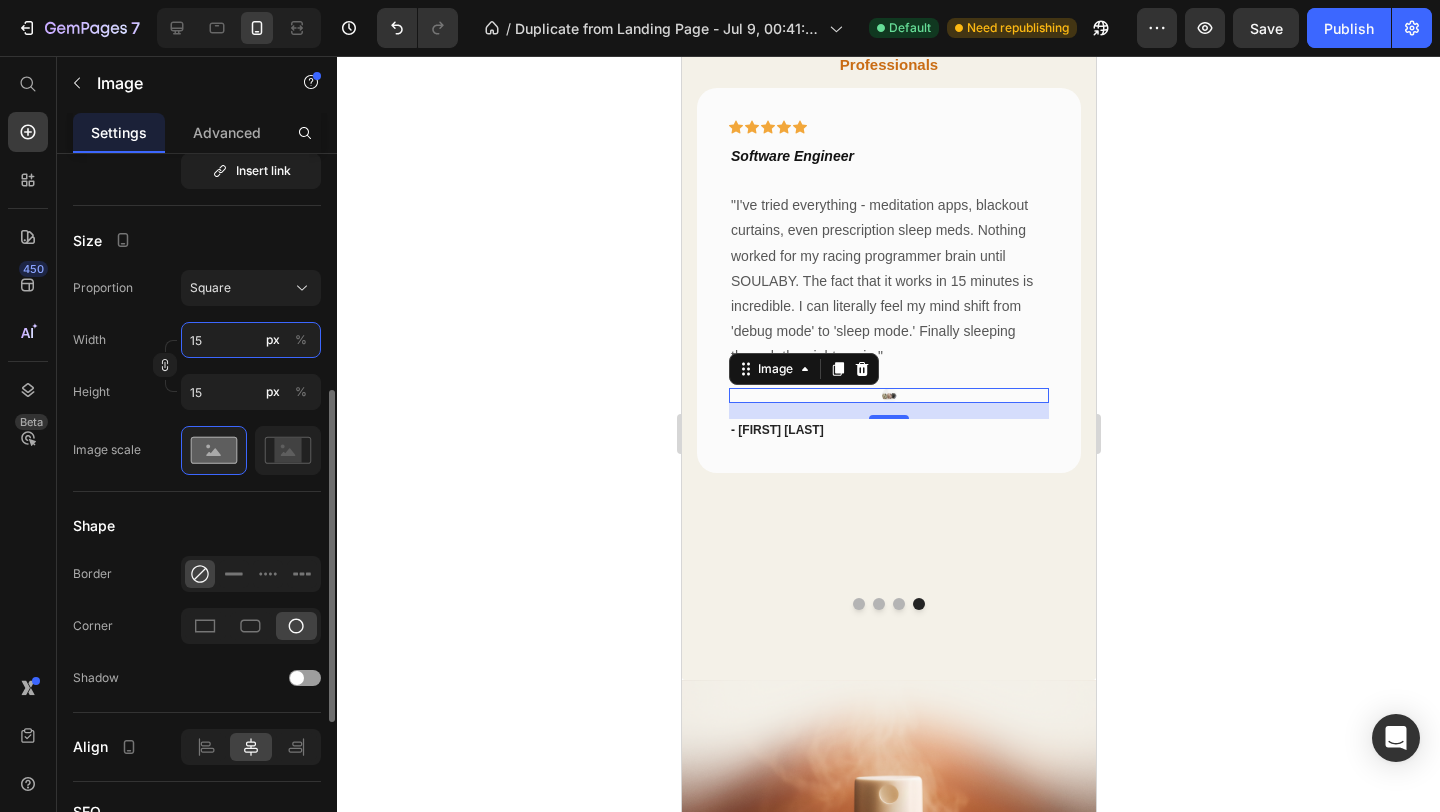 type on "https://cdn.shopify.com/s/files/1/0766/1266/5565/files/gempages_574492410030064752-85e12eb1-826a-4c60-9509-fec4c485612c.png" 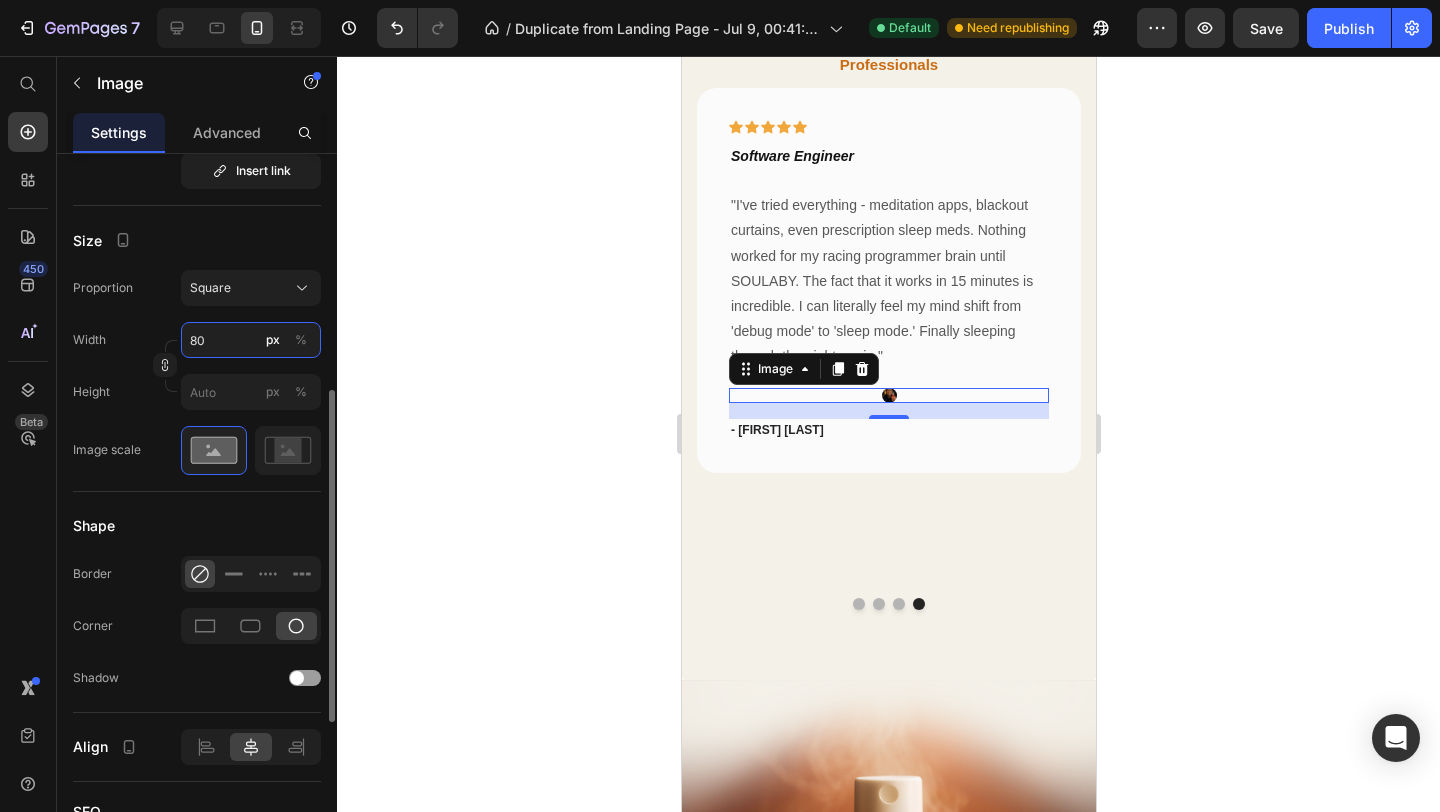 type on "800" 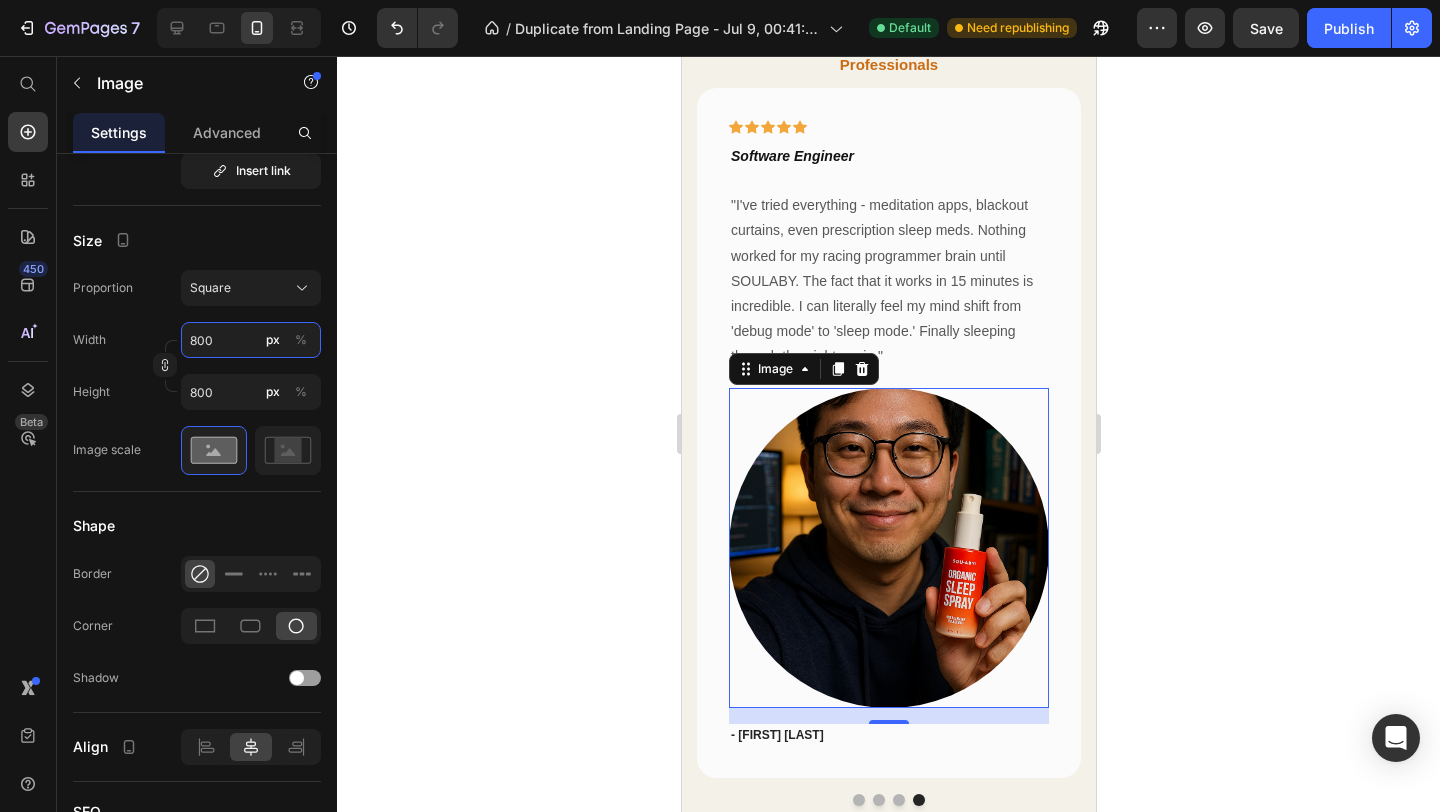 drag, startPoint x: 212, startPoint y: 336, endPoint x: 213, endPoint y: -88, distance: 424.0012 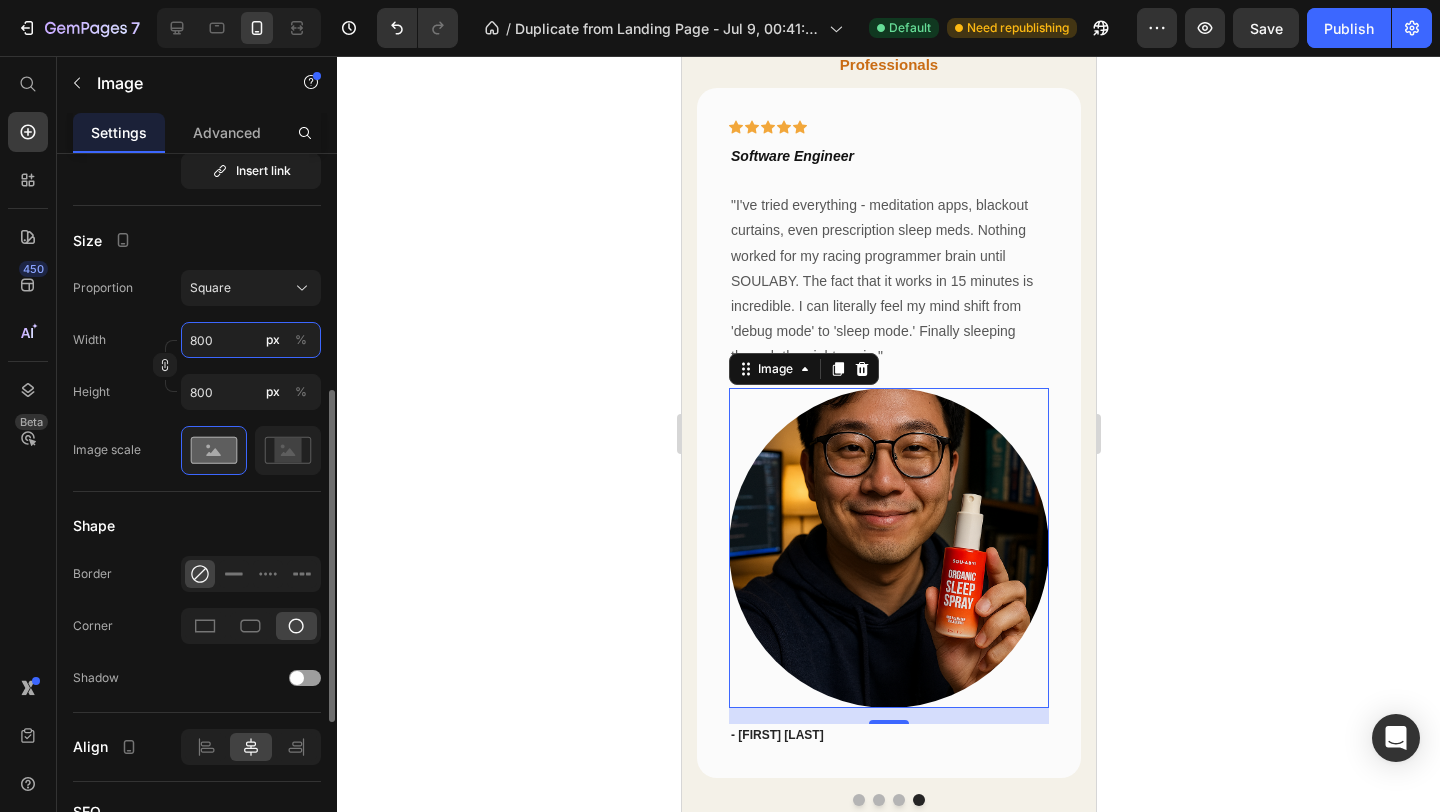 type 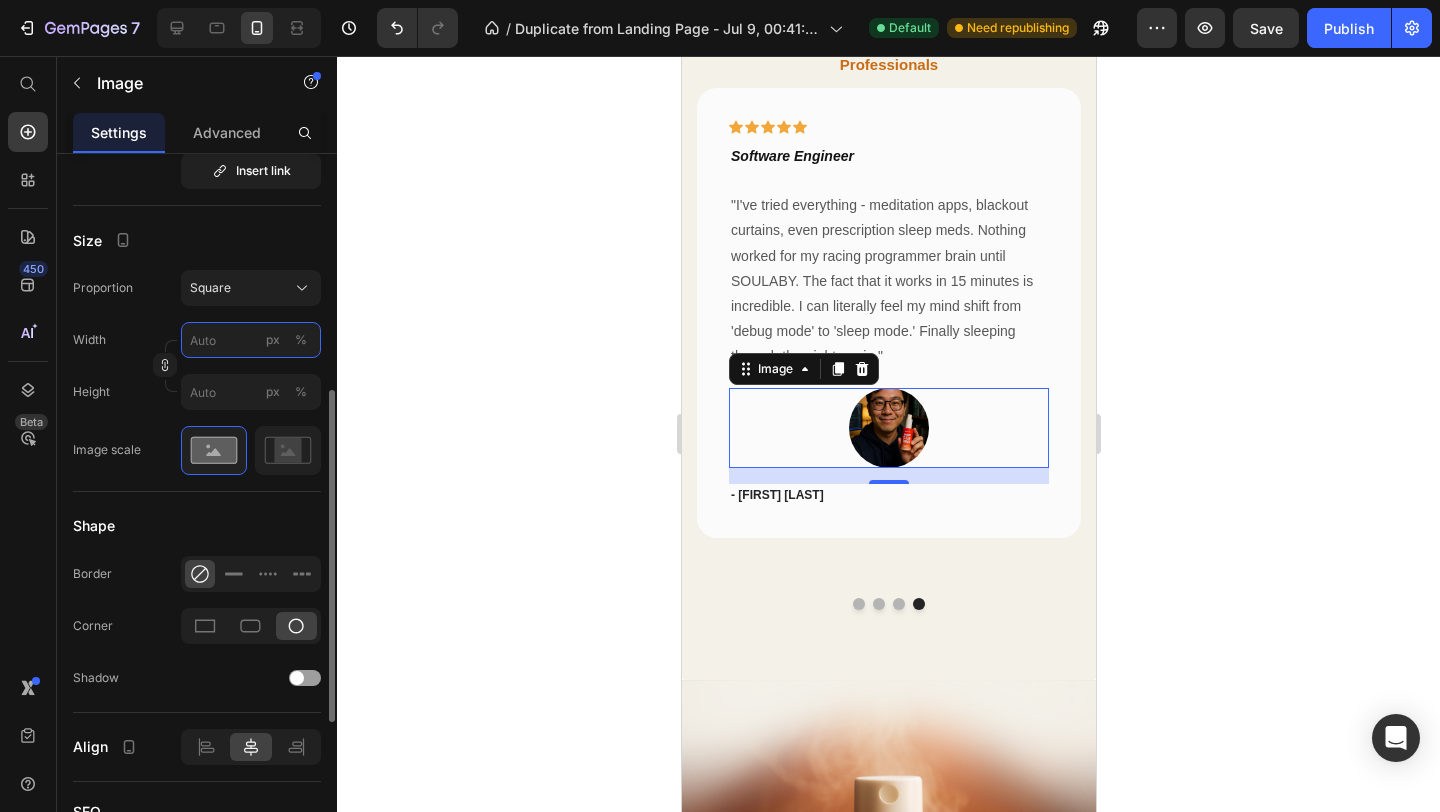 type on "1" 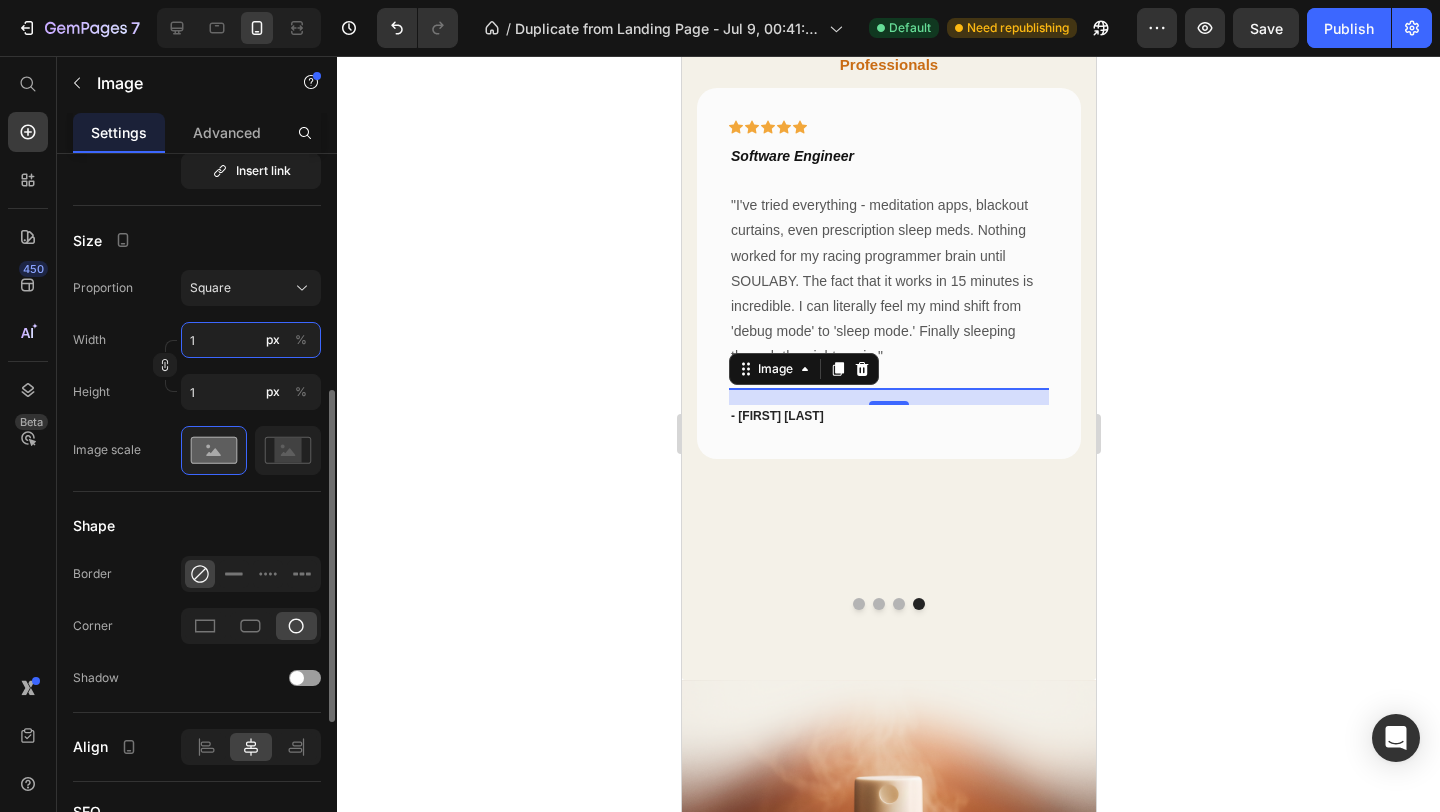 type on "15" 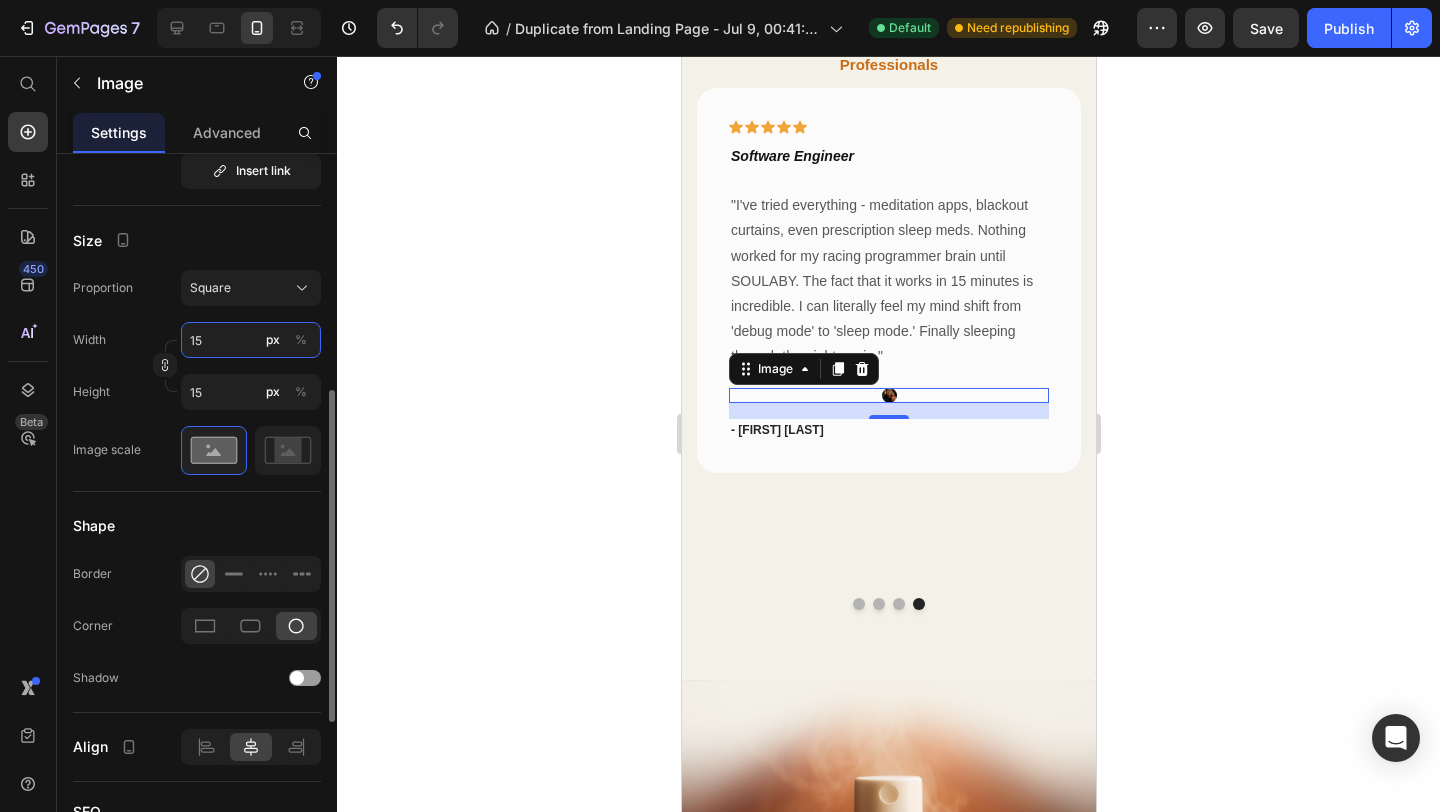 type on "150" 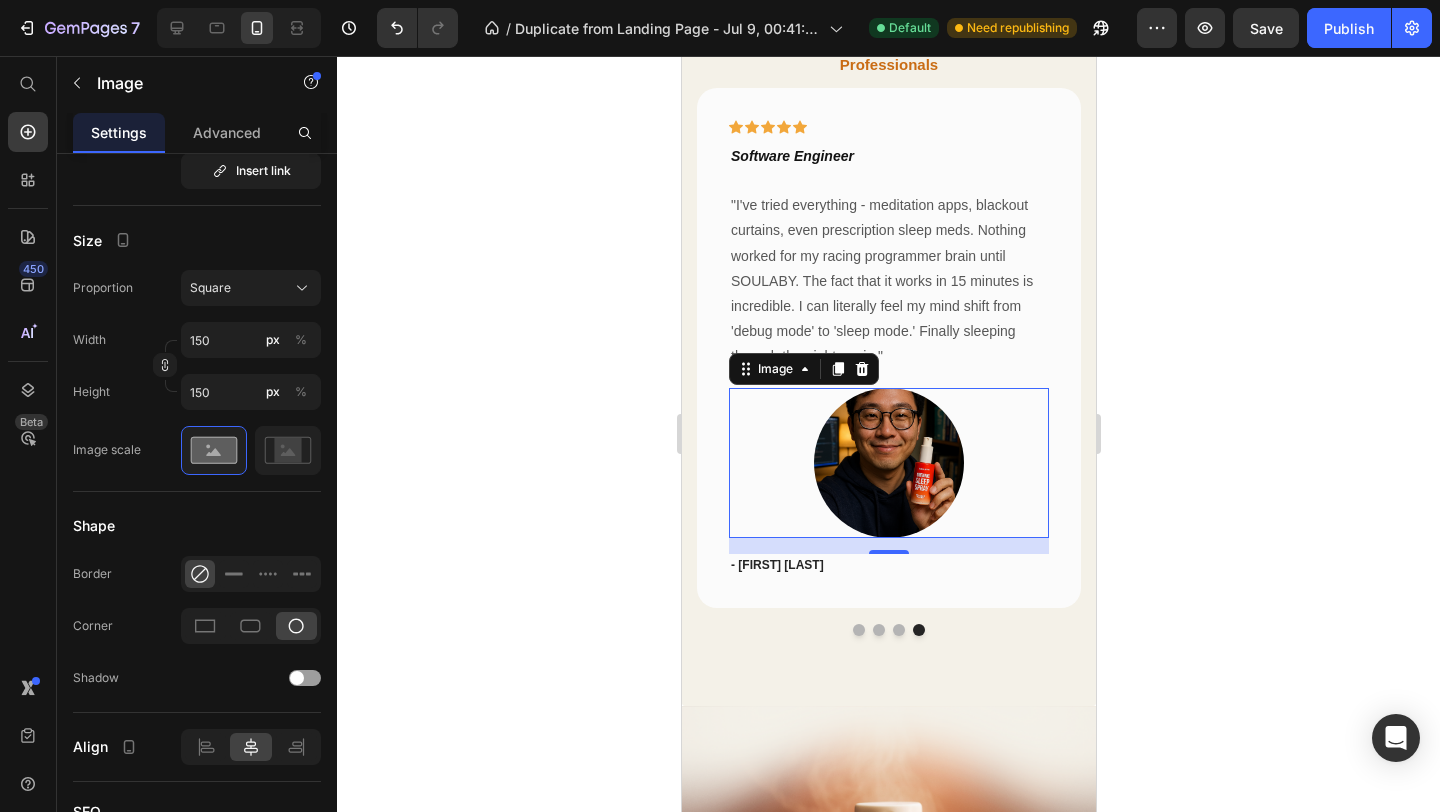 click 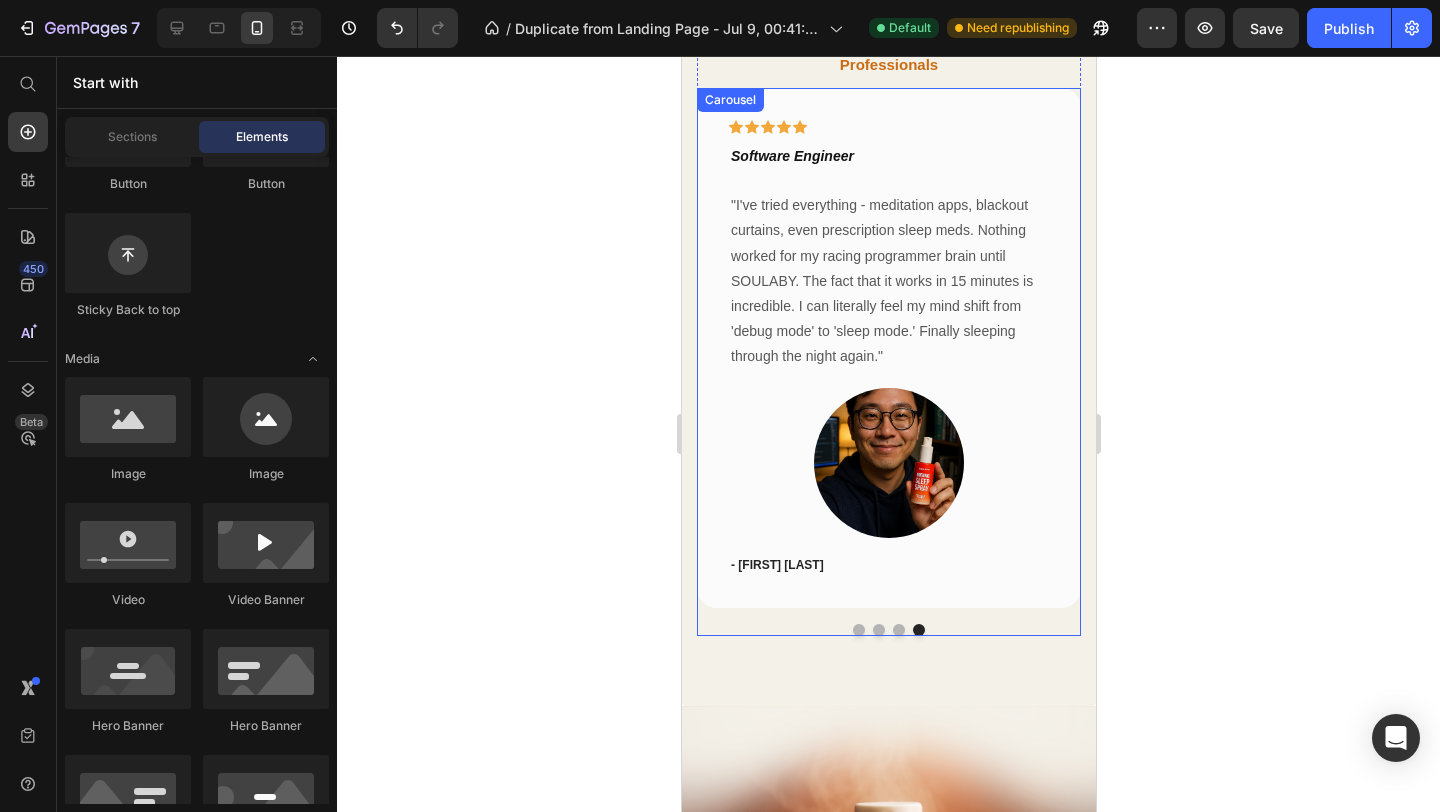 click at bounding box center (898, 630) 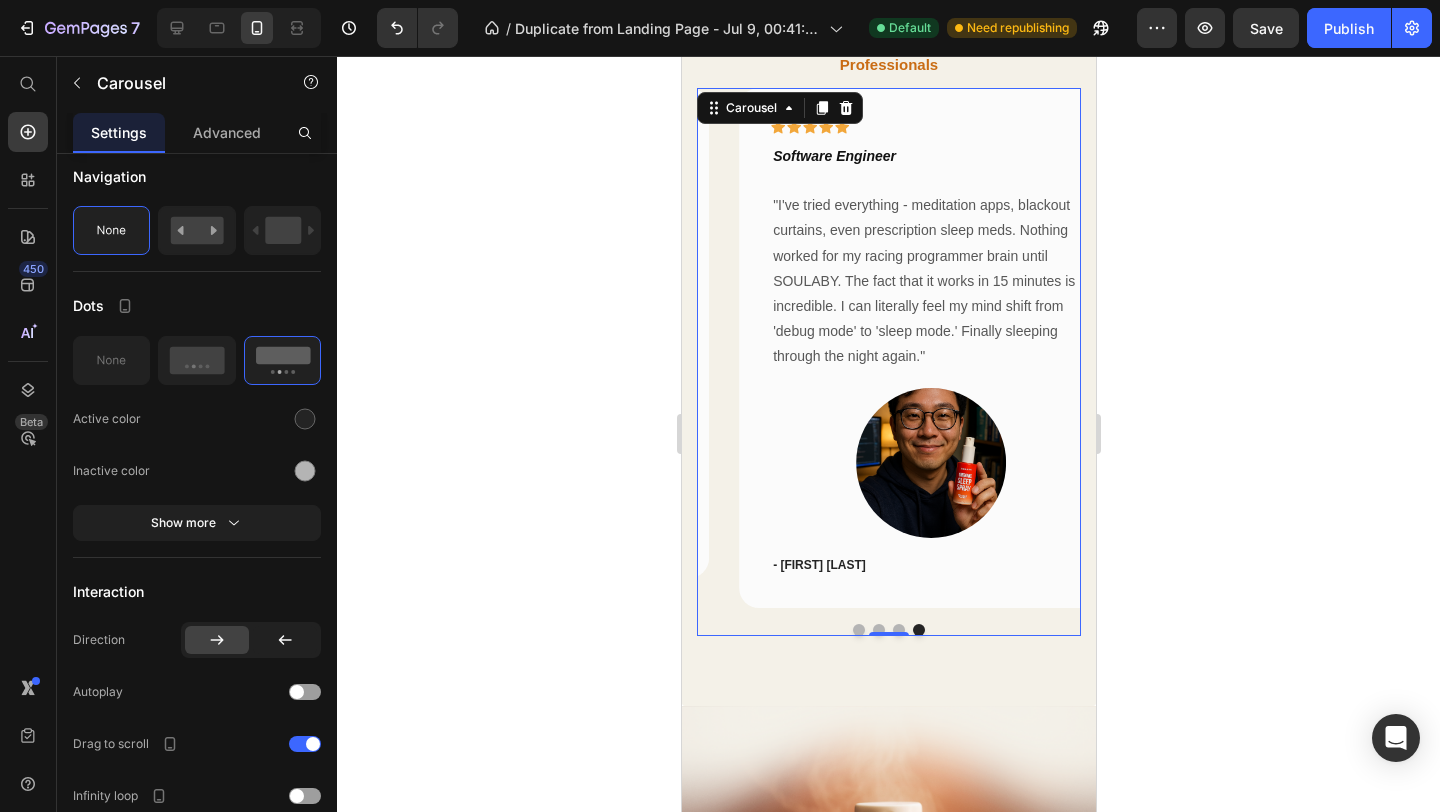 scroll, scrollTop: 0, scrollLeft: 0, axis: both 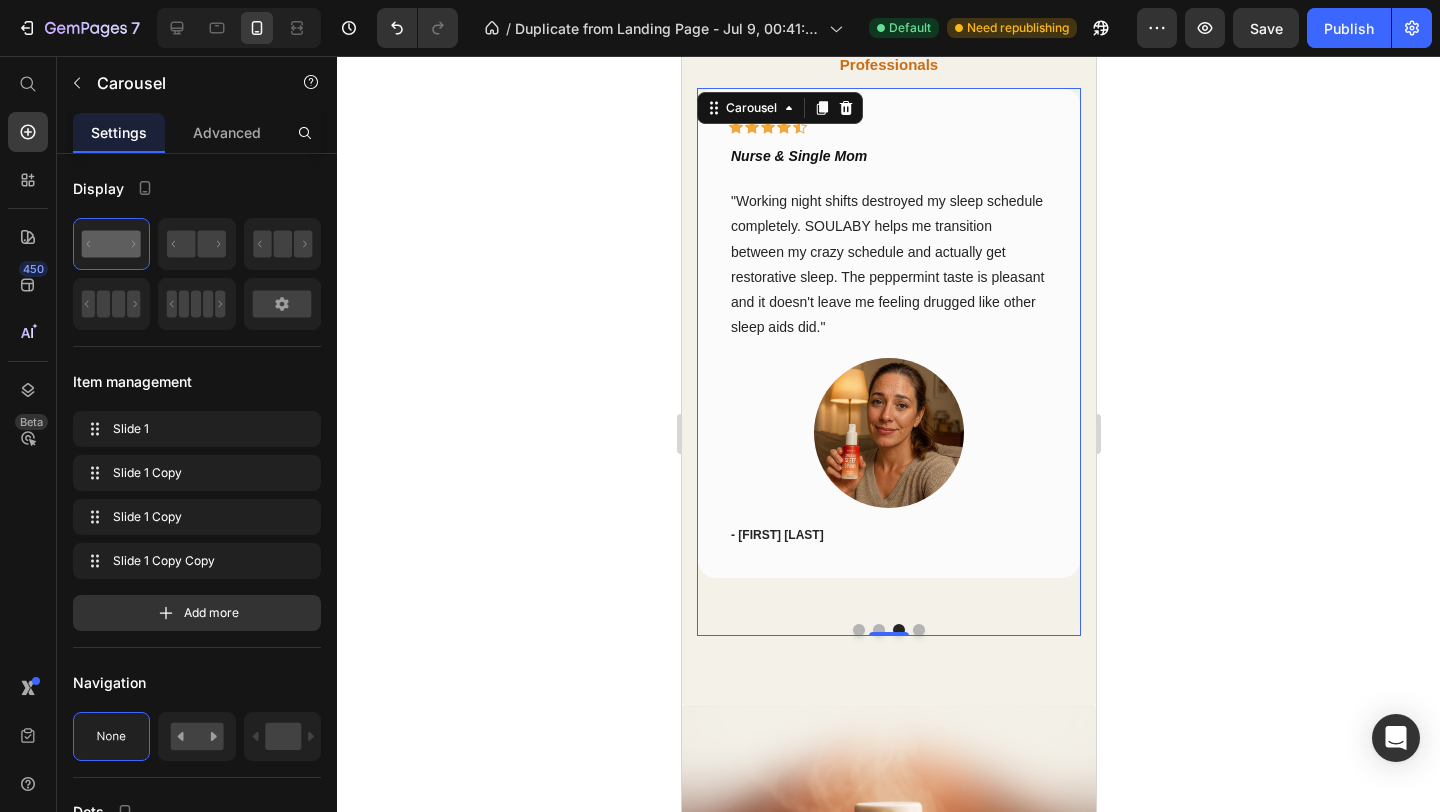 click at bounding box center (878, 630) 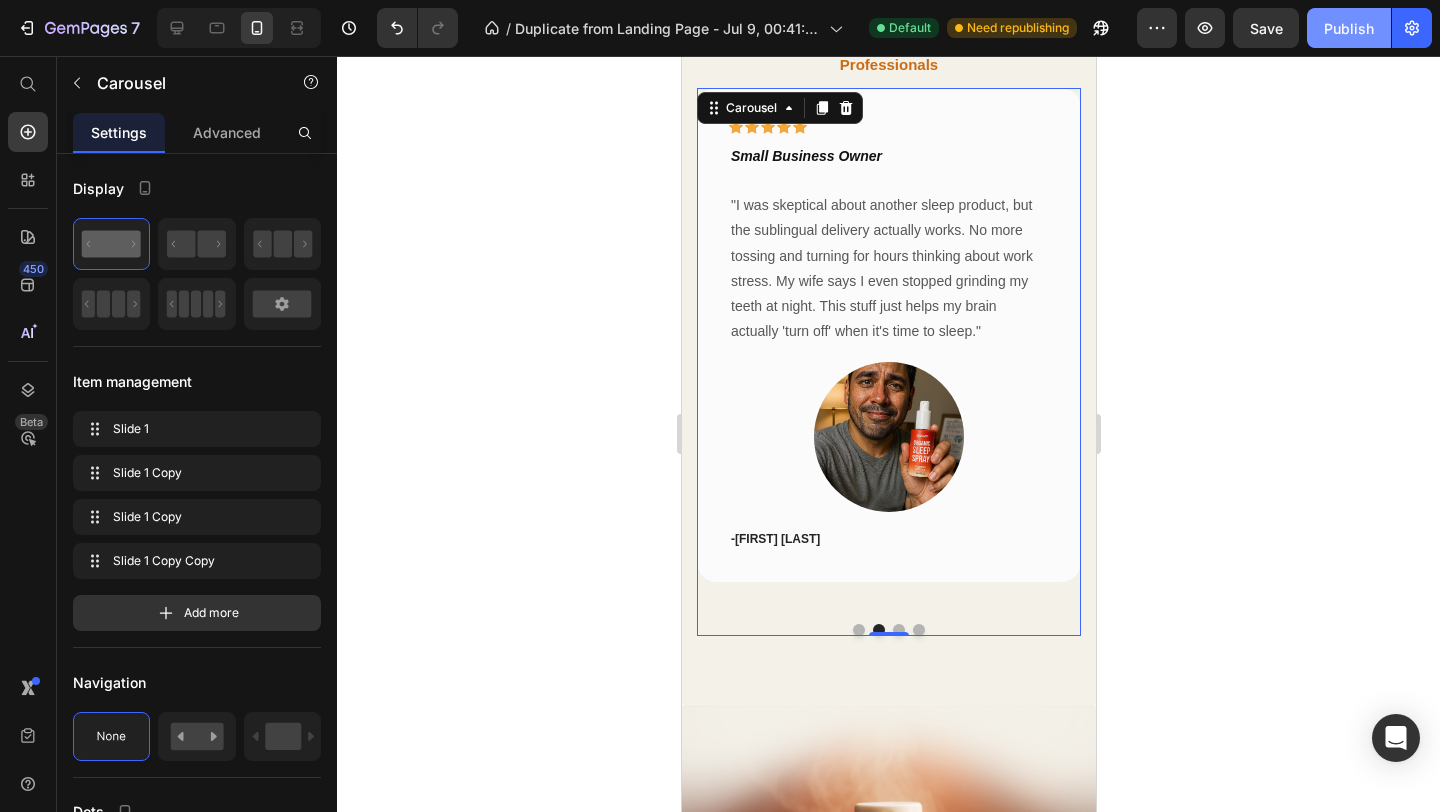 click on "Publish" 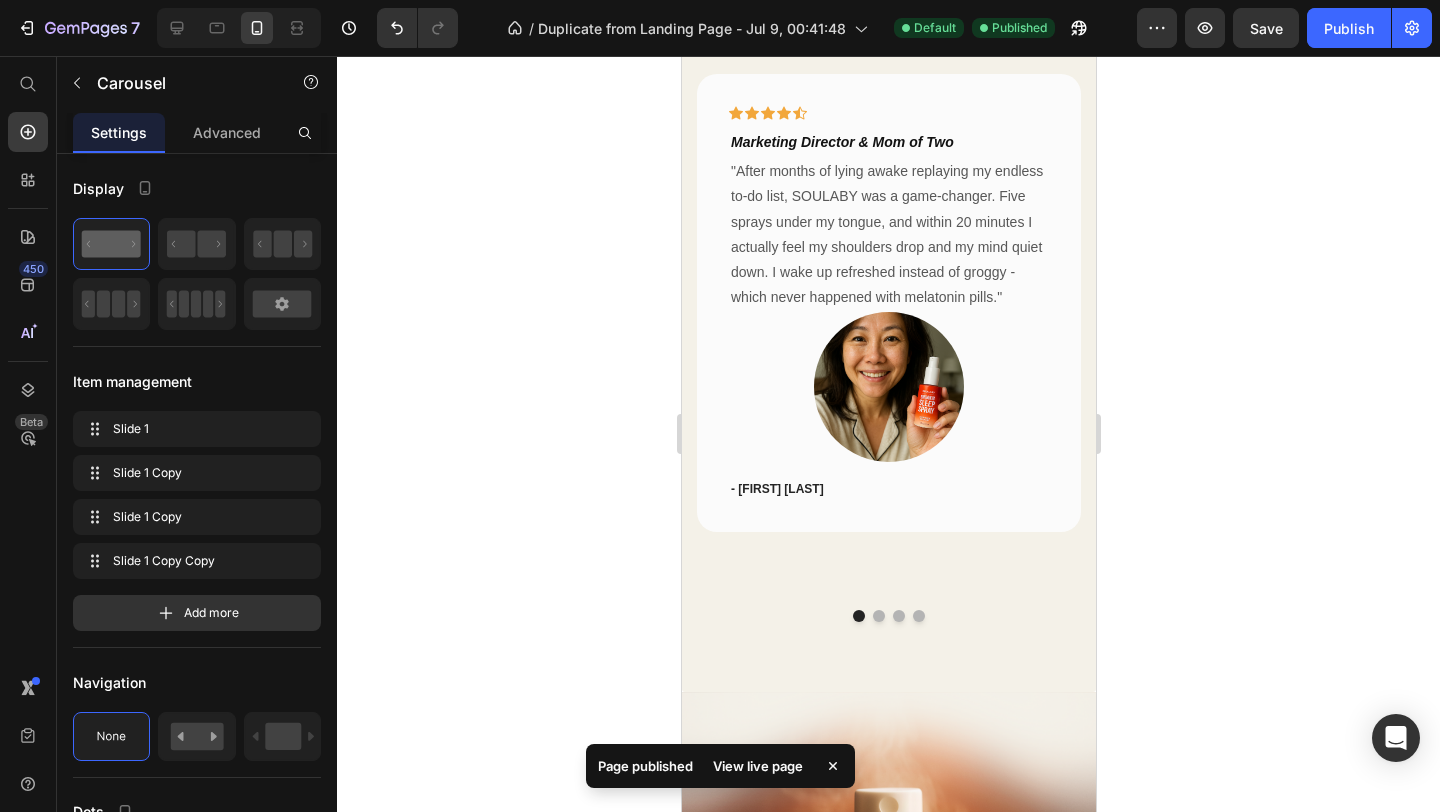 scroll, scrollTop: 4963, scrollLeft: 0, axis: vertical 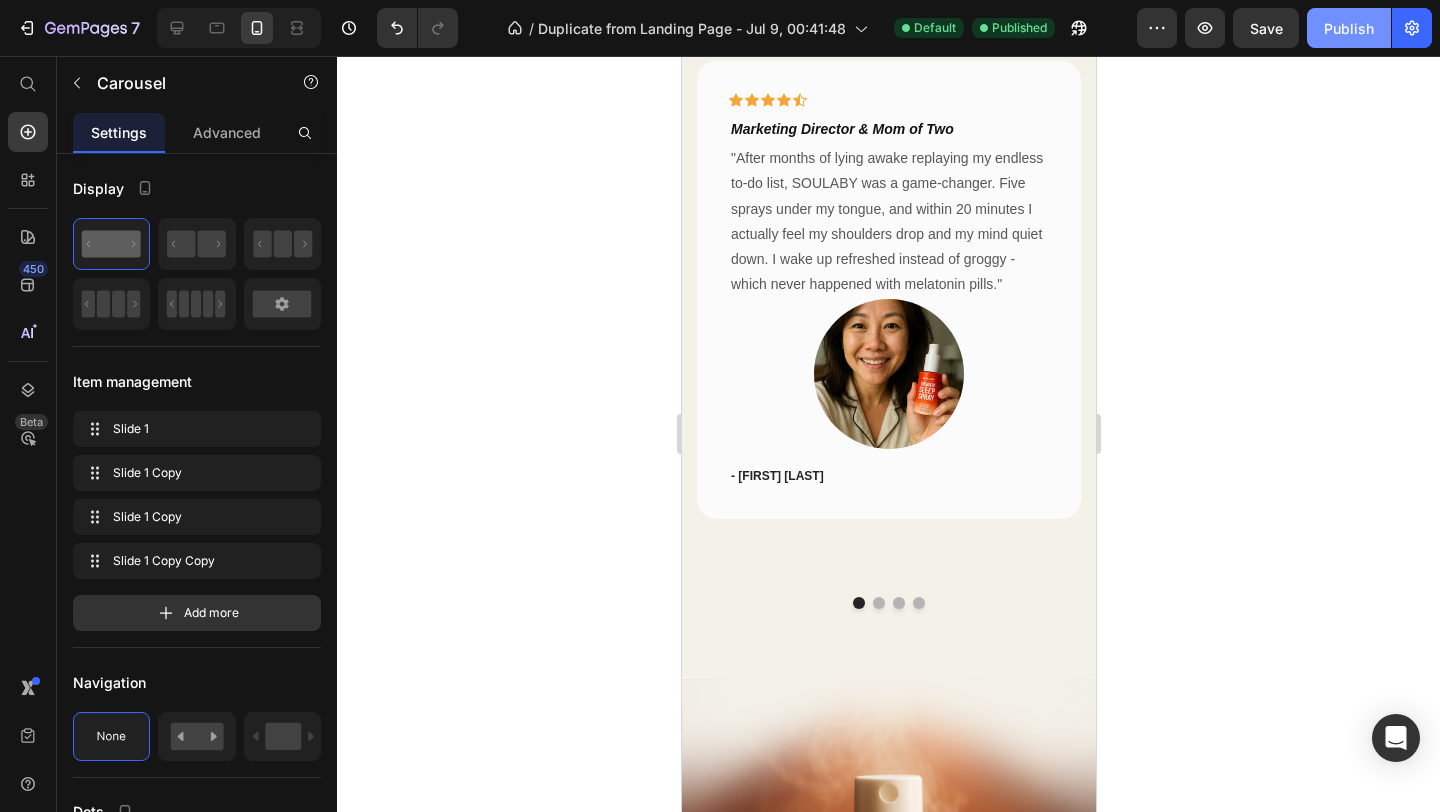 click on "Publish" at bounding box center (1349, 28) 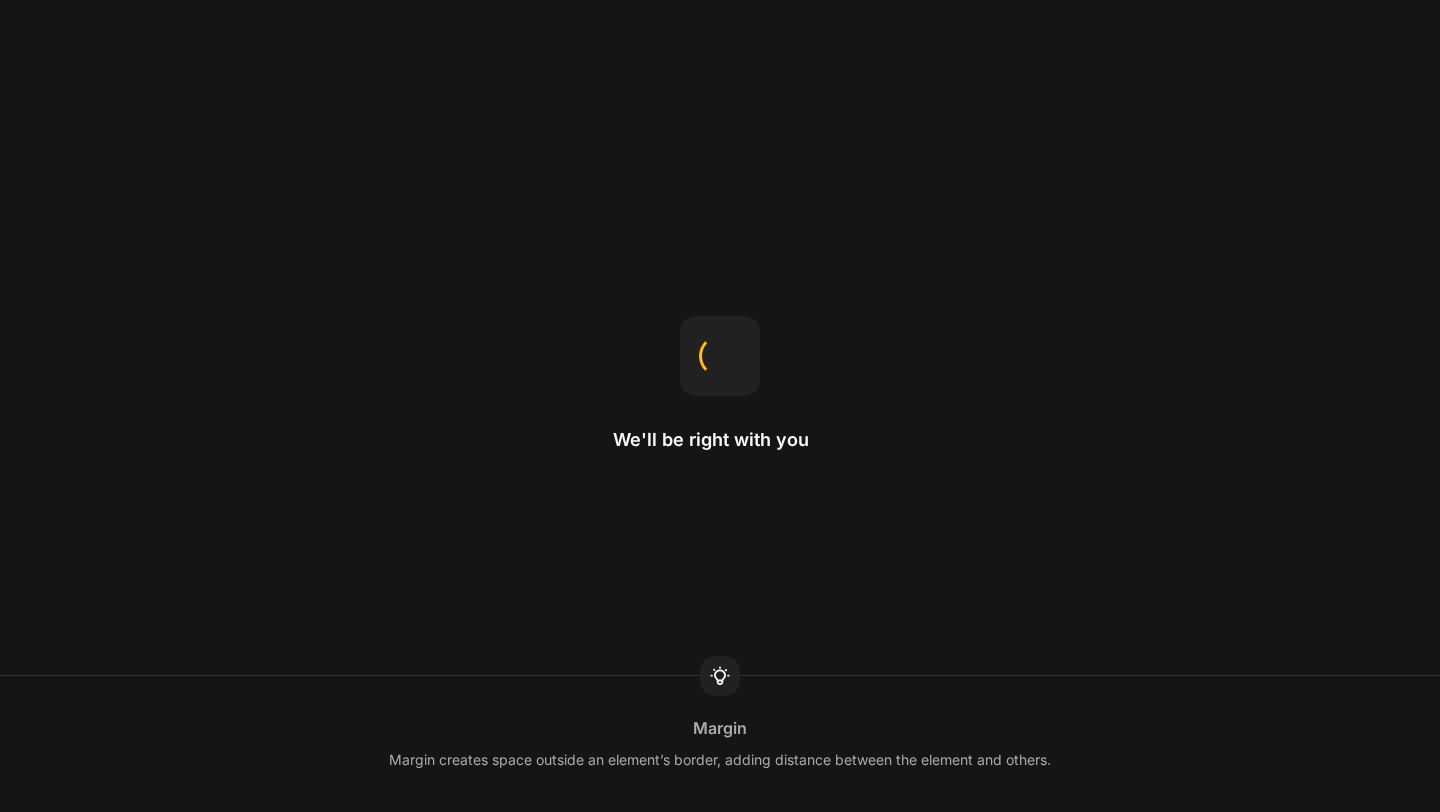scroll, scrollTop: 0, scrollLeft: 0, axis: both 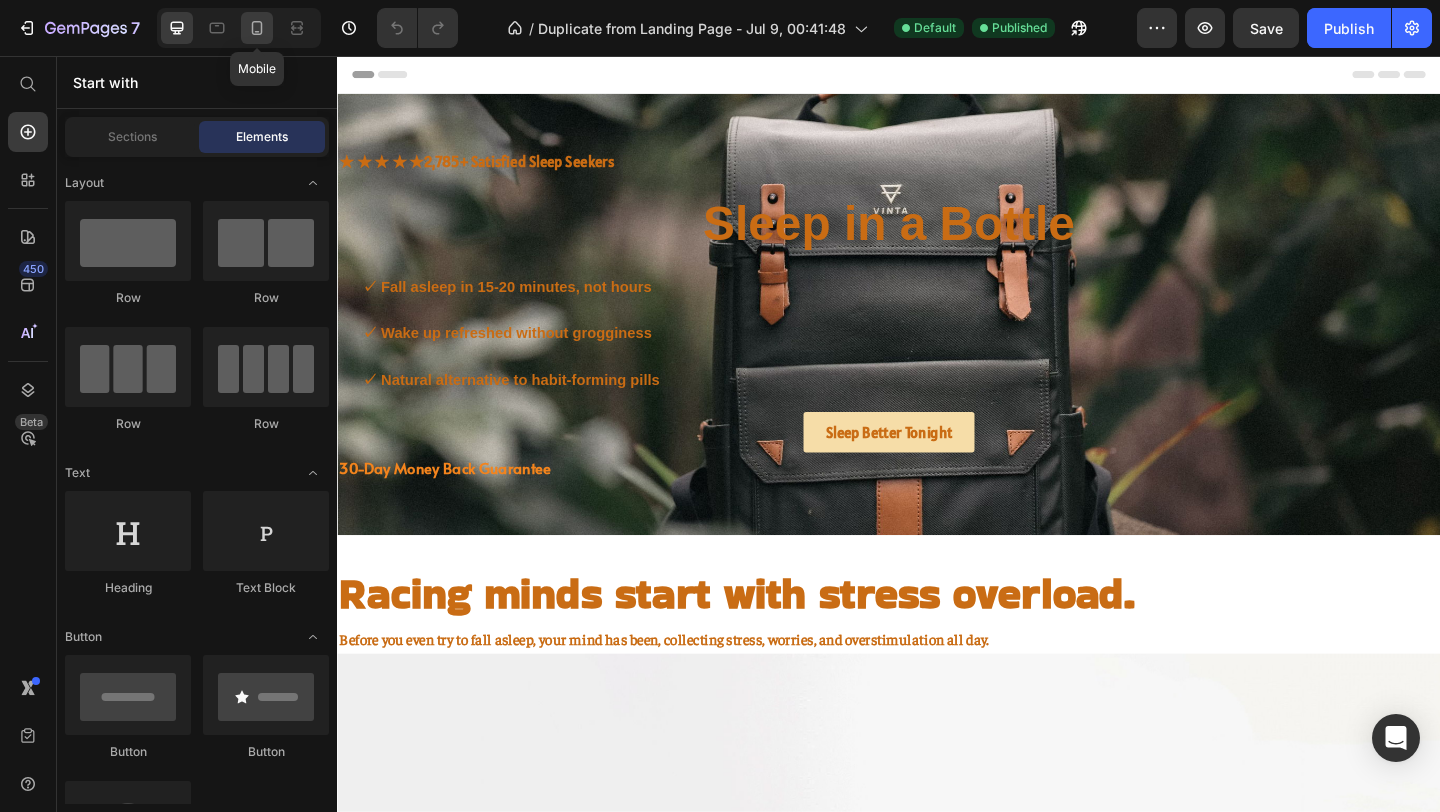click 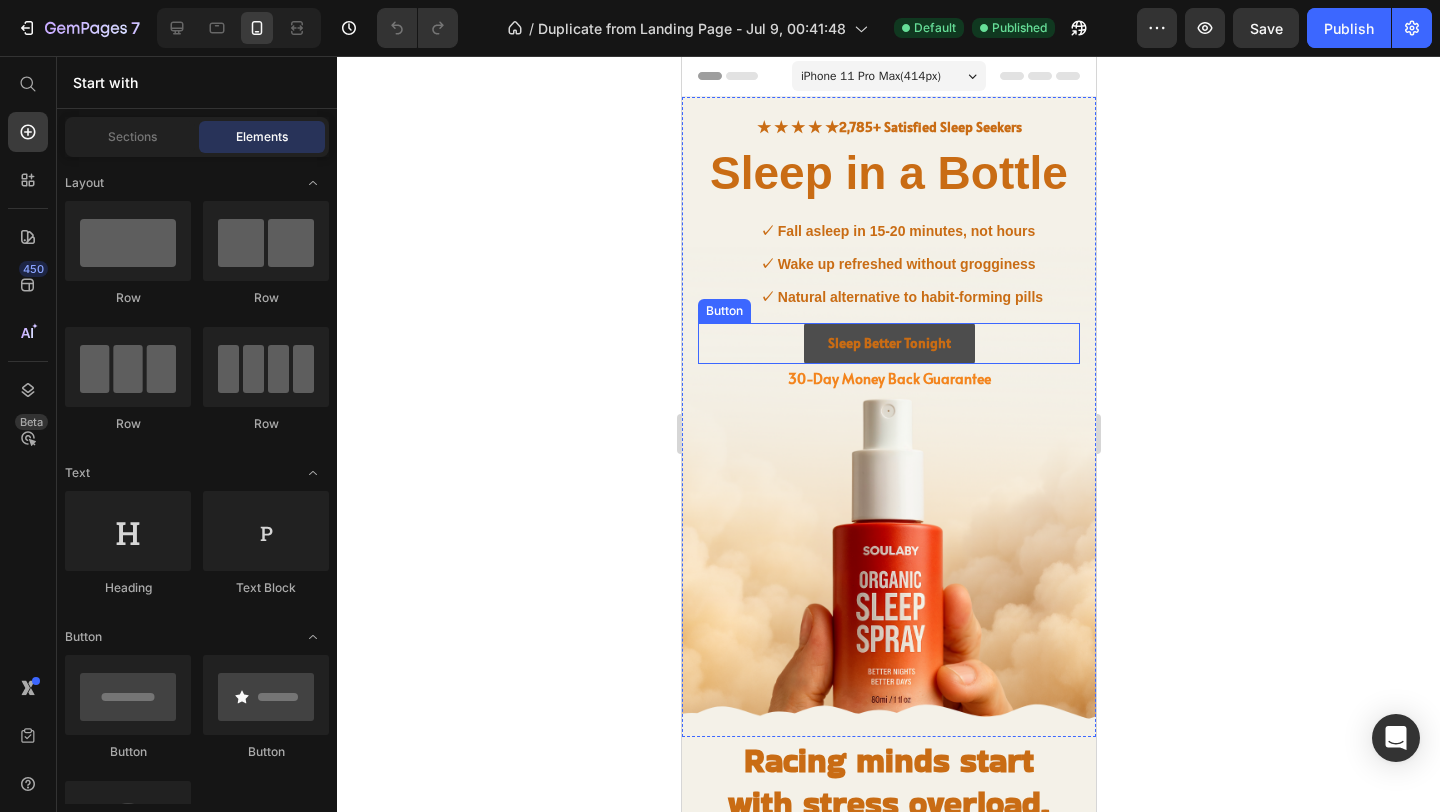 click on "Sleep Better Tonight" at bounding box center (888, 343) 